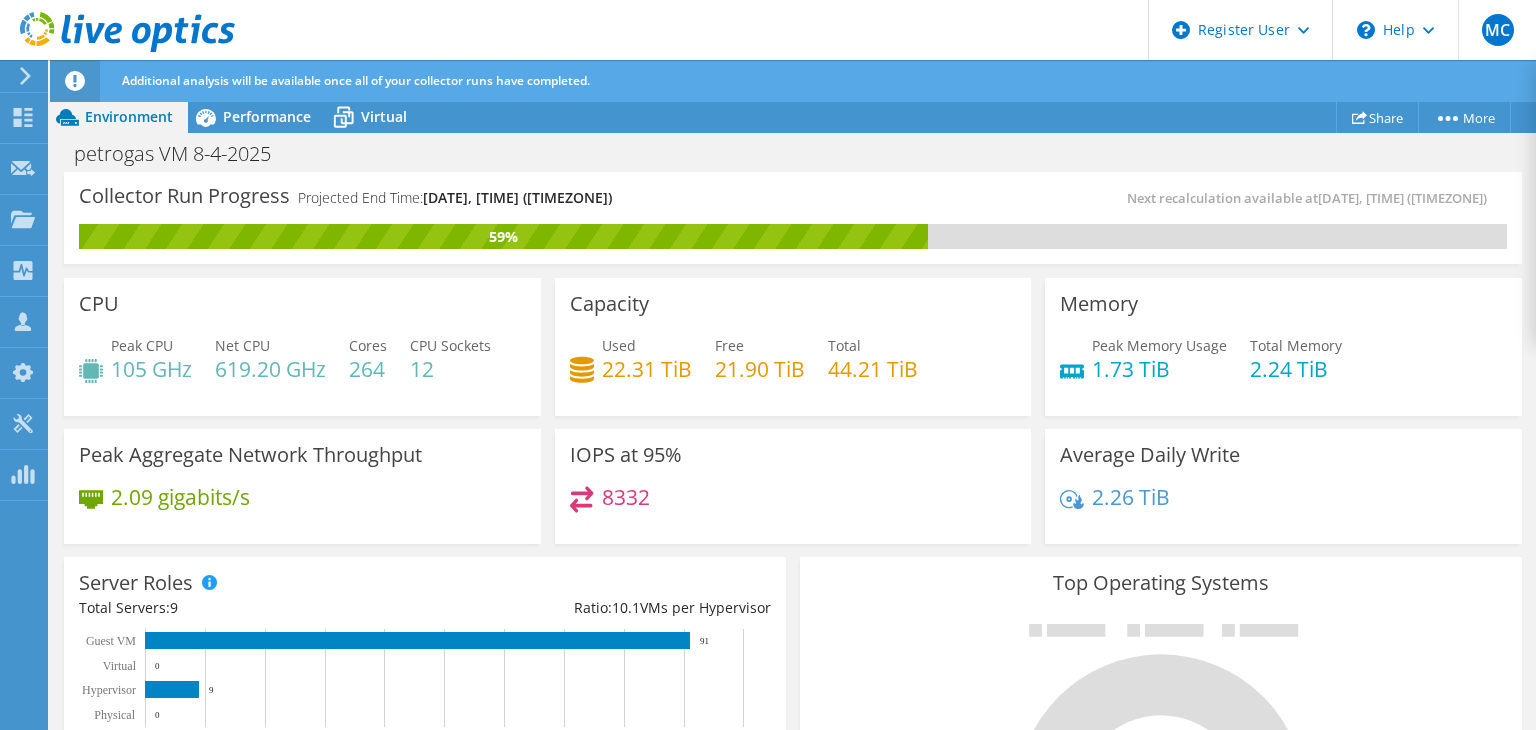 scroll, scrollTop: 0, scrollLeft: 0, axis: both 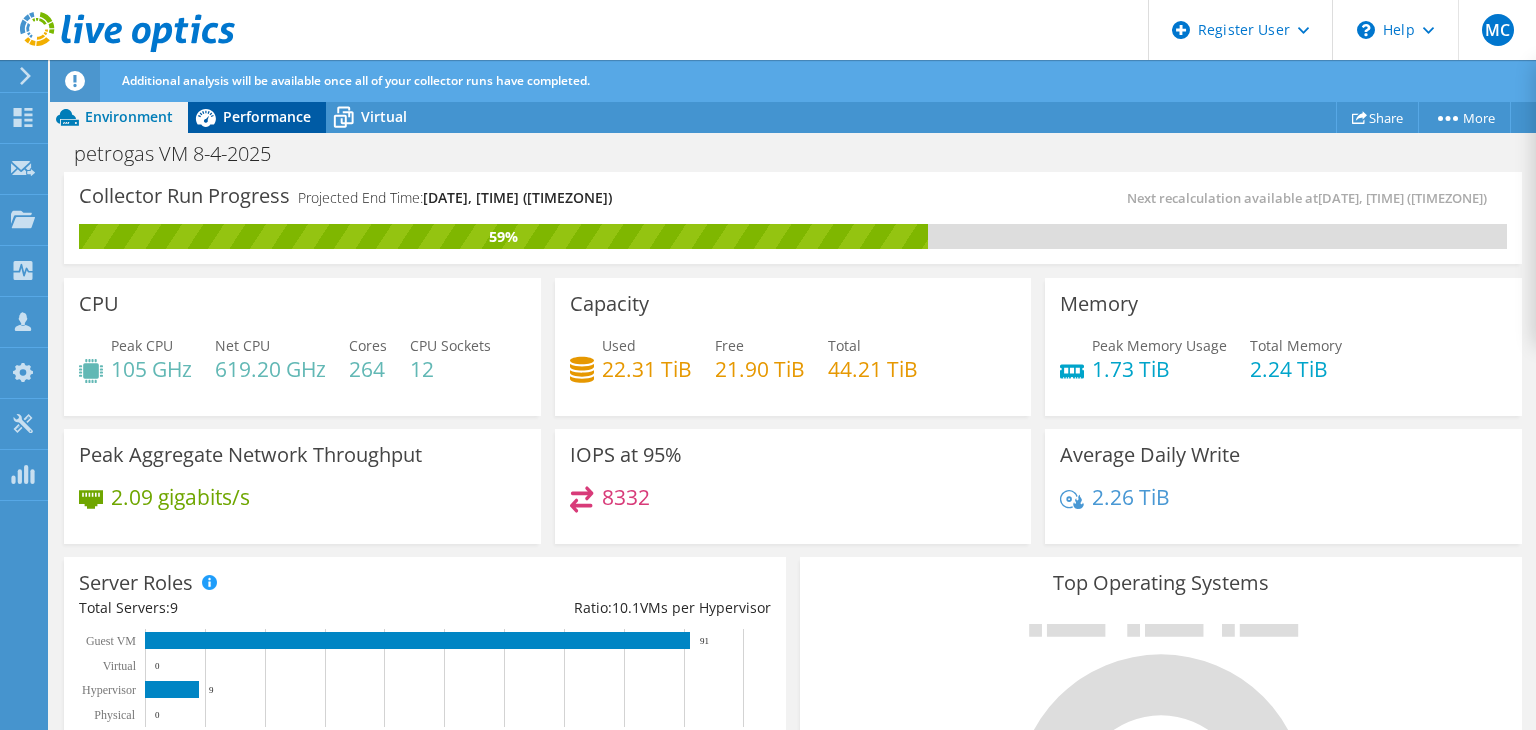 click on "Performance" at bounding box center (267, 116) 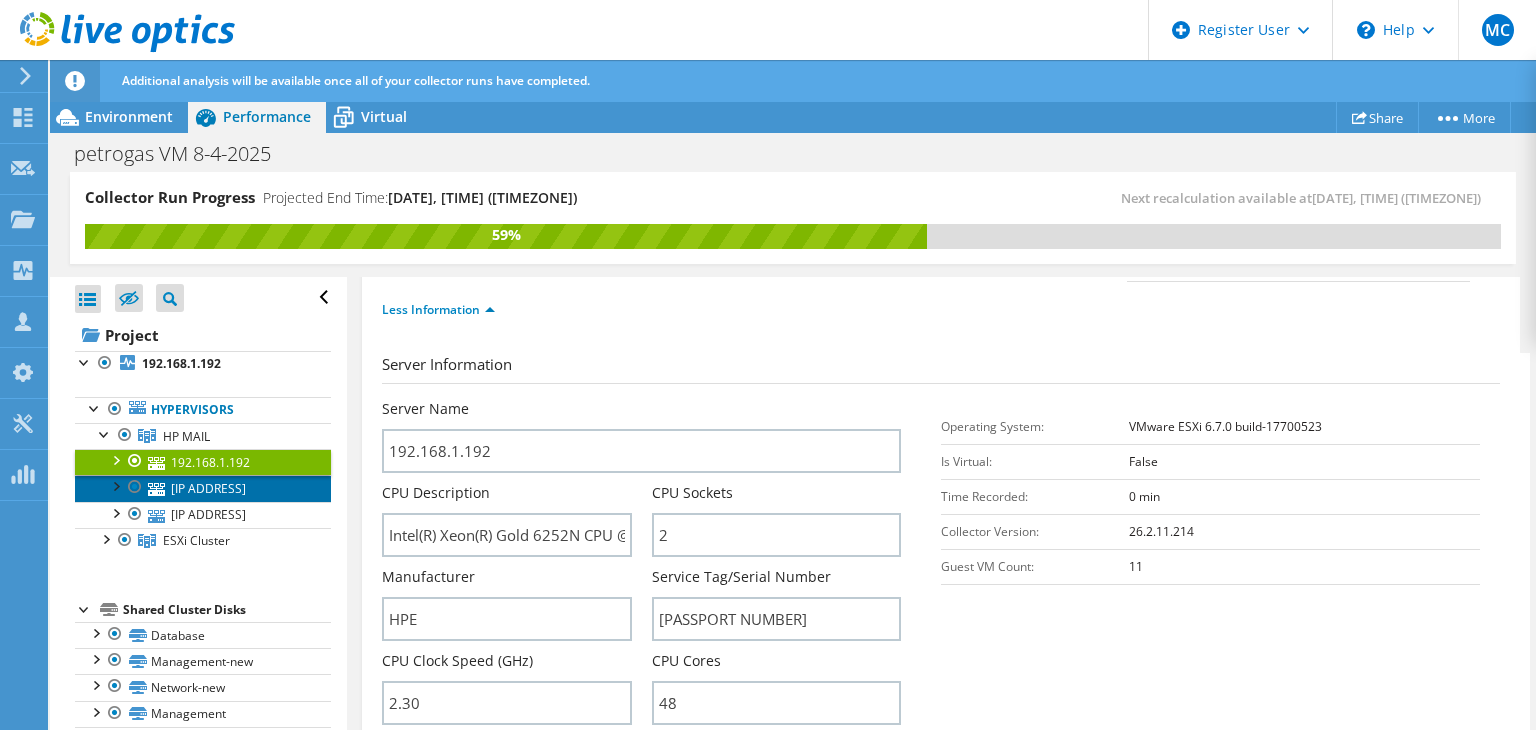 click on "[IP_ADDRESS]" at bounding box center (203, 488) 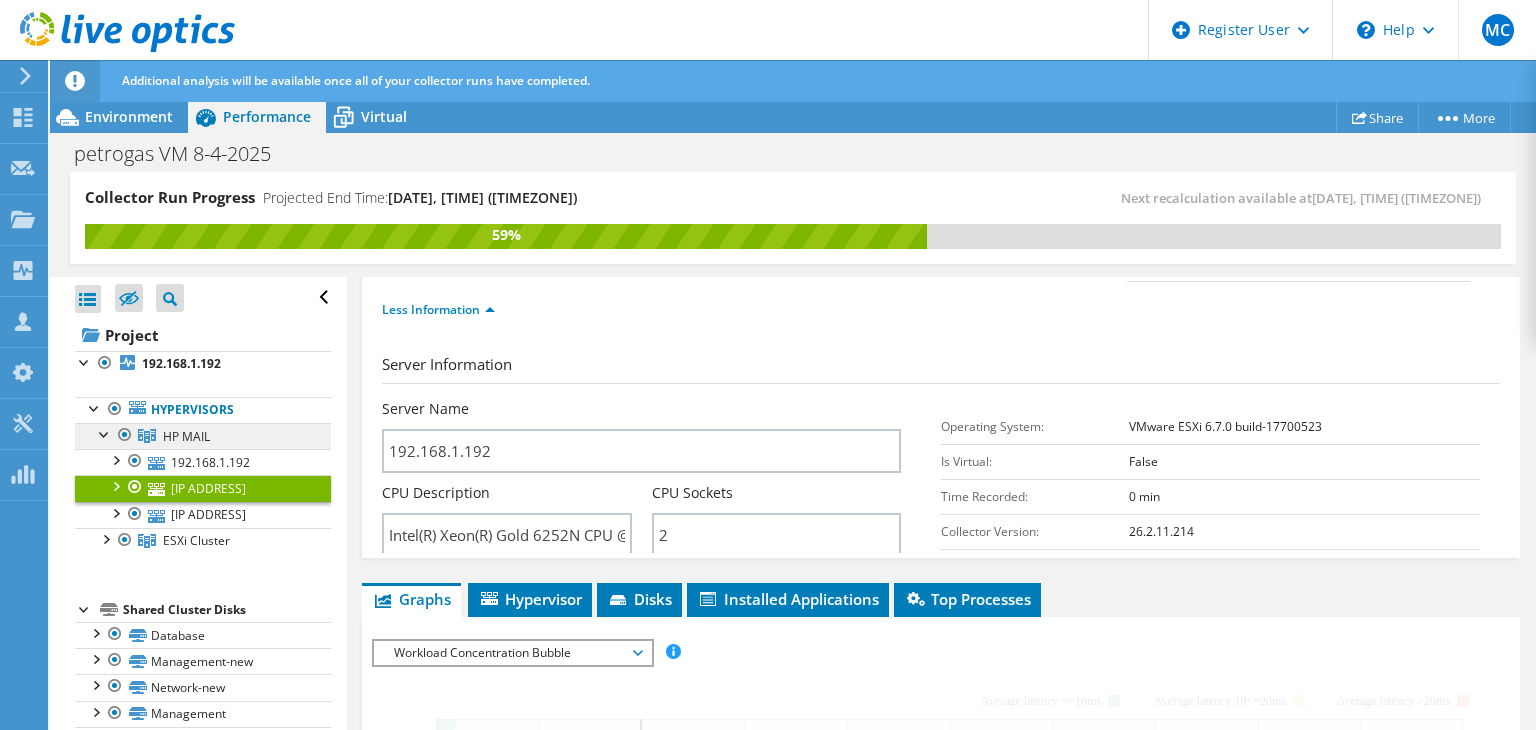 click on "HP MAIL" at bounding box center [203, 436] 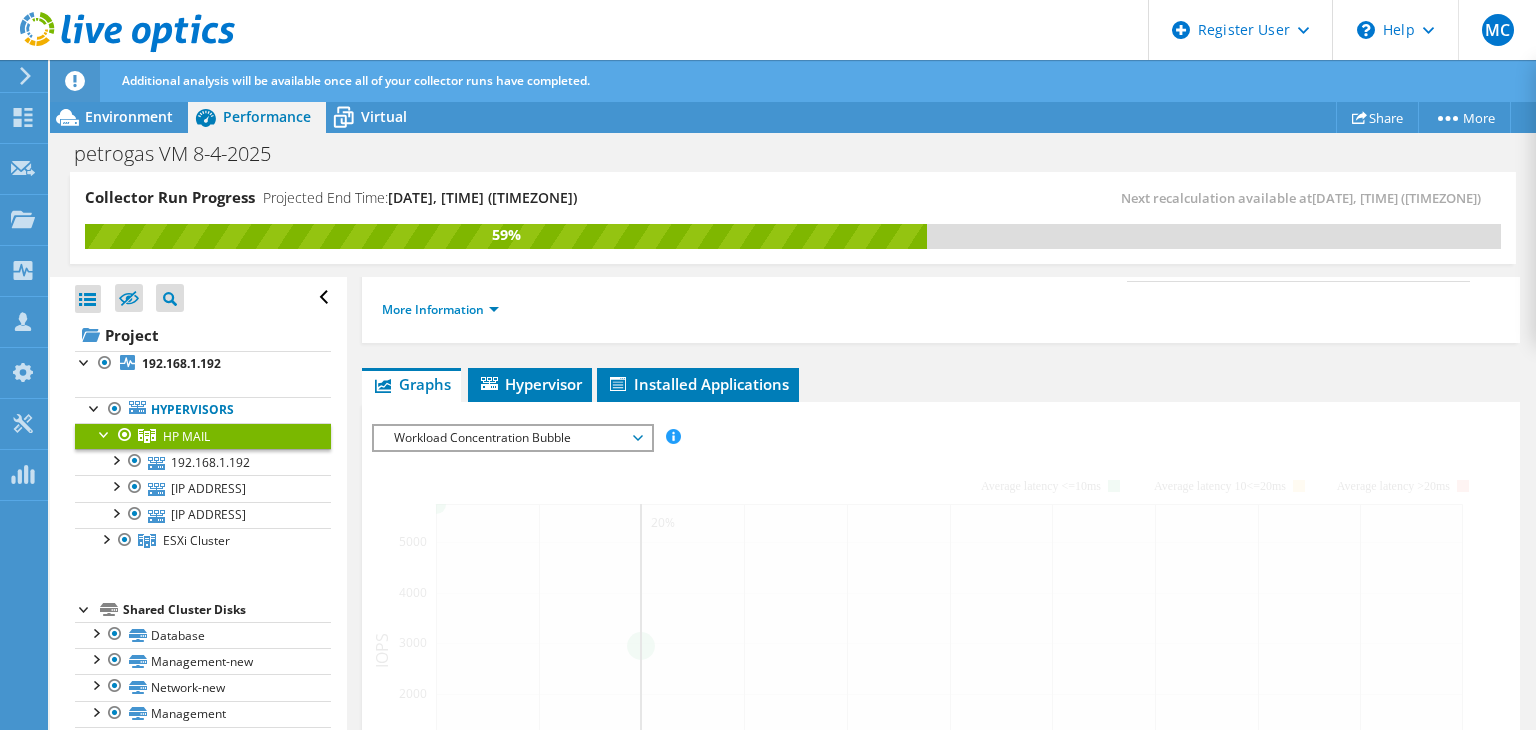 click on "HP MAIL" at bounding box center [203, 436] 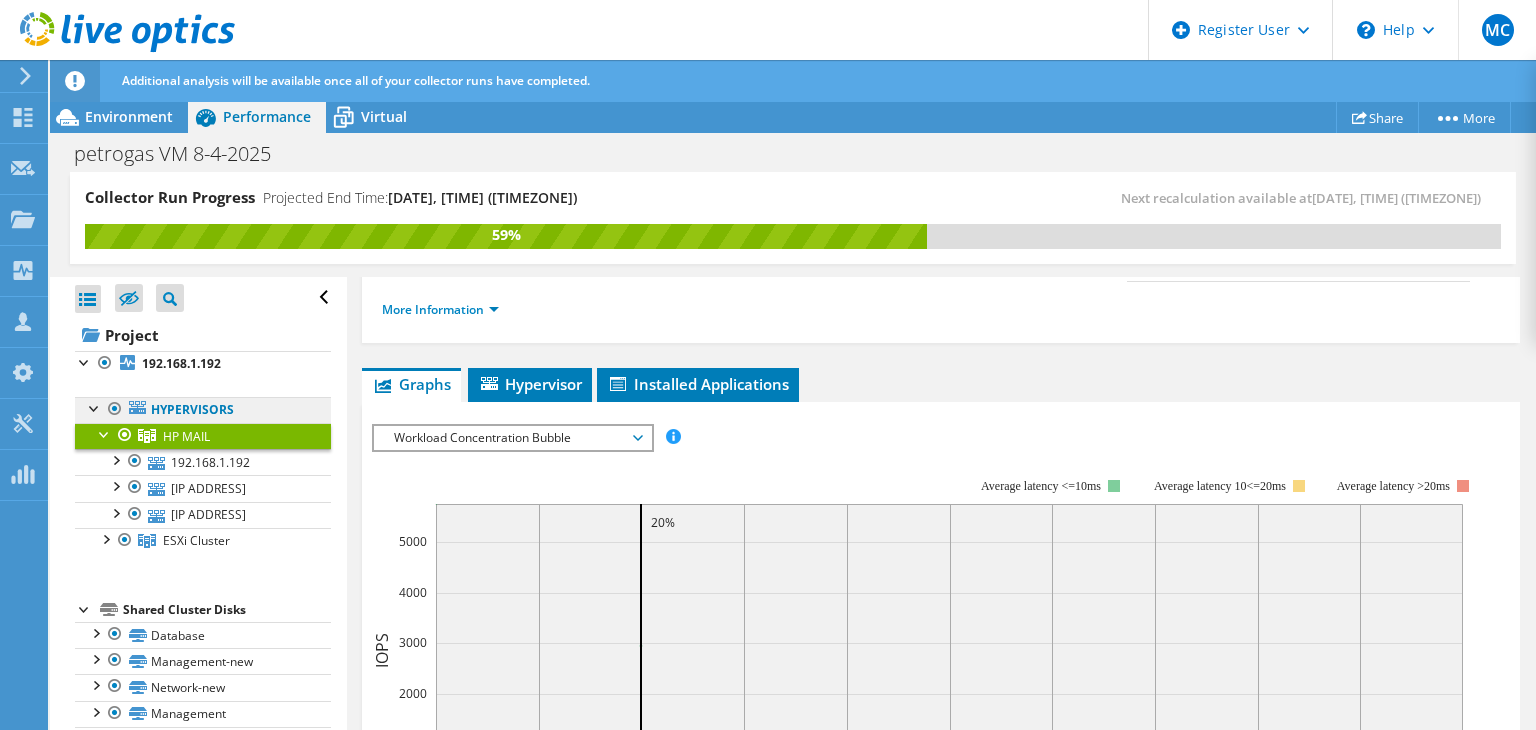 click on "Hypervisors" at bounding box center (203, 410) 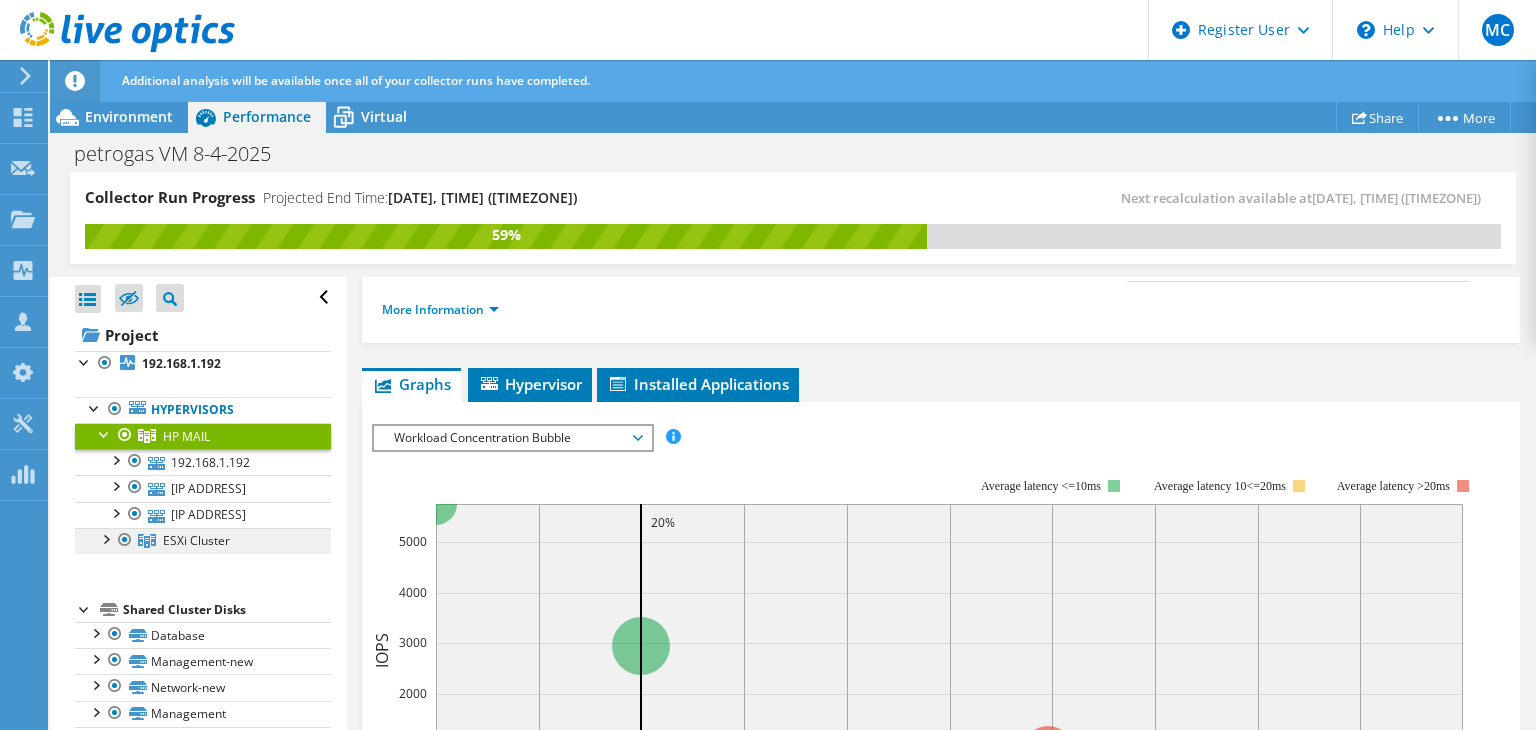 click on "ESXi Cluster" at bounding box center [186, 436] 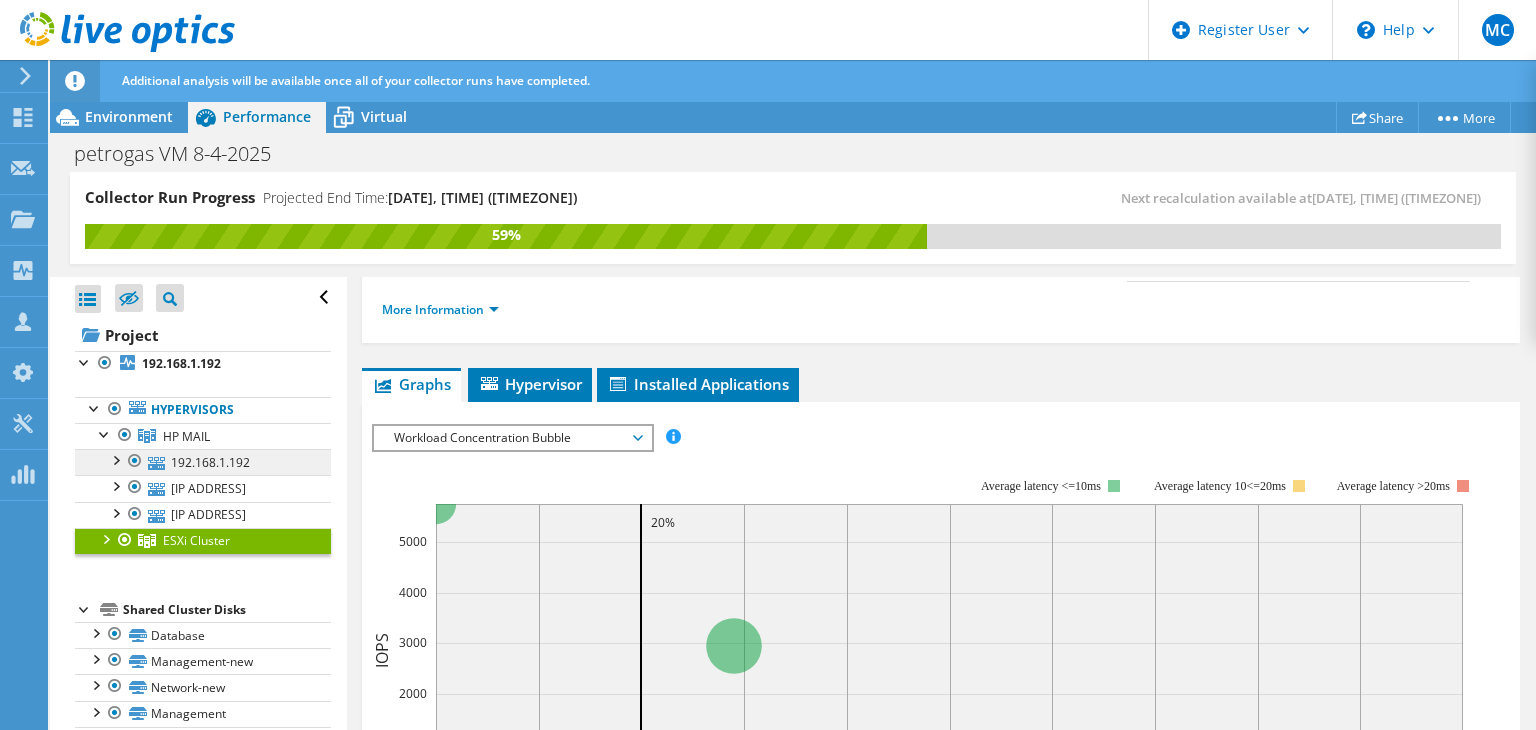 scroll, scrollTop: 68, scrollLeft: 0, axis: vertical 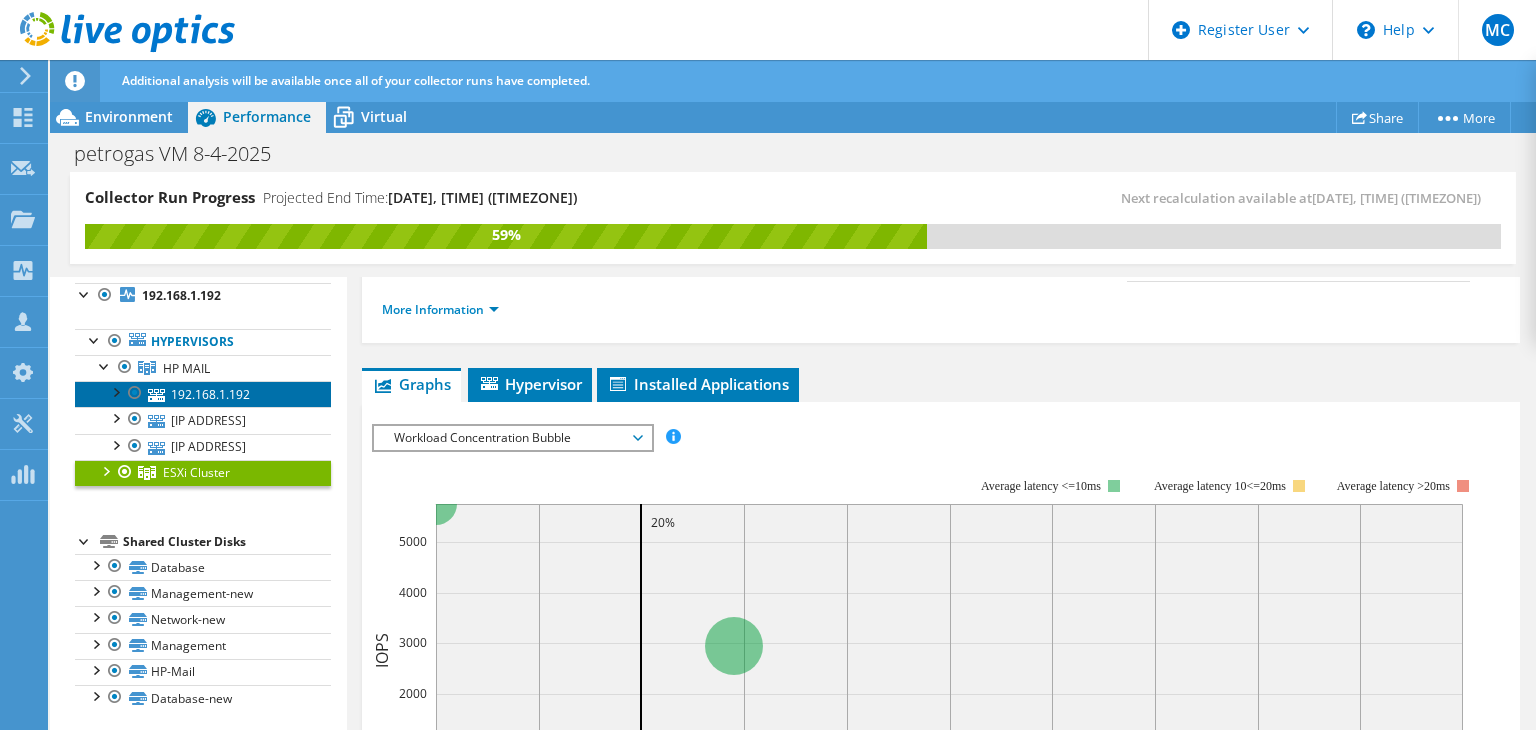 click on "192.168.1.192" at bounding box center (203, 394) 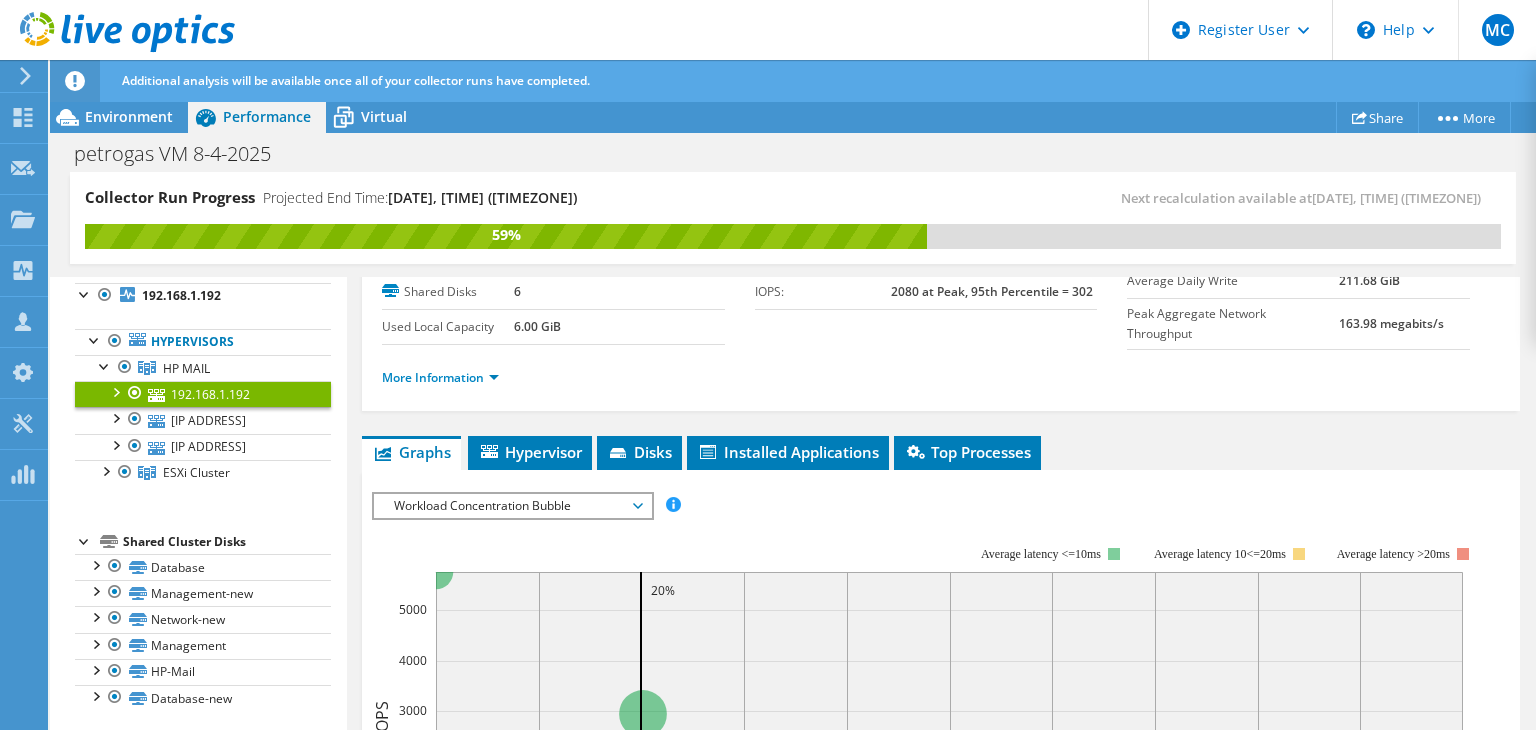 scroll, scrollTop: 0, scrollLeft: 0, axis: both 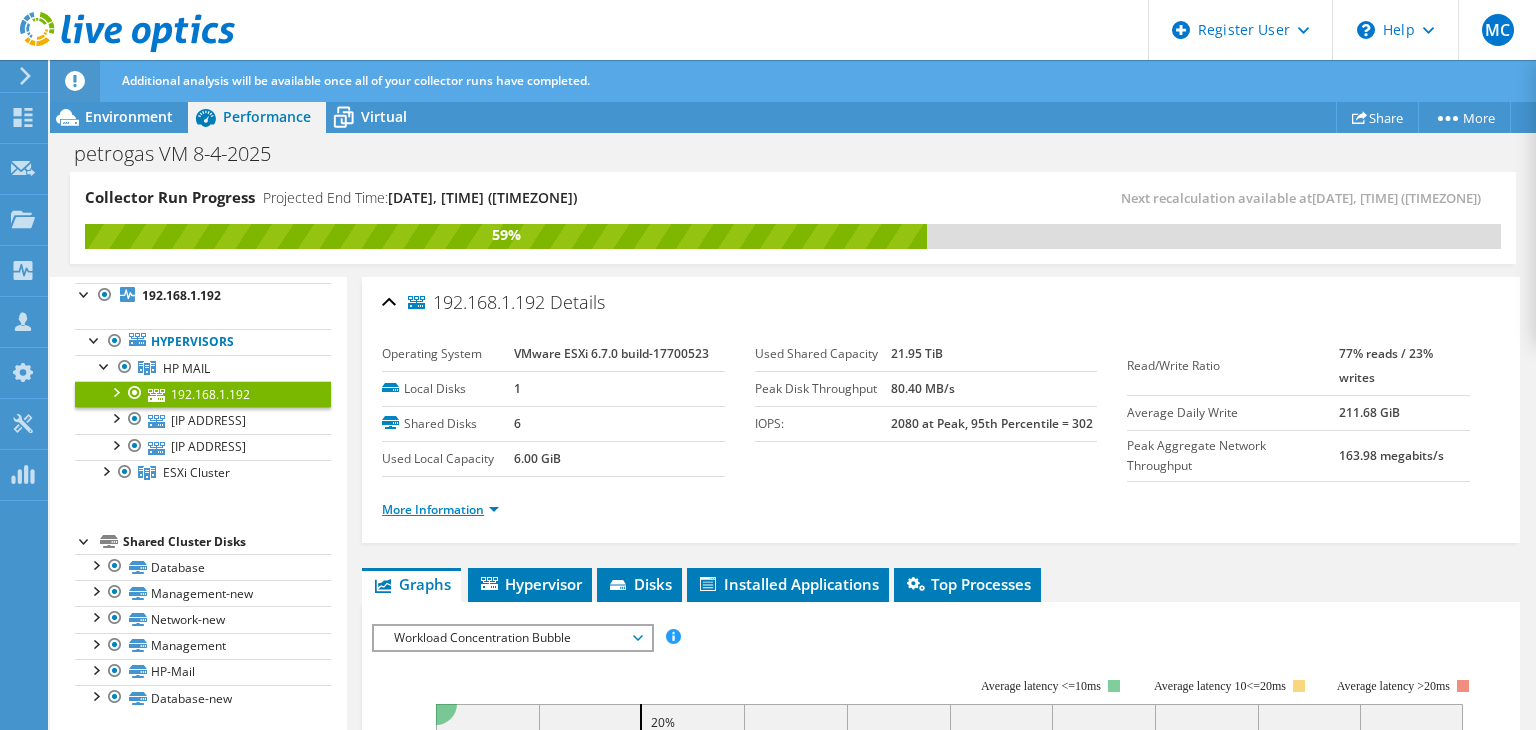 click on "More Information" at bounding box center [440, 509] 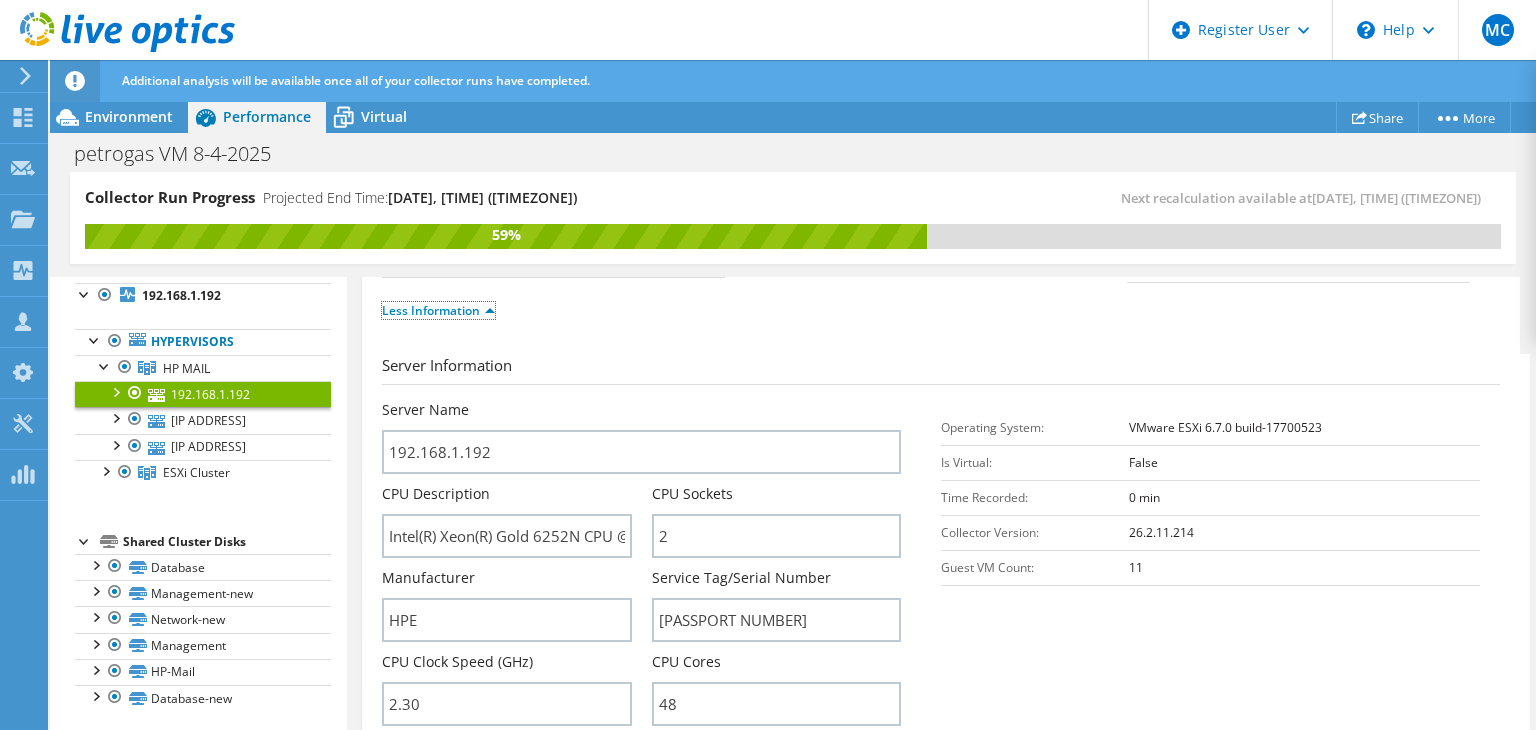 scroll, scrollTop: 200, scrollLeft: 0, axis: vertical 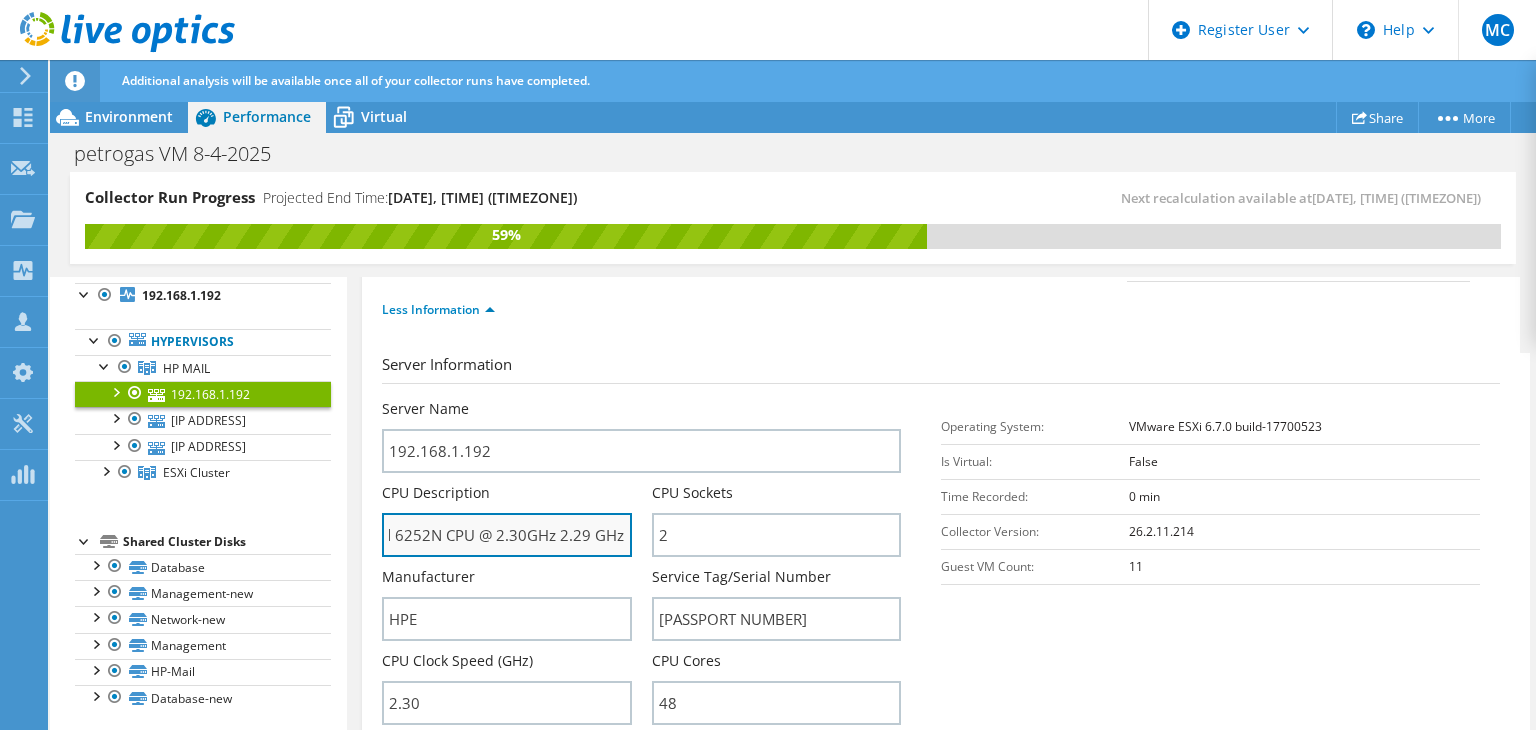 drag, startPoint x: 544, startPoint y: 527, endPoint x: 529, endPoint y: 526, distance: 15.033297 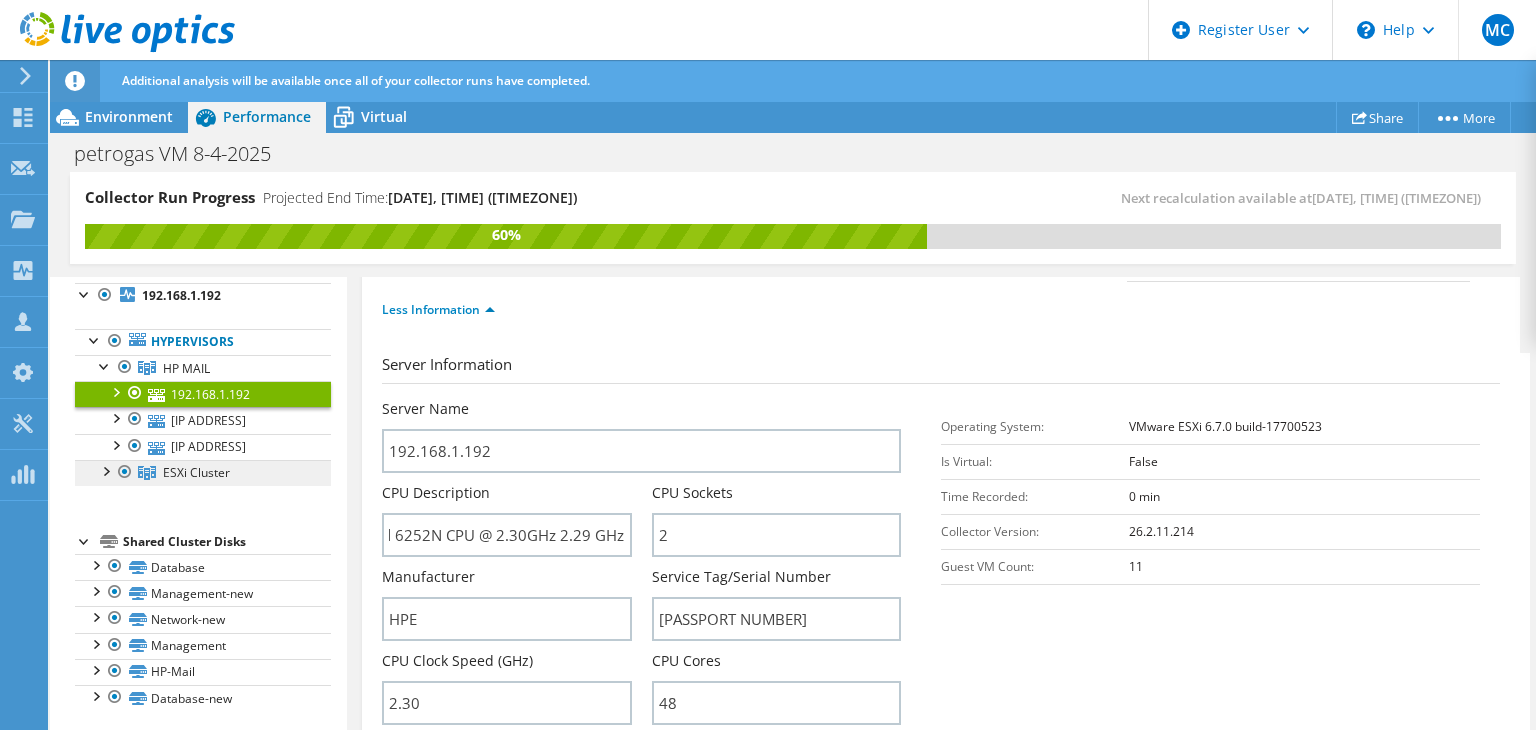 click on "ESXi Cluster" at bounding box center (186, 368) 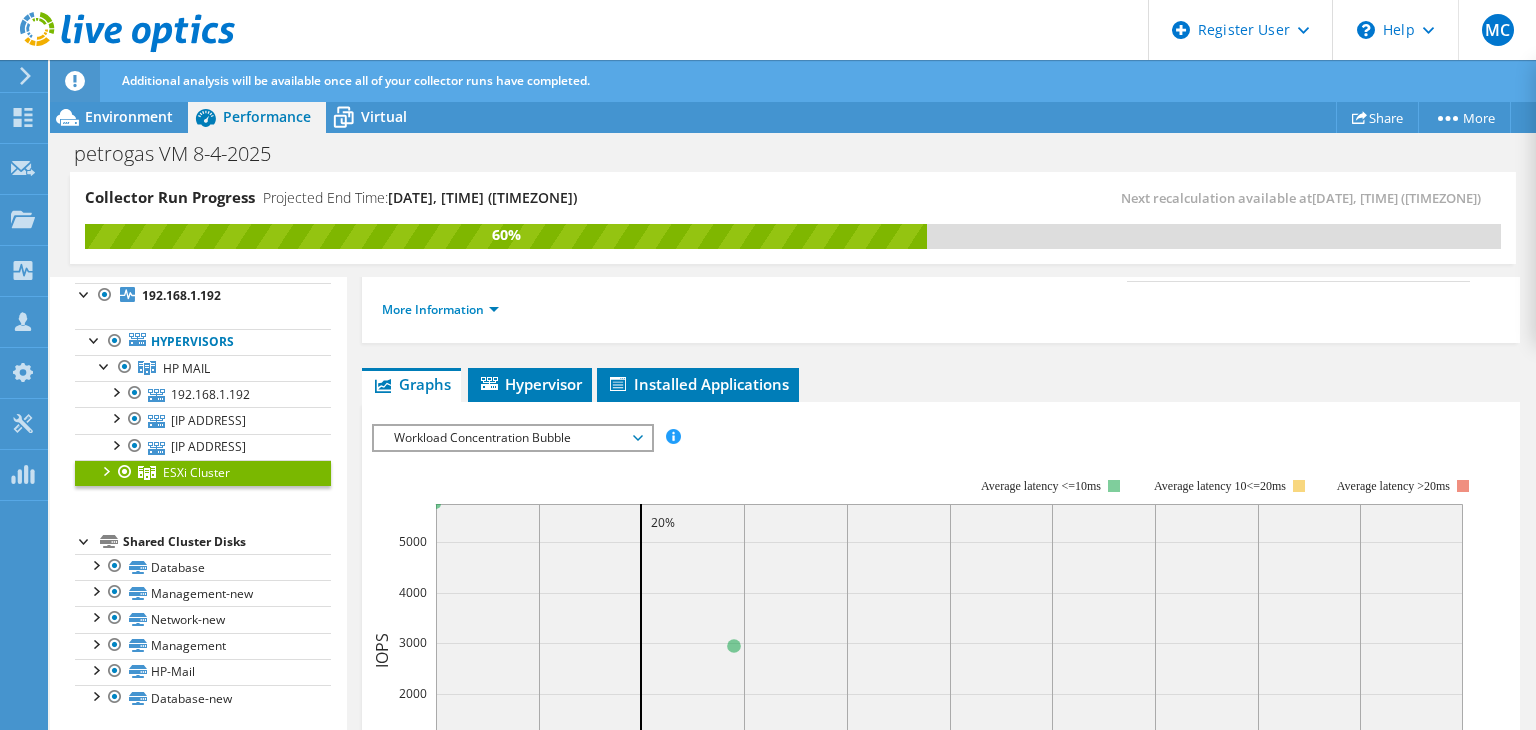 click at bounding box center (105, 470) 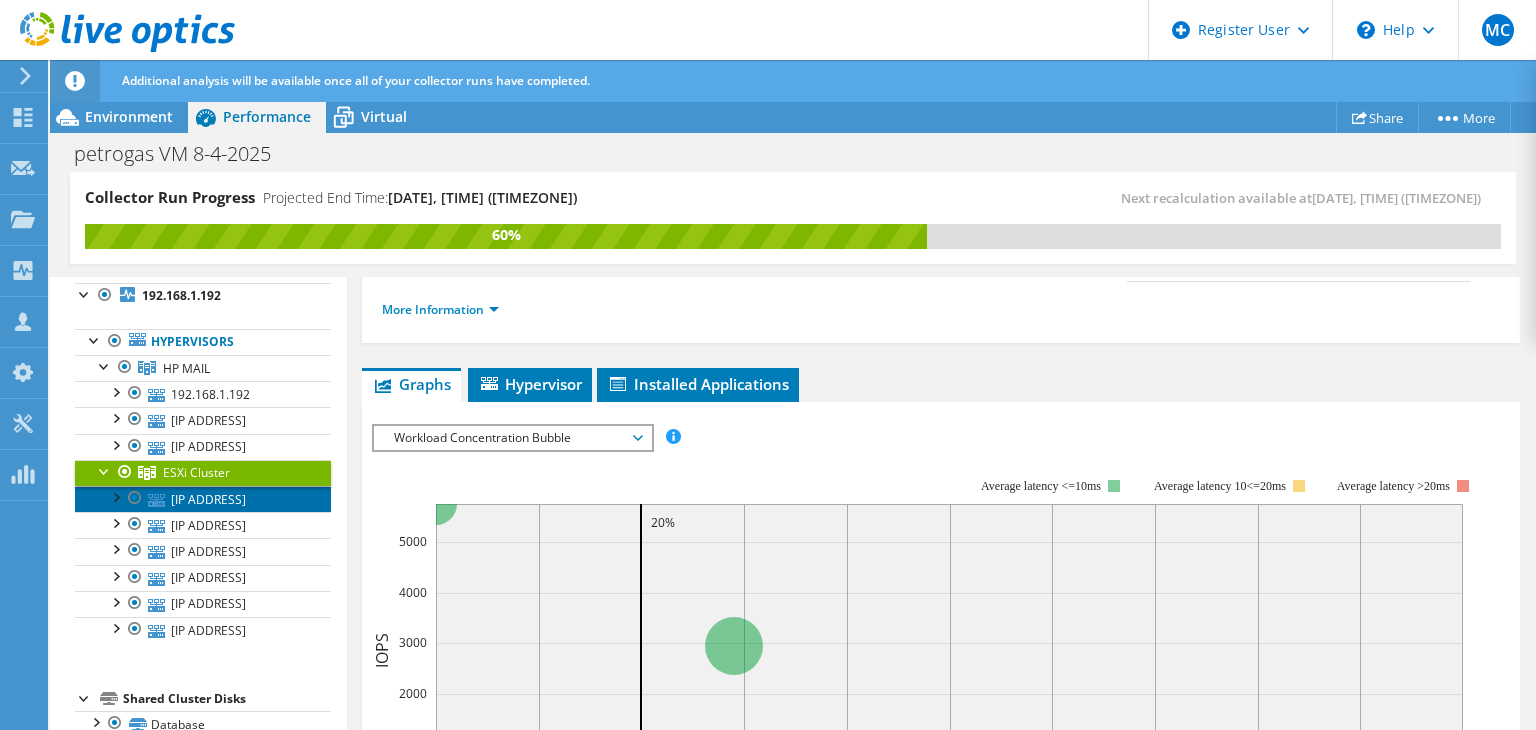 click on "[IP_ADDRESS]" at bounding box center (203, 499) 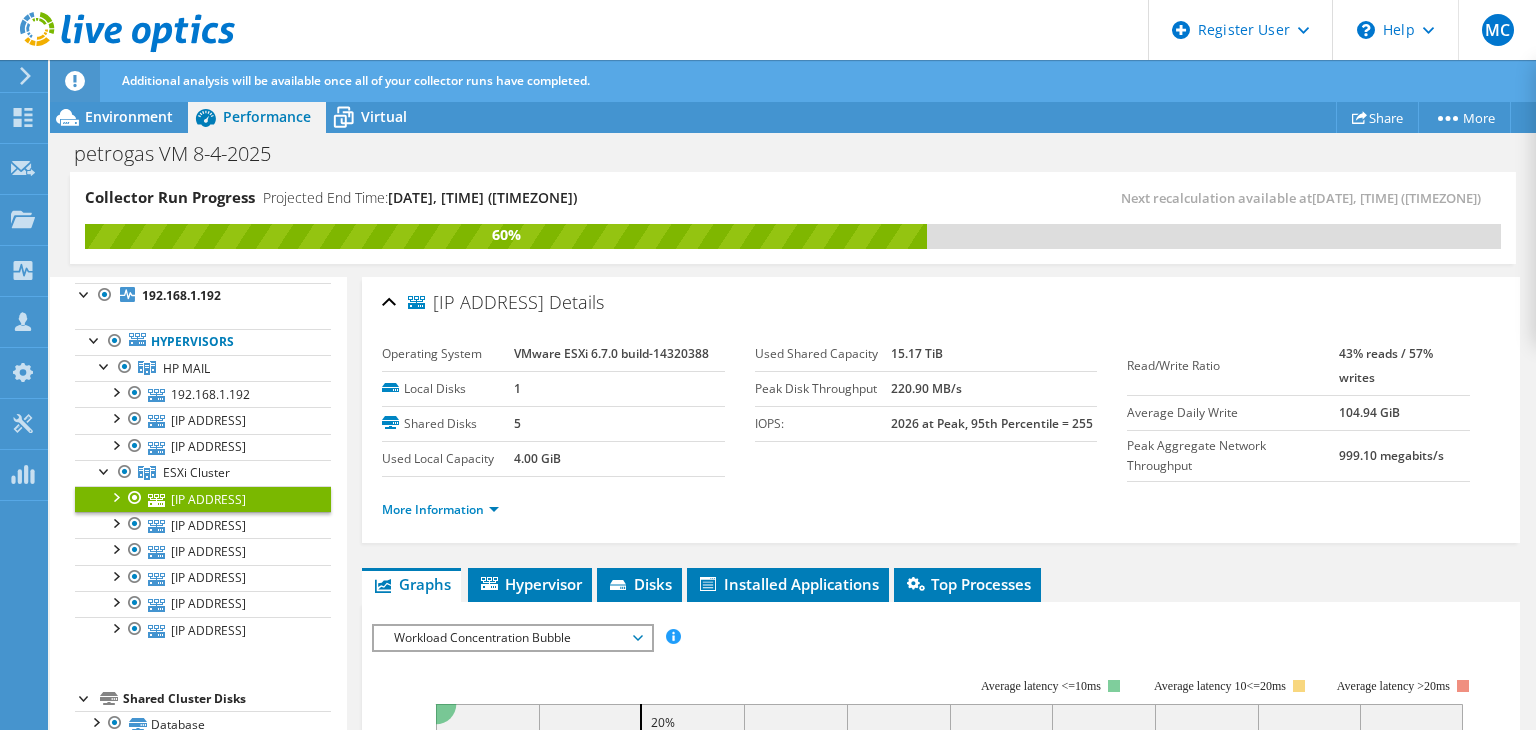 scroll, scrollTop: 0, scrollLeft: 0, axis: both 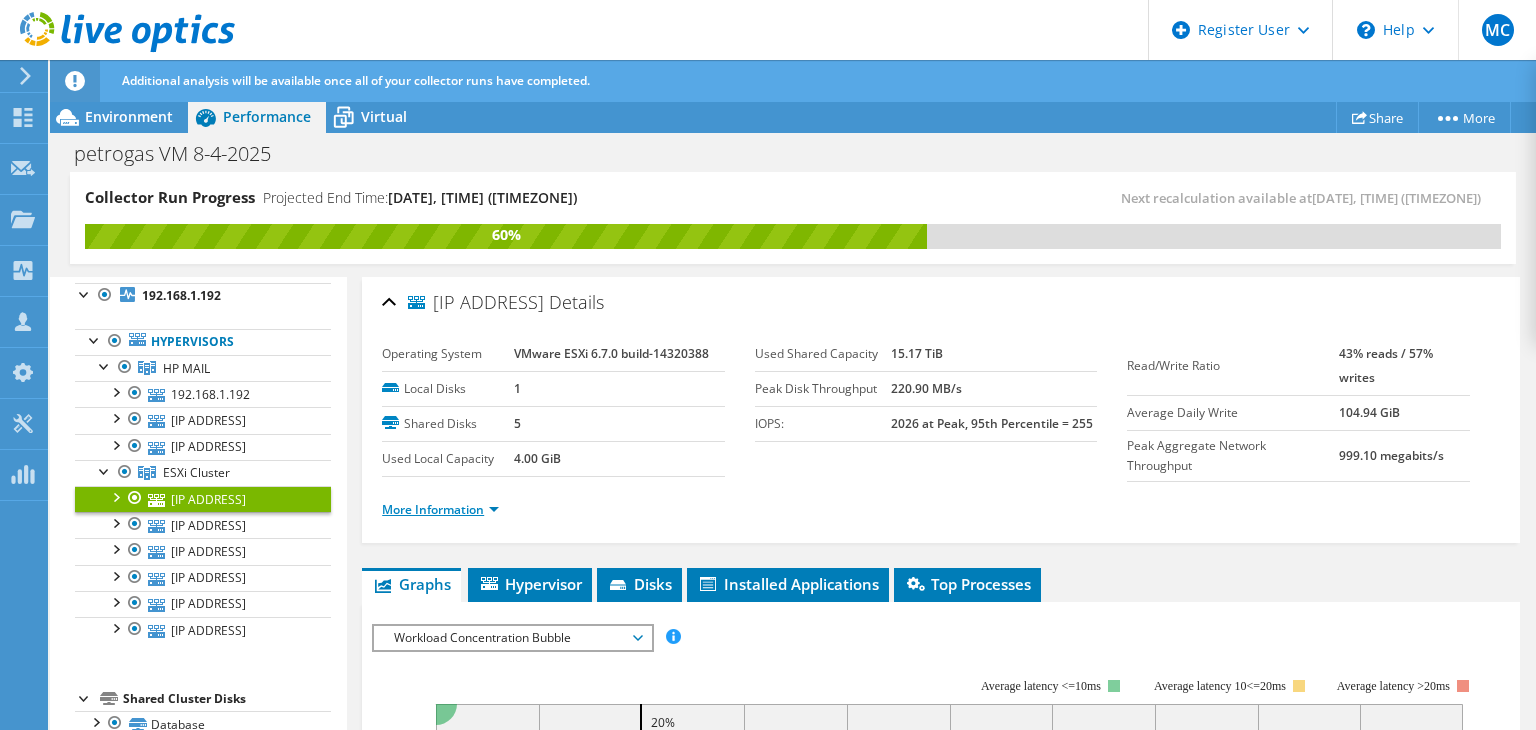 click on "More Information" at bounding box center (440, 509) 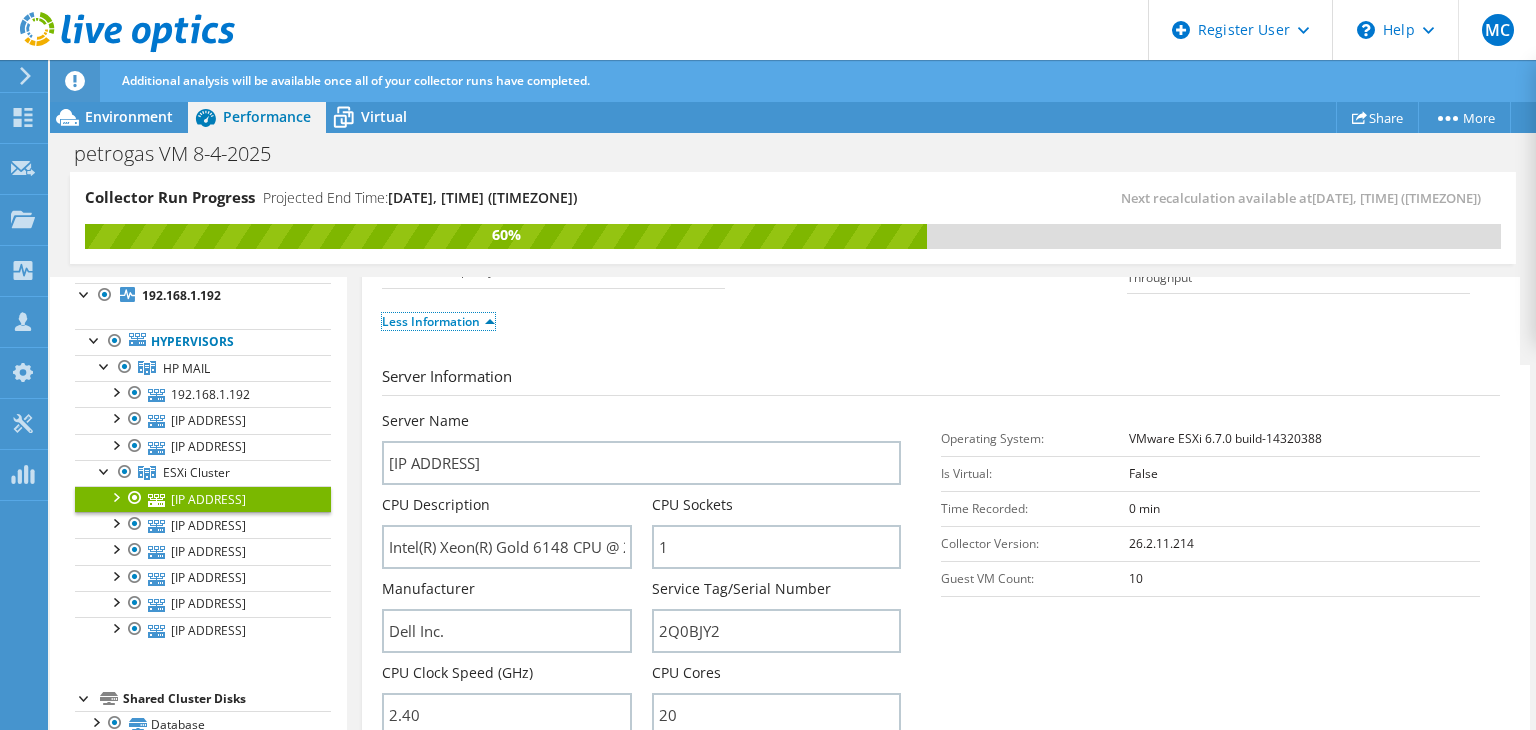 scroll, scrollTop: 200, scrollLeft: 0, axis: vertical 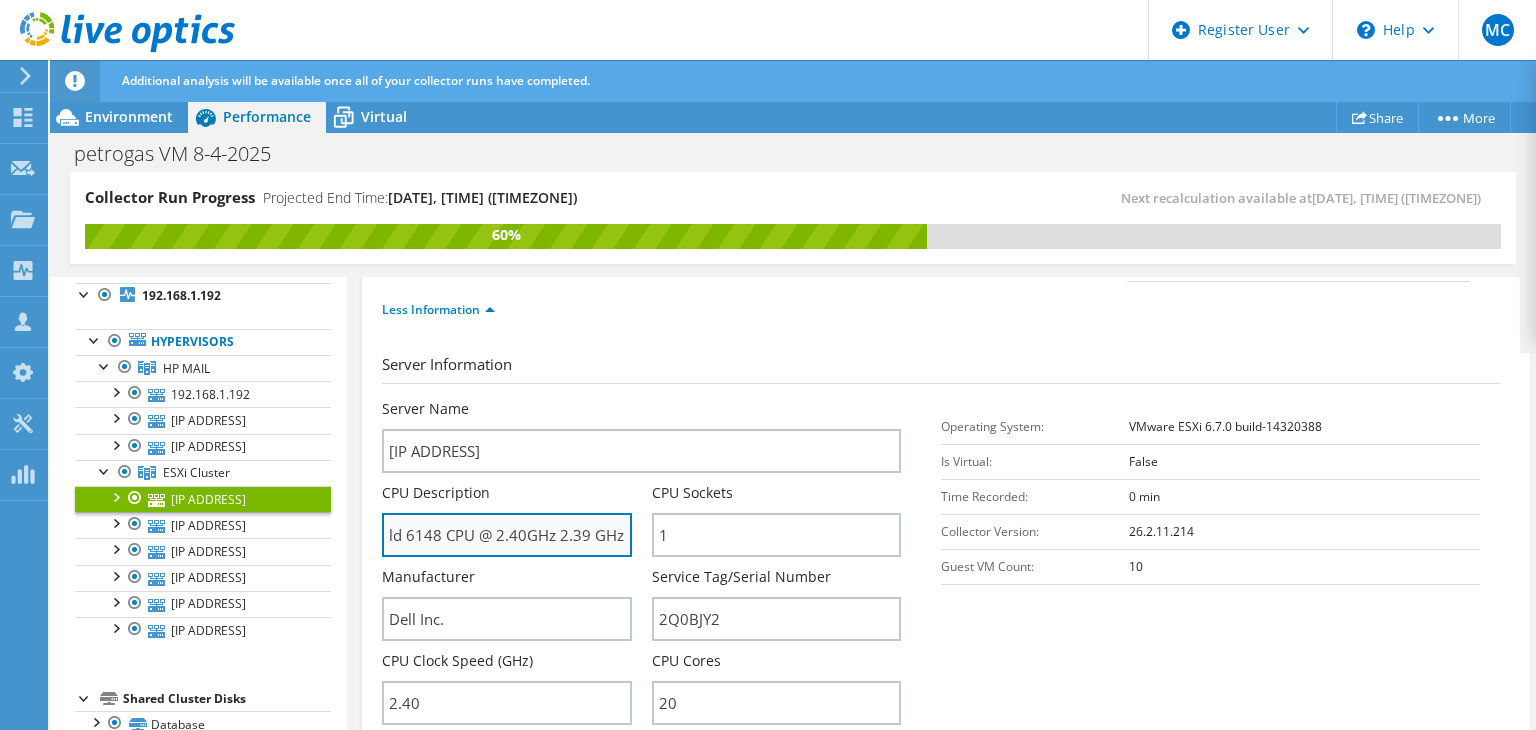 drag, startPoint x: 538, startPoint y: 521, endPoint x: 583, endPoint y: 528, distance: 45.54119 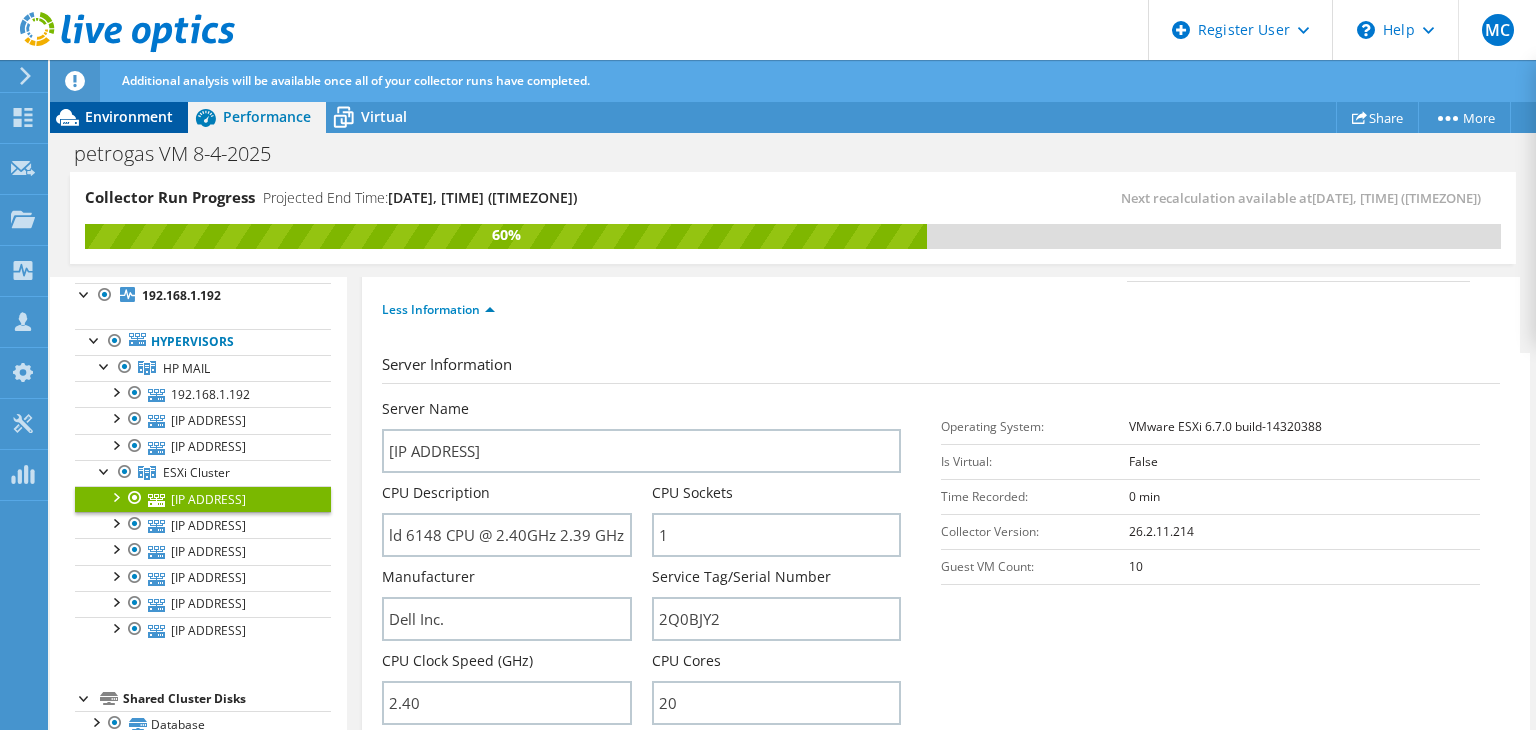 scroll, scrollTop: 0, scrollLeft: 0, axis: both 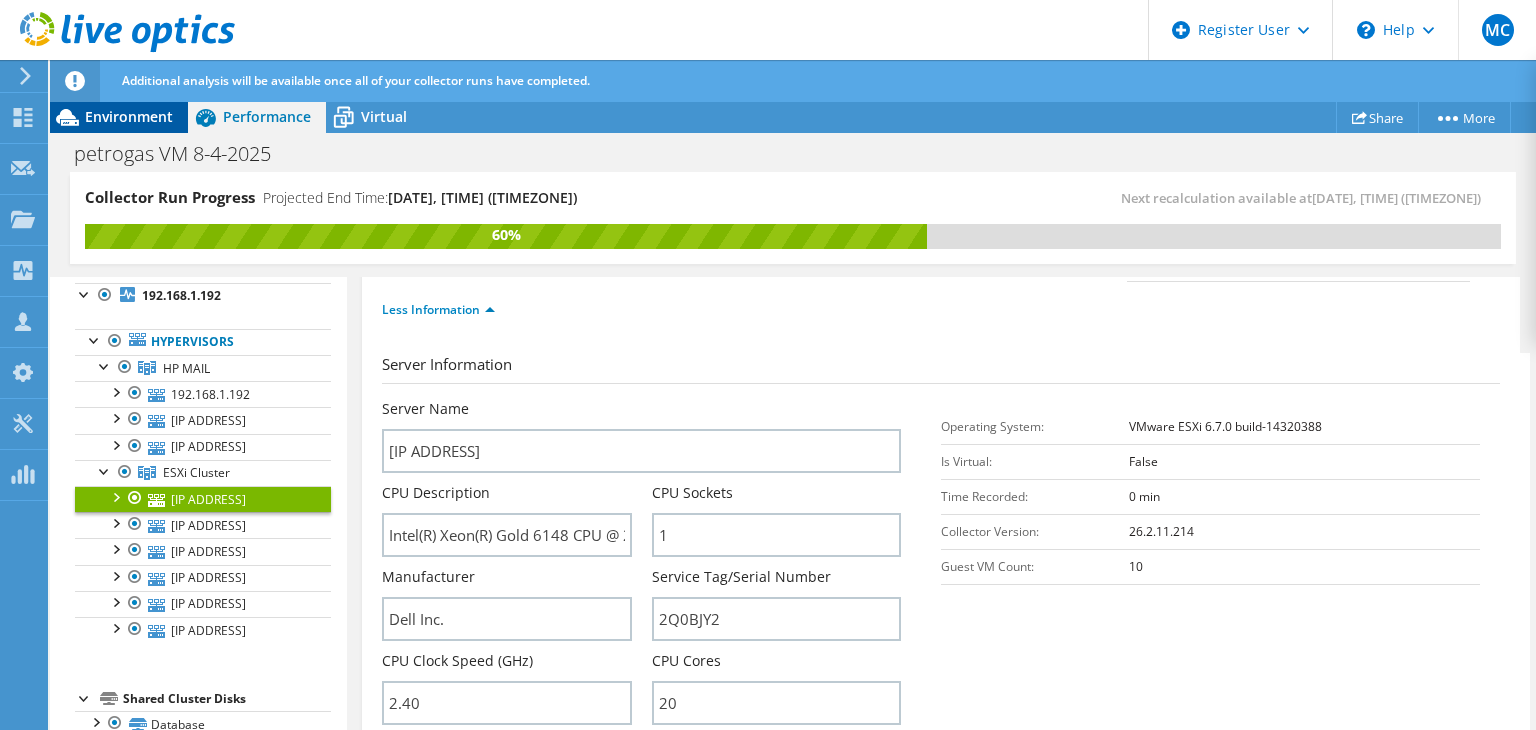 click on "Environment" at bounding box center [129, 116] 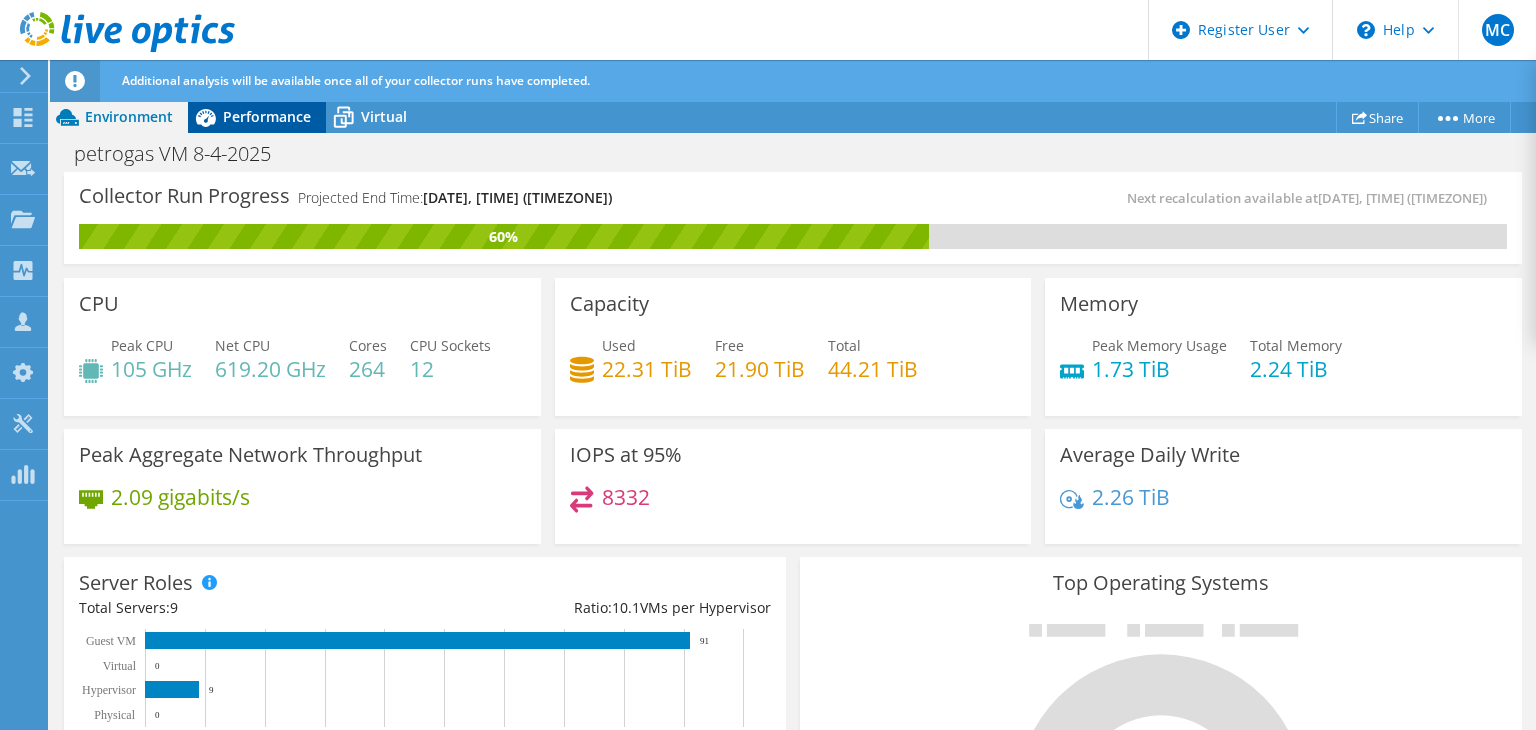 click on "Performance" at bounding box center [267, 116] 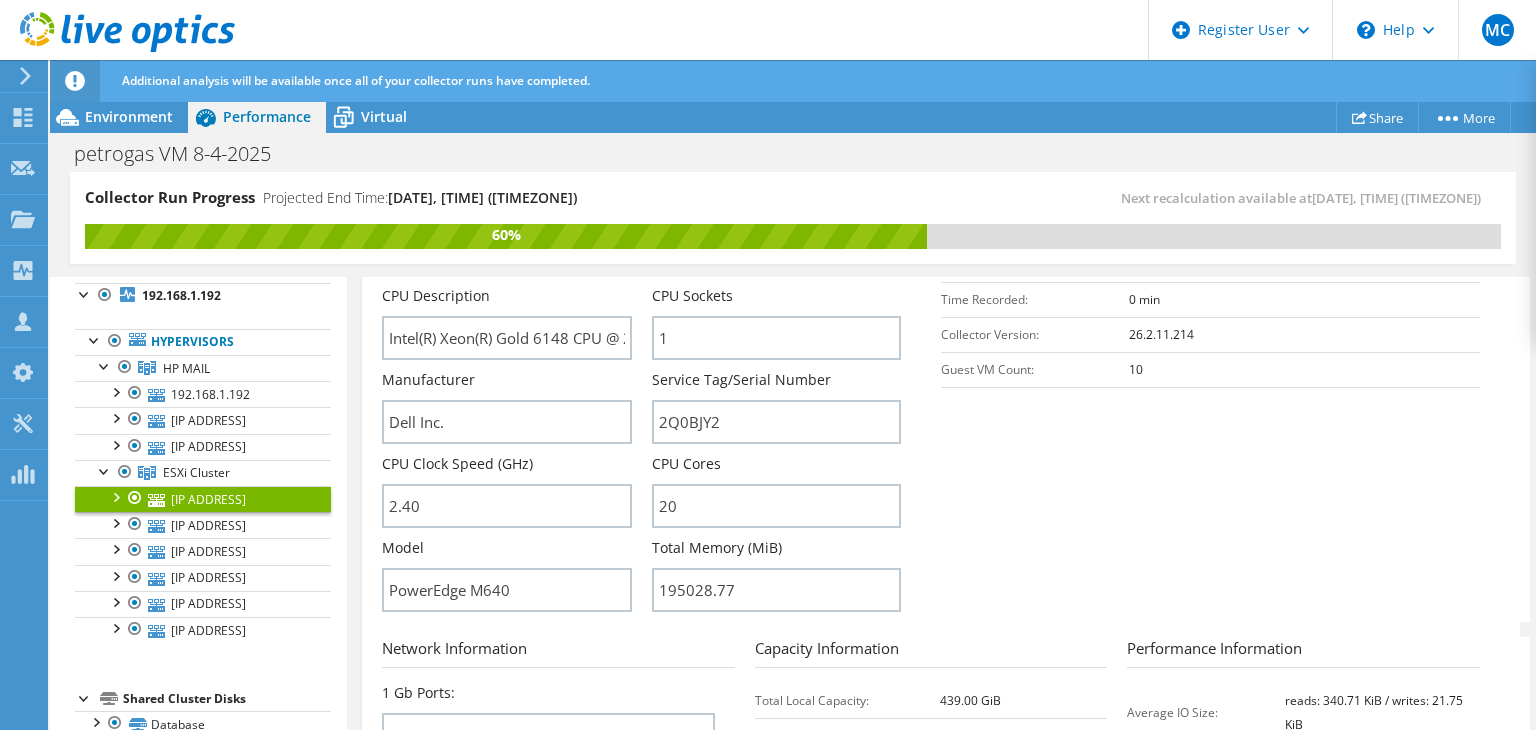 scroll, scrollTop: 400, scrollLeft: 0, axis: vertical 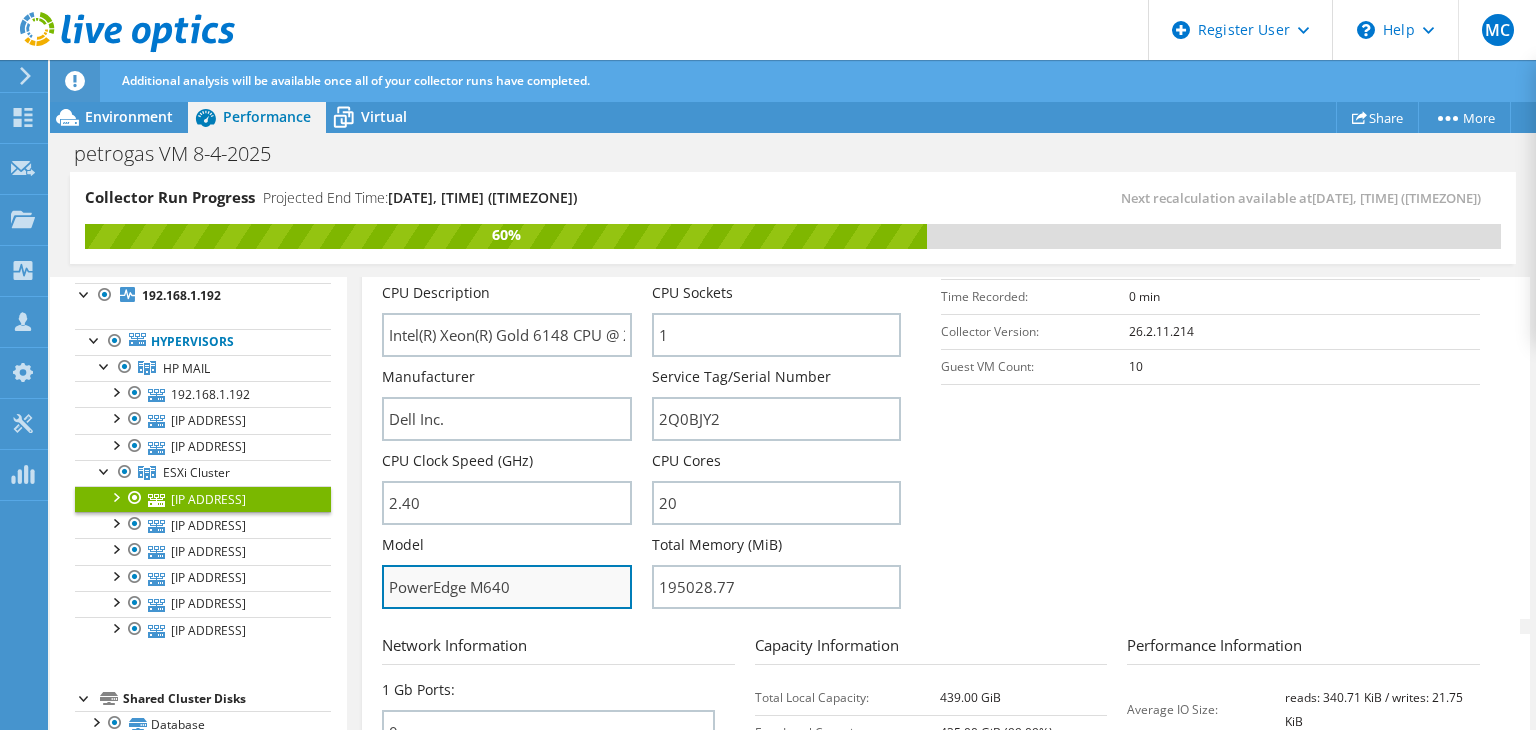 click on "PowerEdge M640" at bounding box center [506, 587] 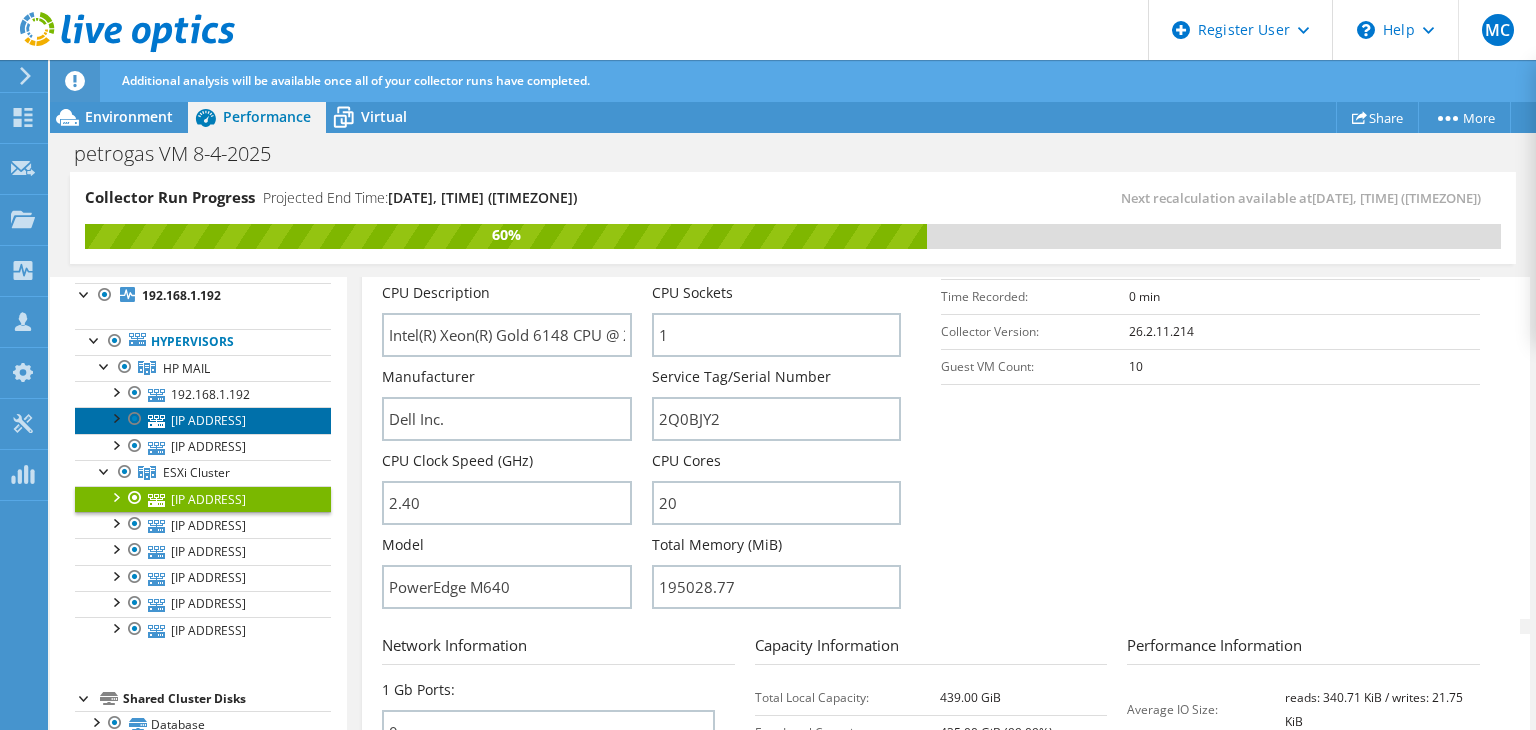 click on "[IP_ADDRESS]" at bounding box center [203, 420] 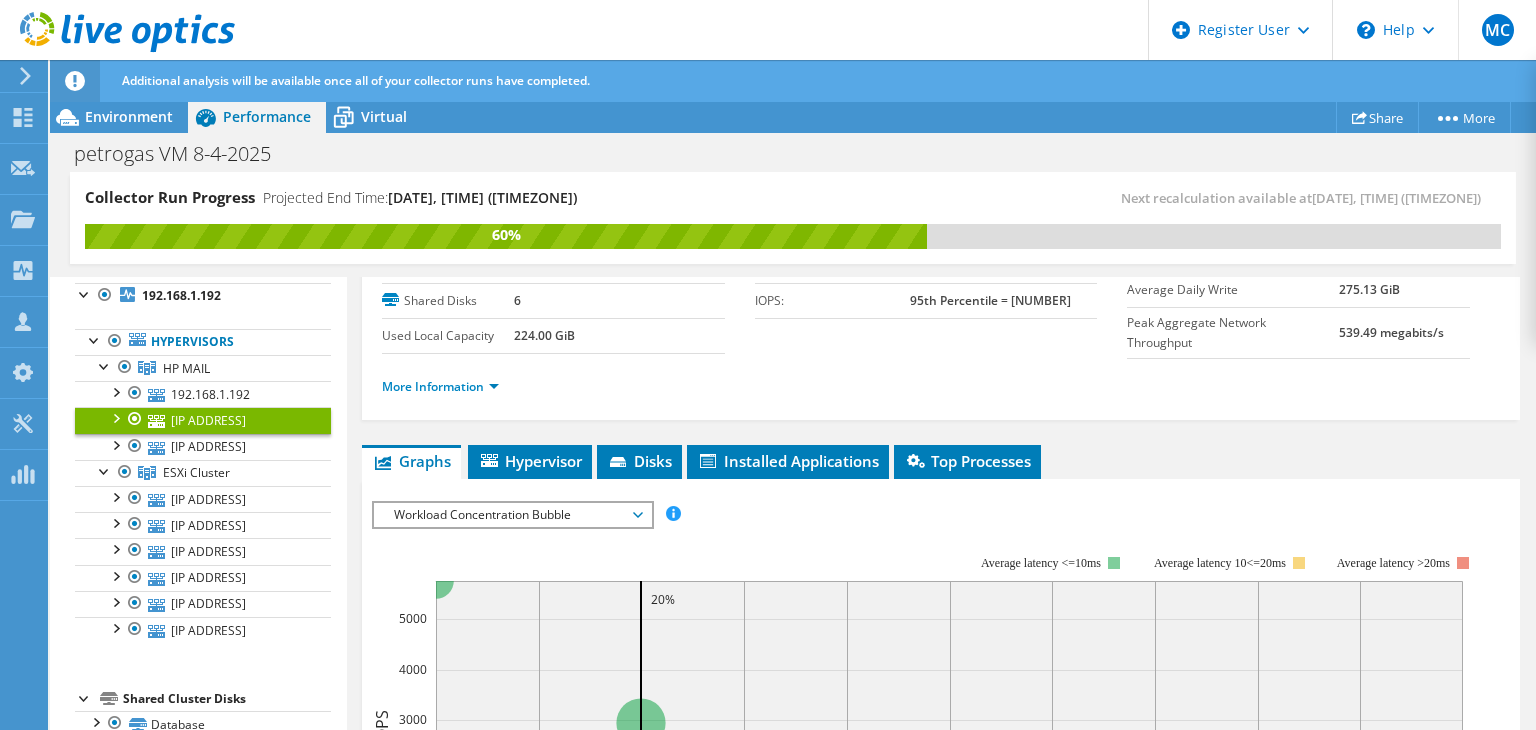 scroll, scrollTop: 70, scrollLeft: 0, axis: vertical 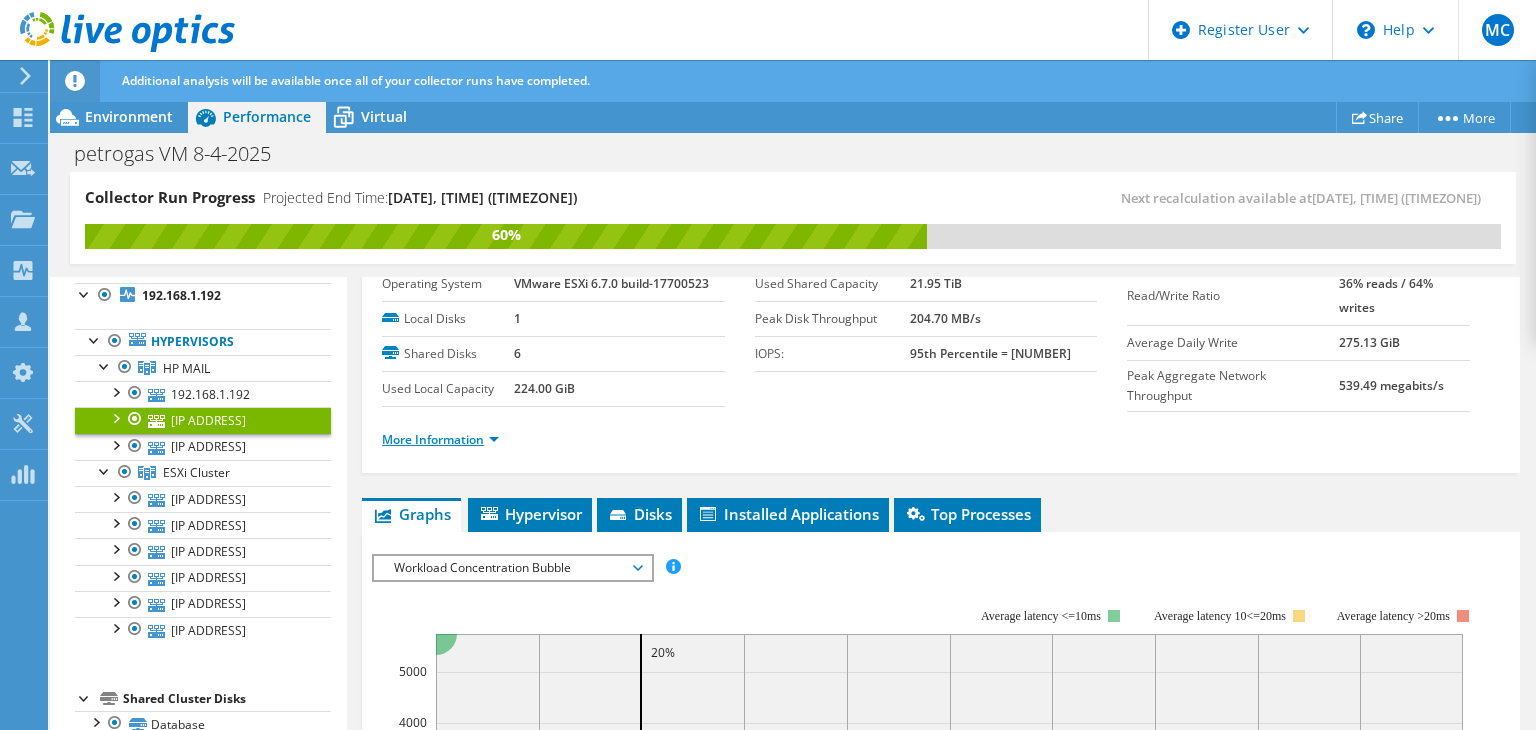 click on "More Information" at bounding box center (440, 439) 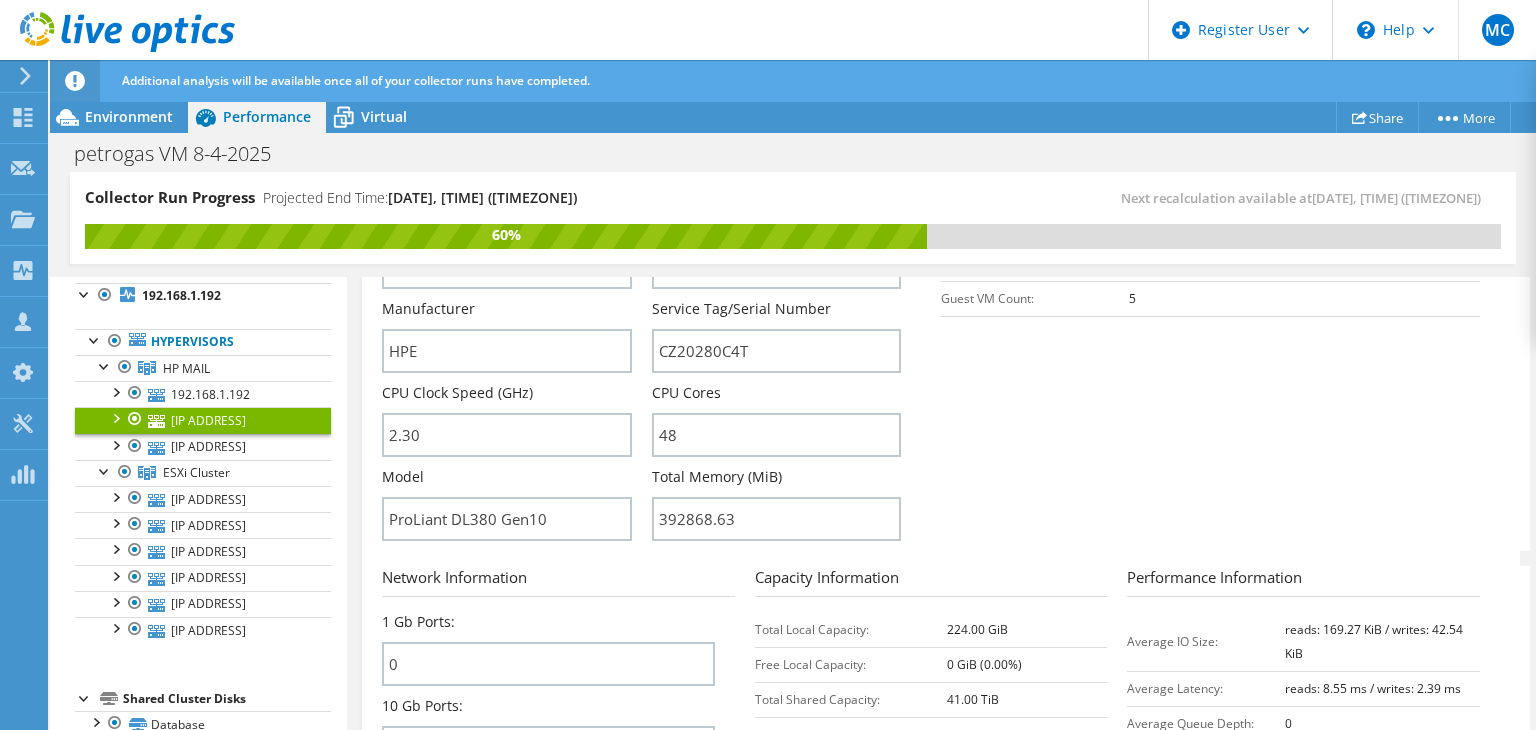 scroll, scrollTop: 470, scrollLeft: 0, axis: vertical 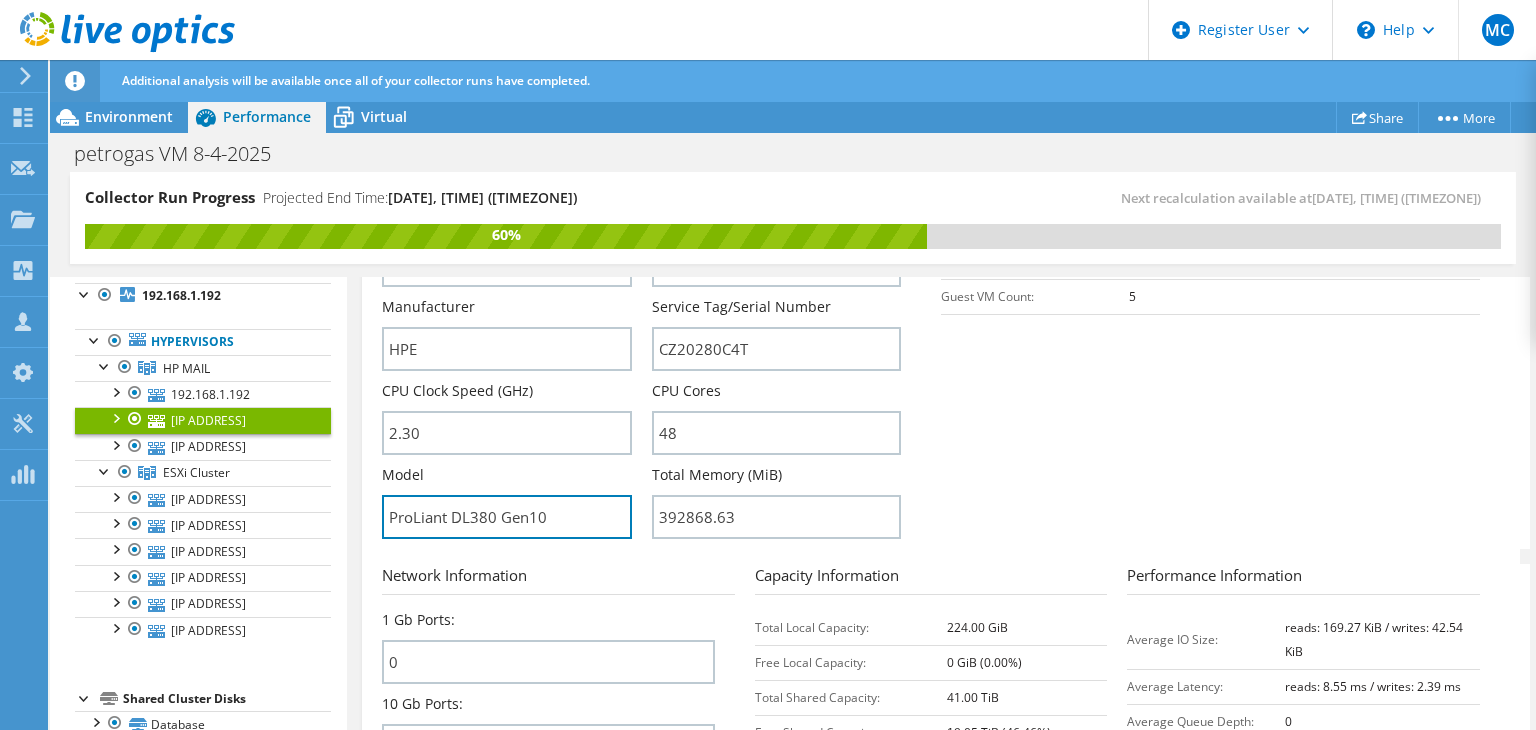 drag, startPoint x: 564, startPoint y: 509, endPoint x: 336, endPoint y: 501, distance: 228.1403 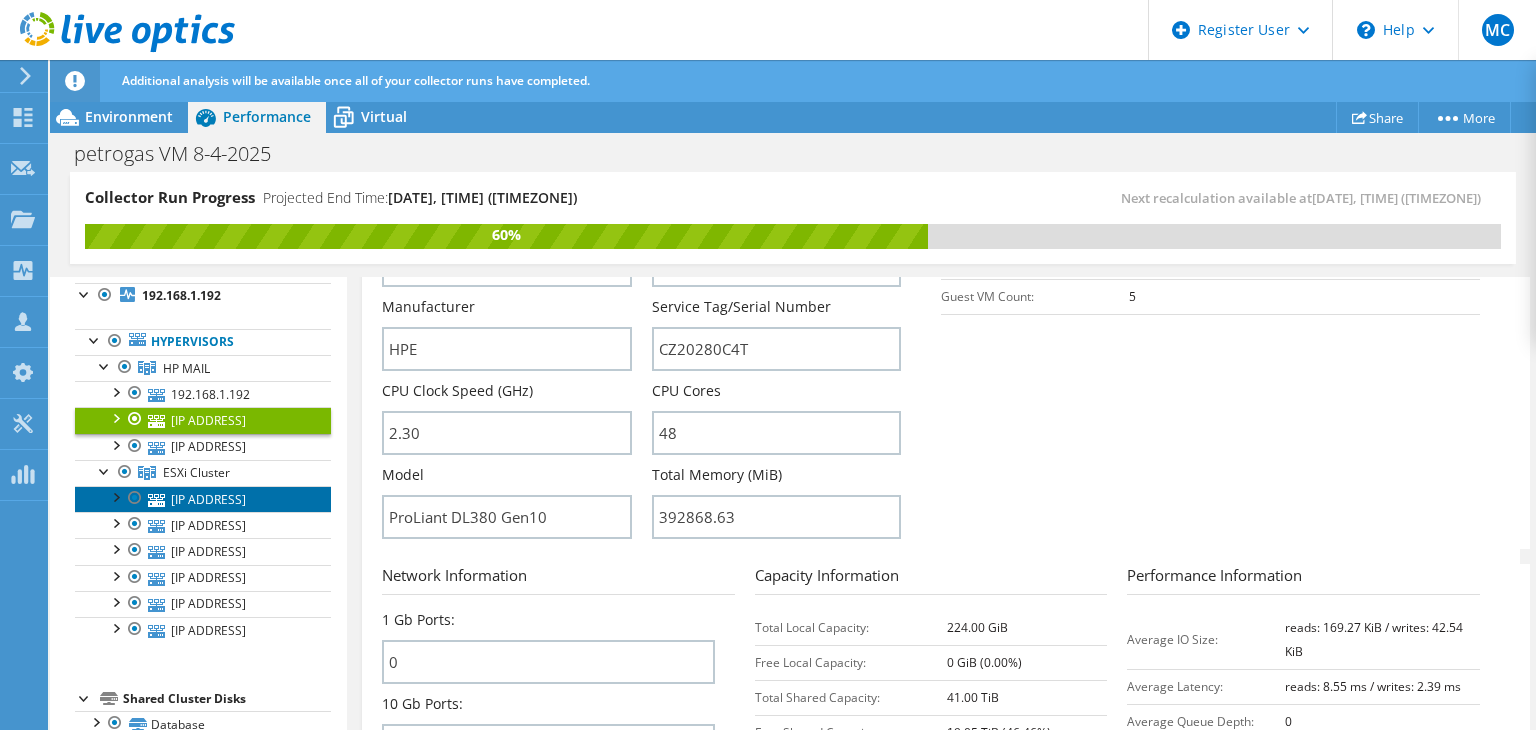 click on "[IP_ADDRESS]" at bounding box center (203, 499) 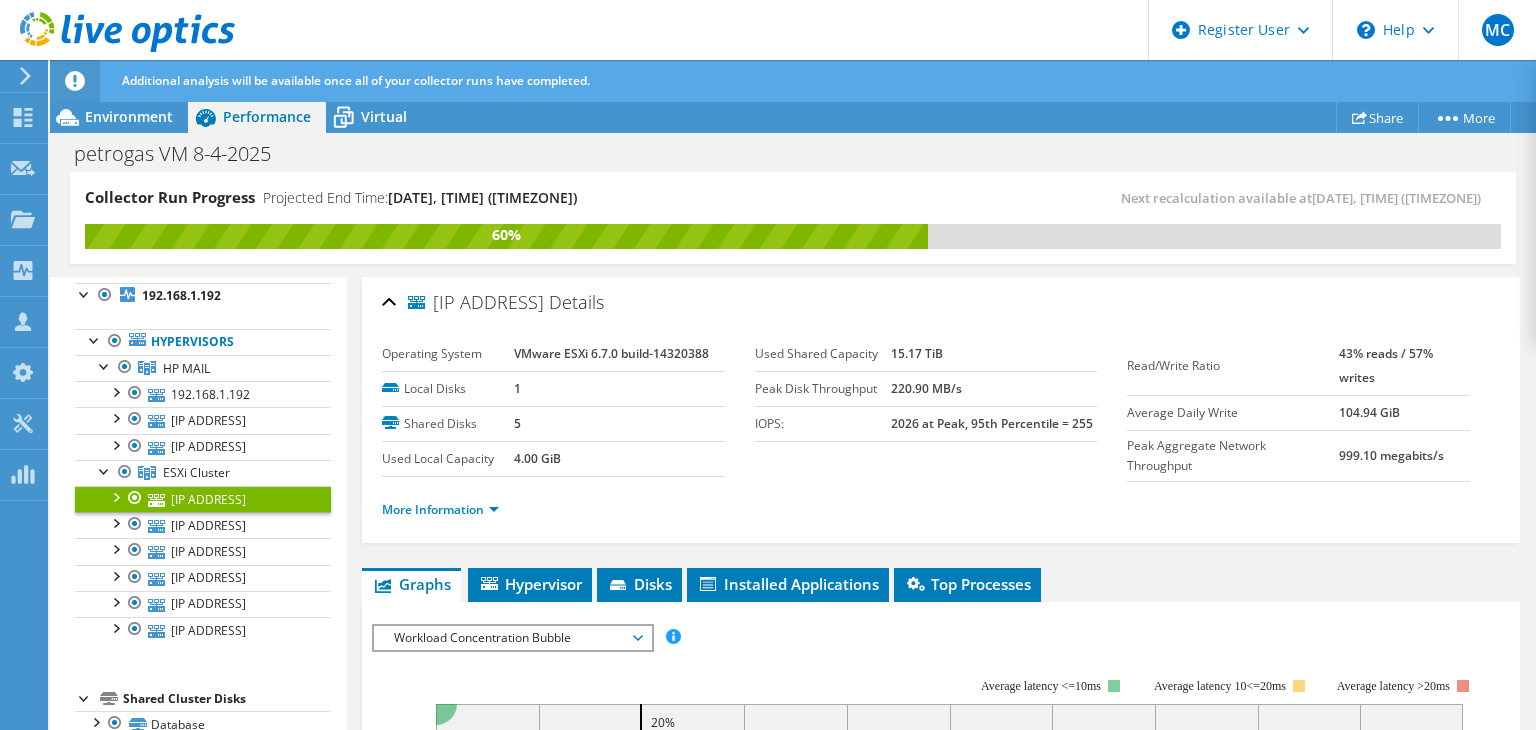 scroll, scrollTop: 0, scrollLeft: 0, axis: both 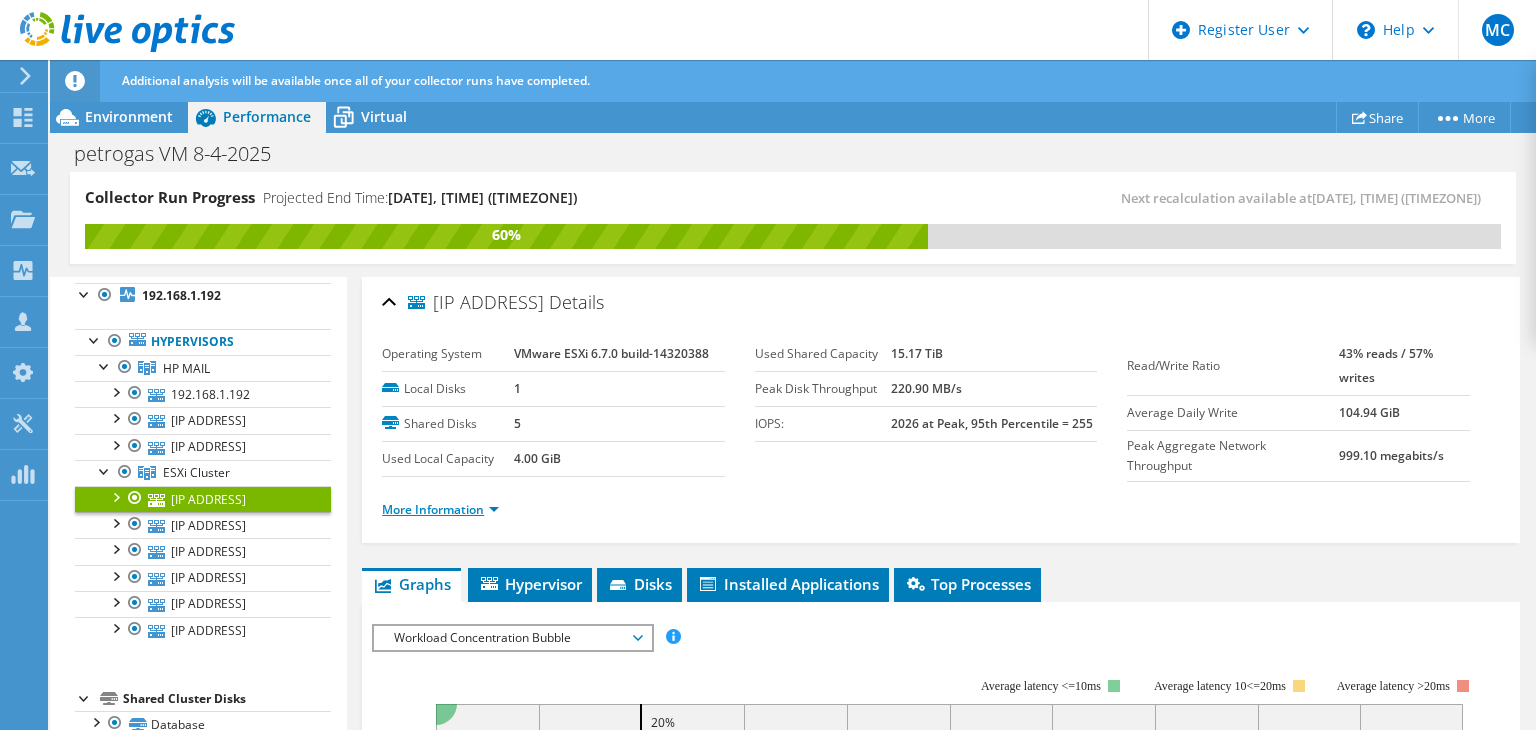 click on "More Information" at bounding box center [440, 509] 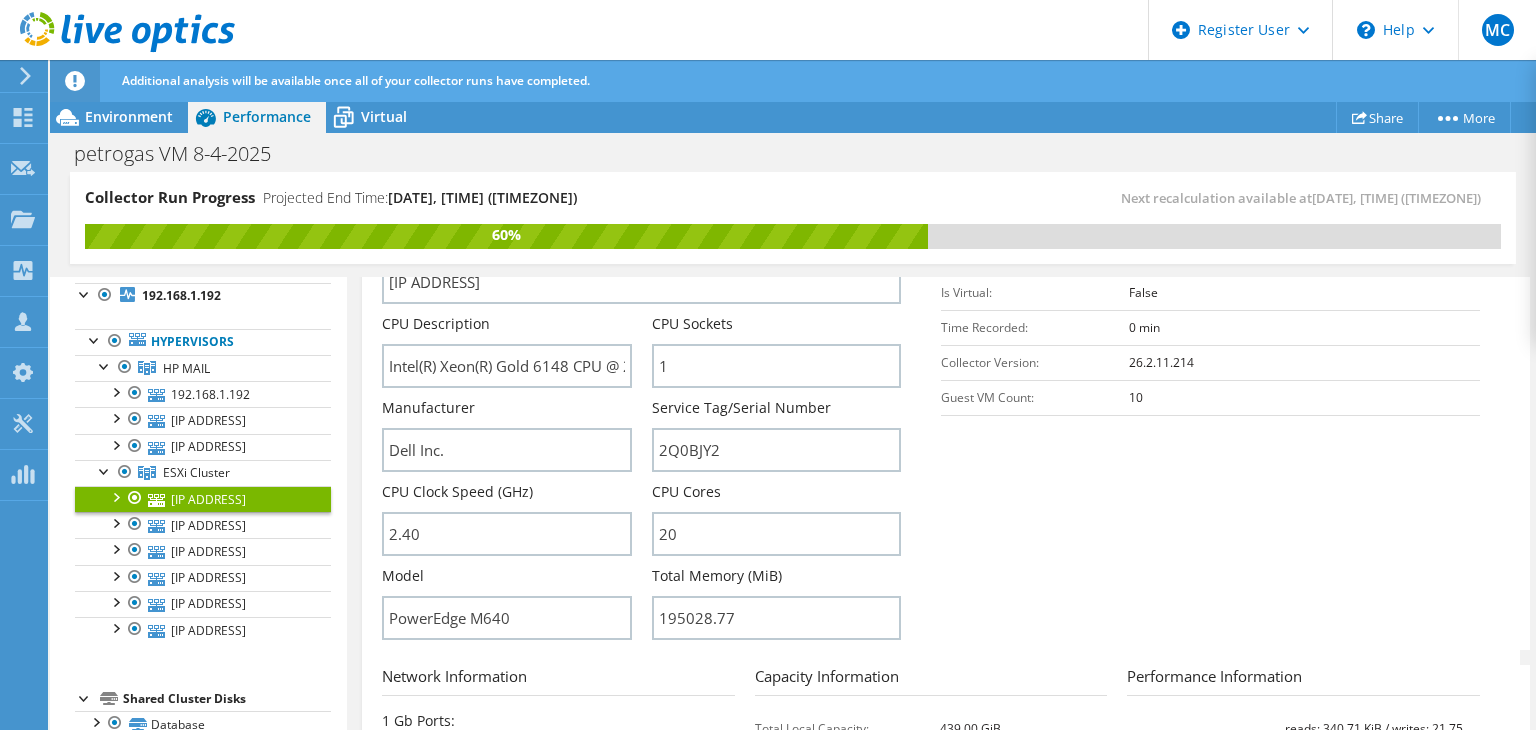 scroll, scrollTop: 400, scrollLeft: 0, axis: vertical 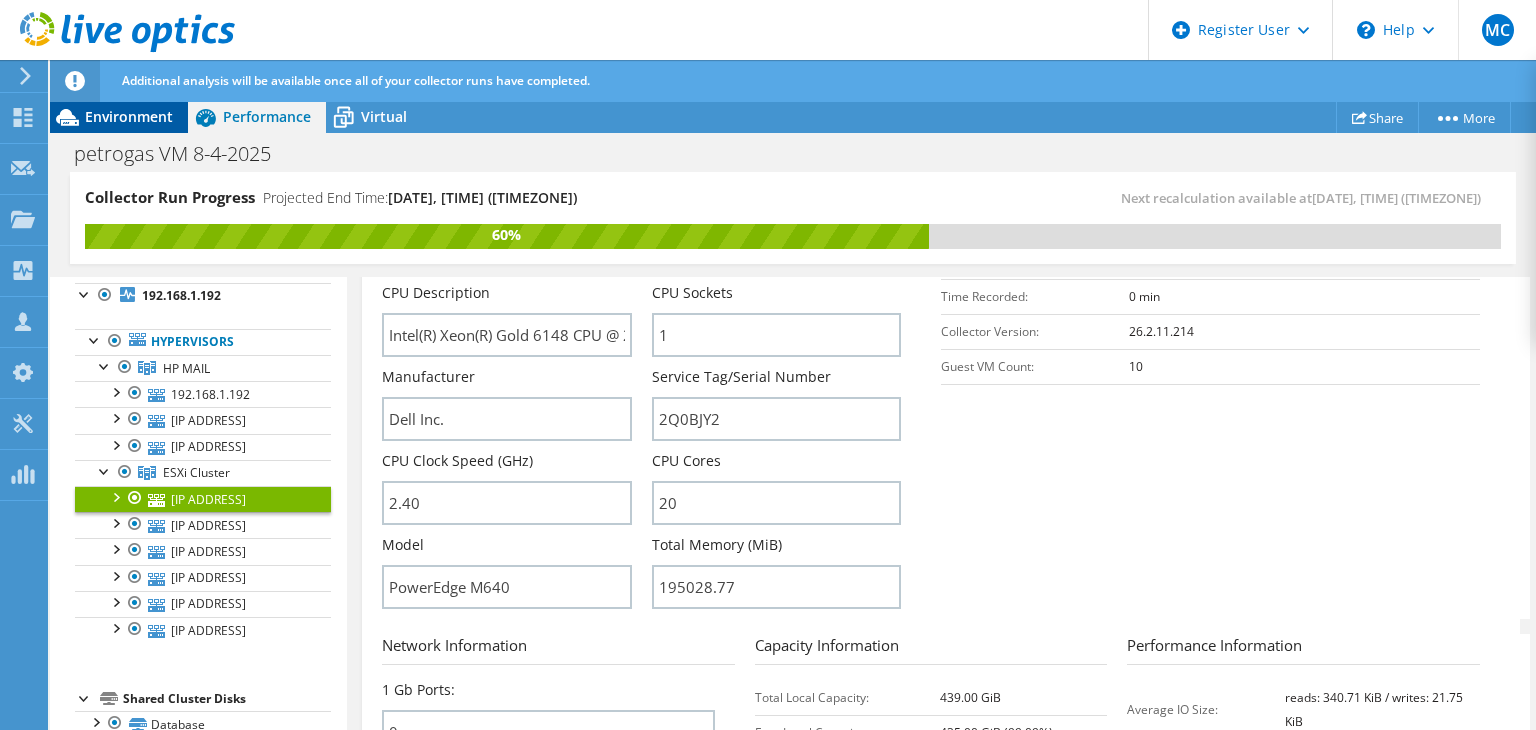 click on "Environment" at bounding box center [129, 116] 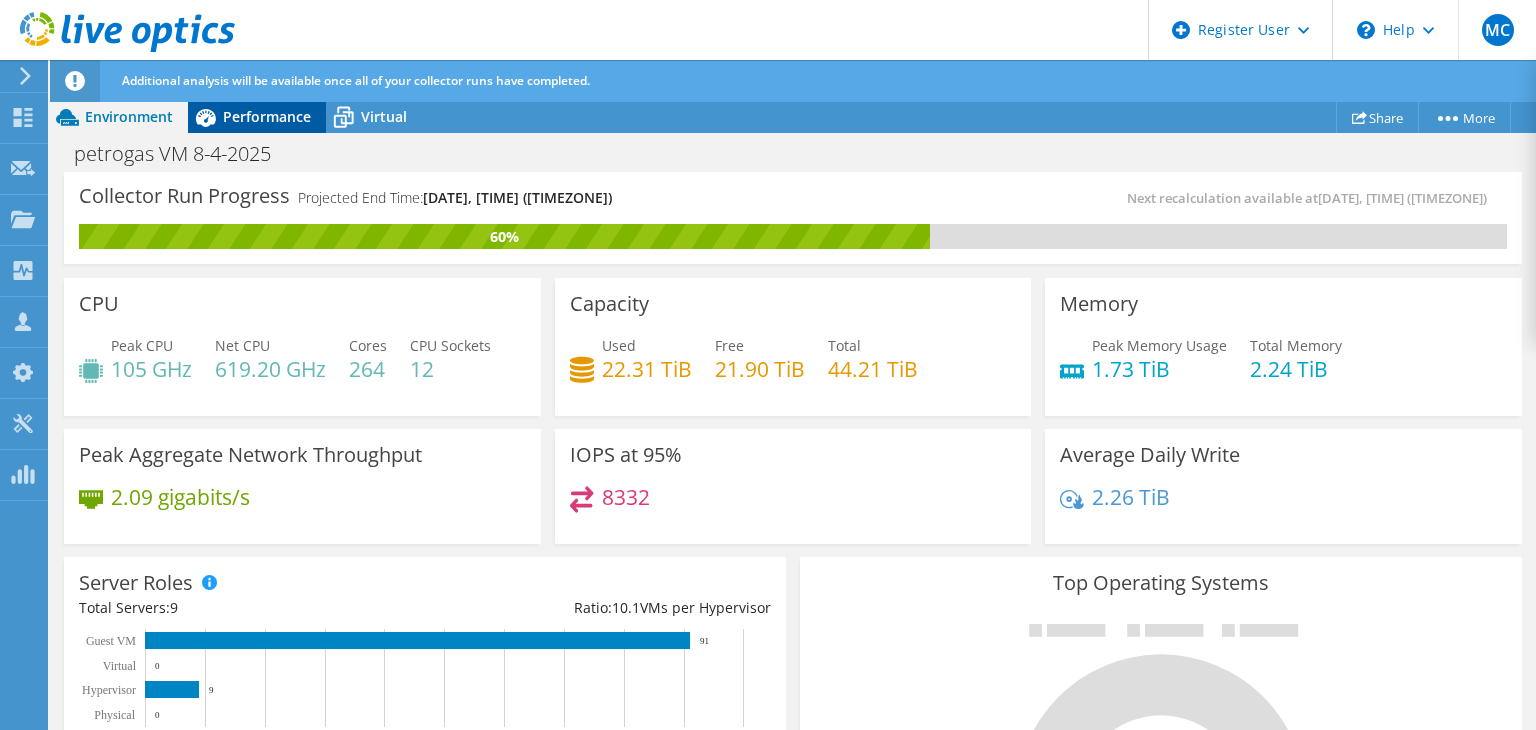 click on "Performance" at bounding box center (267, 116) 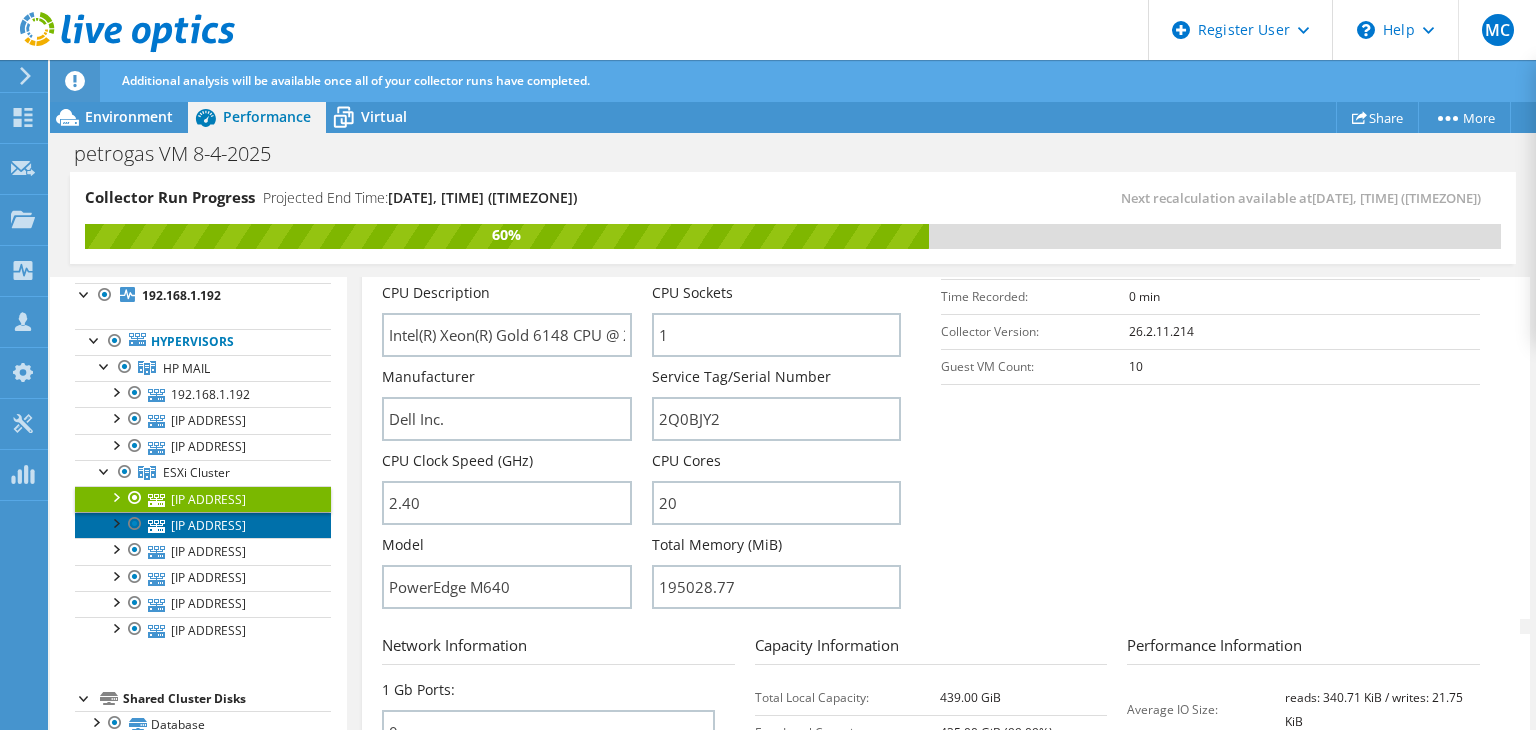 click on "[IP_ADDRESS]" at bounding box center (203, 525) 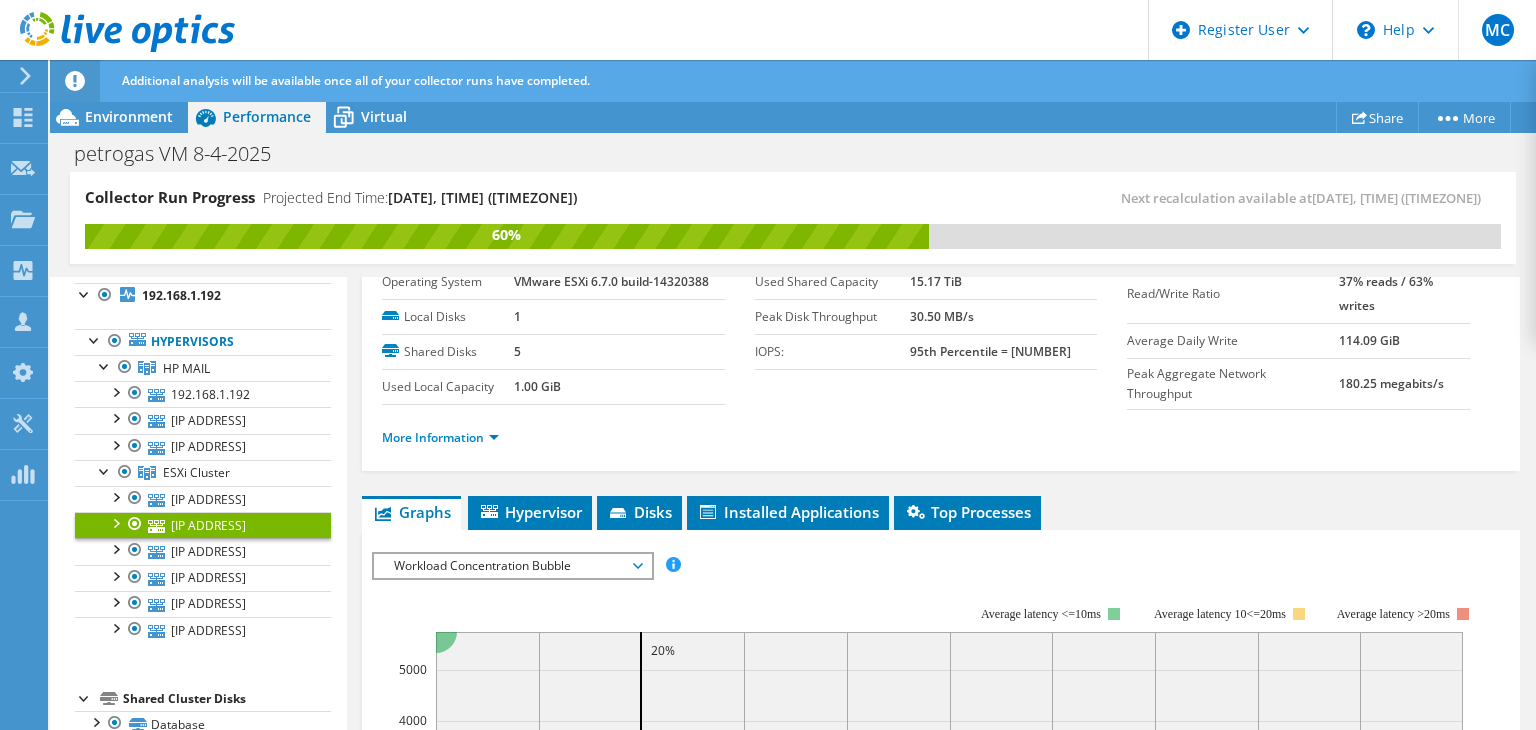 scroll, scrollTop: 100, scrollLeft: 0, axis: vertical 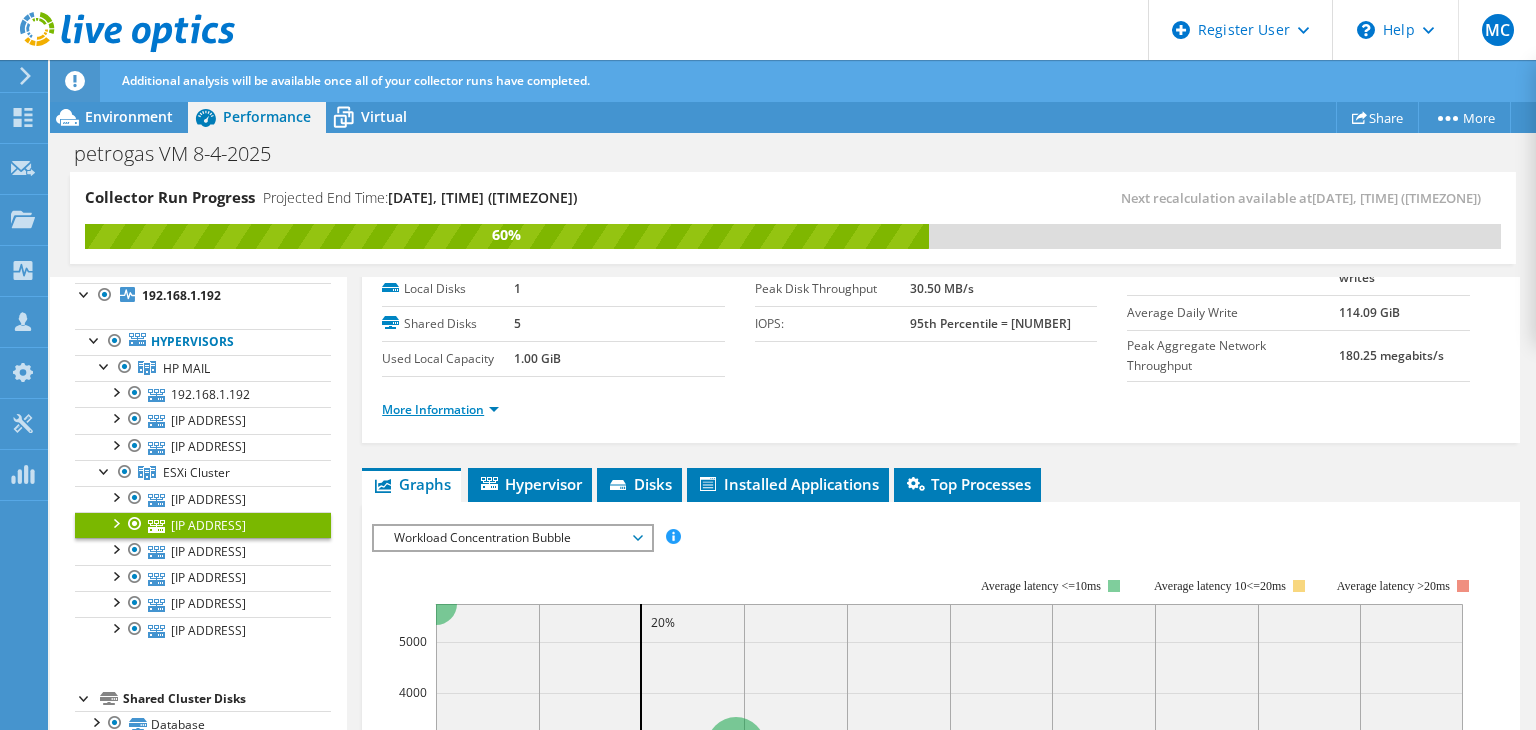 click on "More Information" at bounding box center (440, 409) 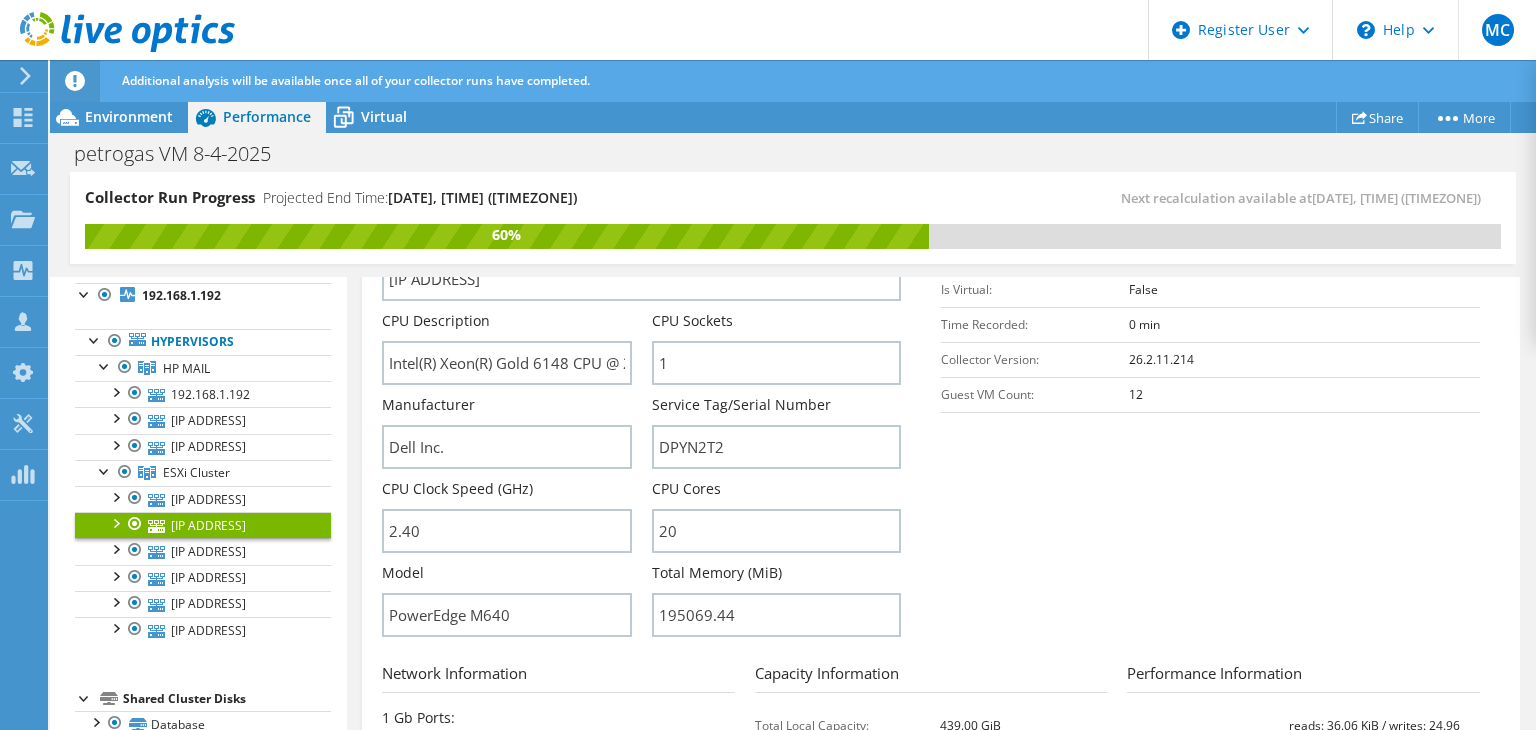 scroll, scrollTop: 400, scrollLeft: 0, axis: vertical 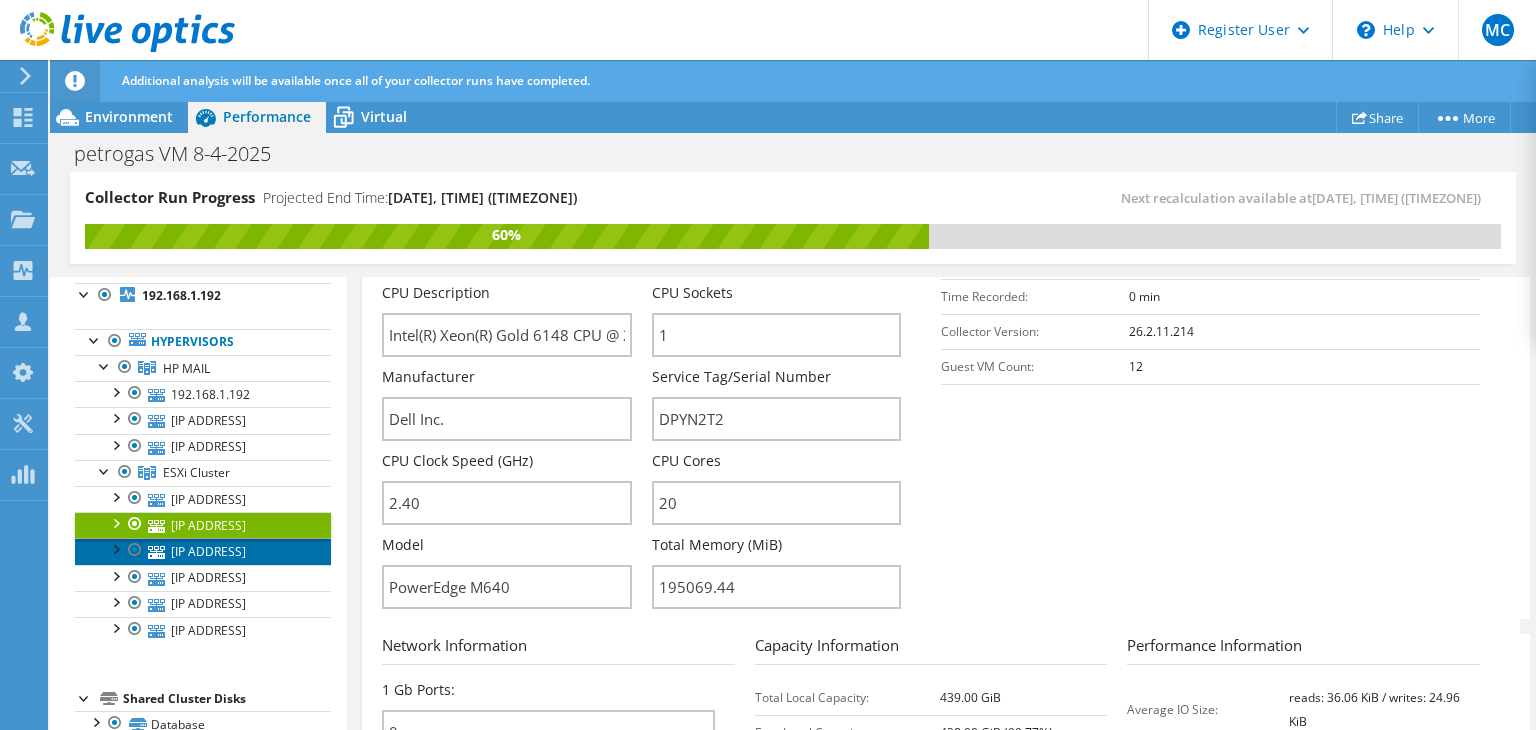 click on "[IP_ADDRESS]" at bounding box center [203, 551] 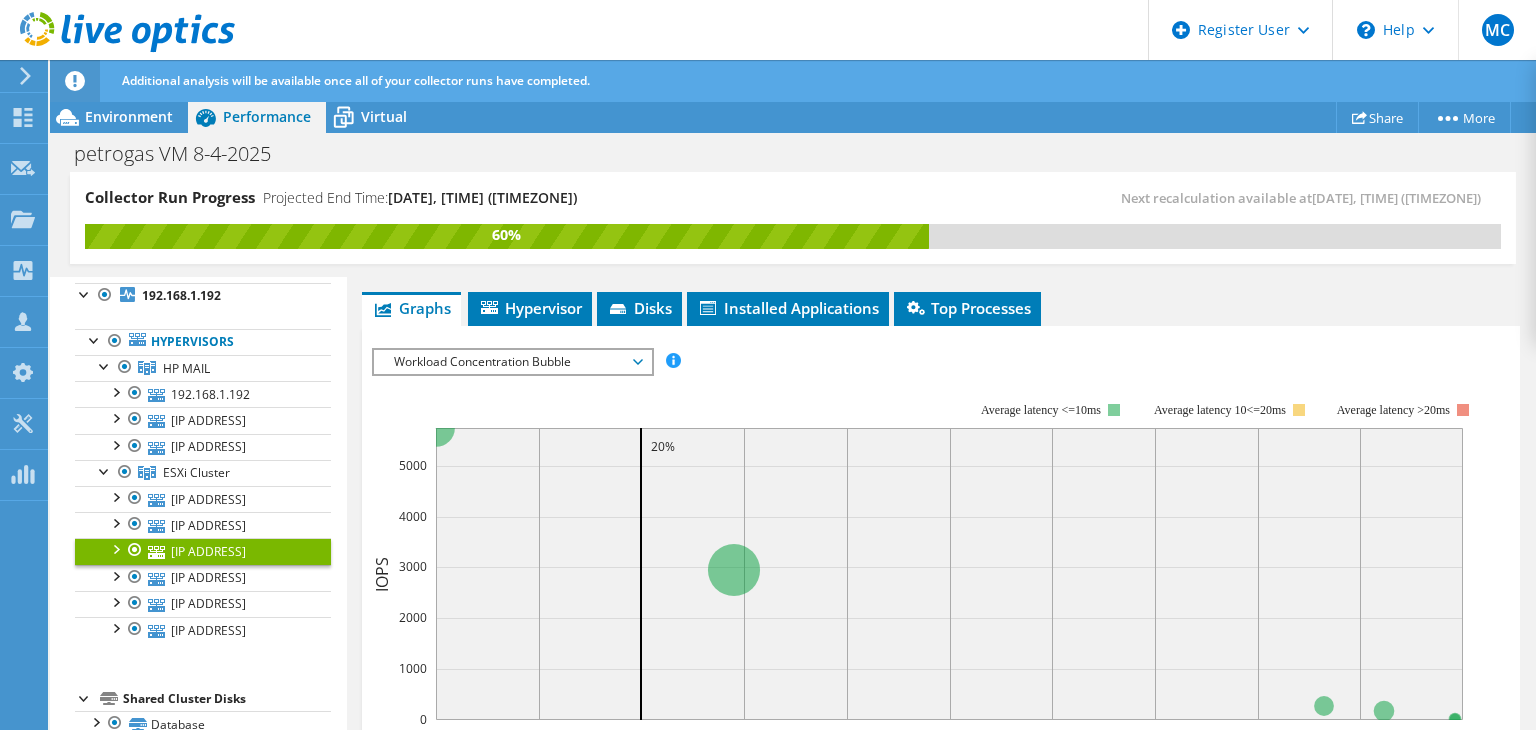 scroll, scrollTop: 176, scrollLeft: 0, axis: vertical 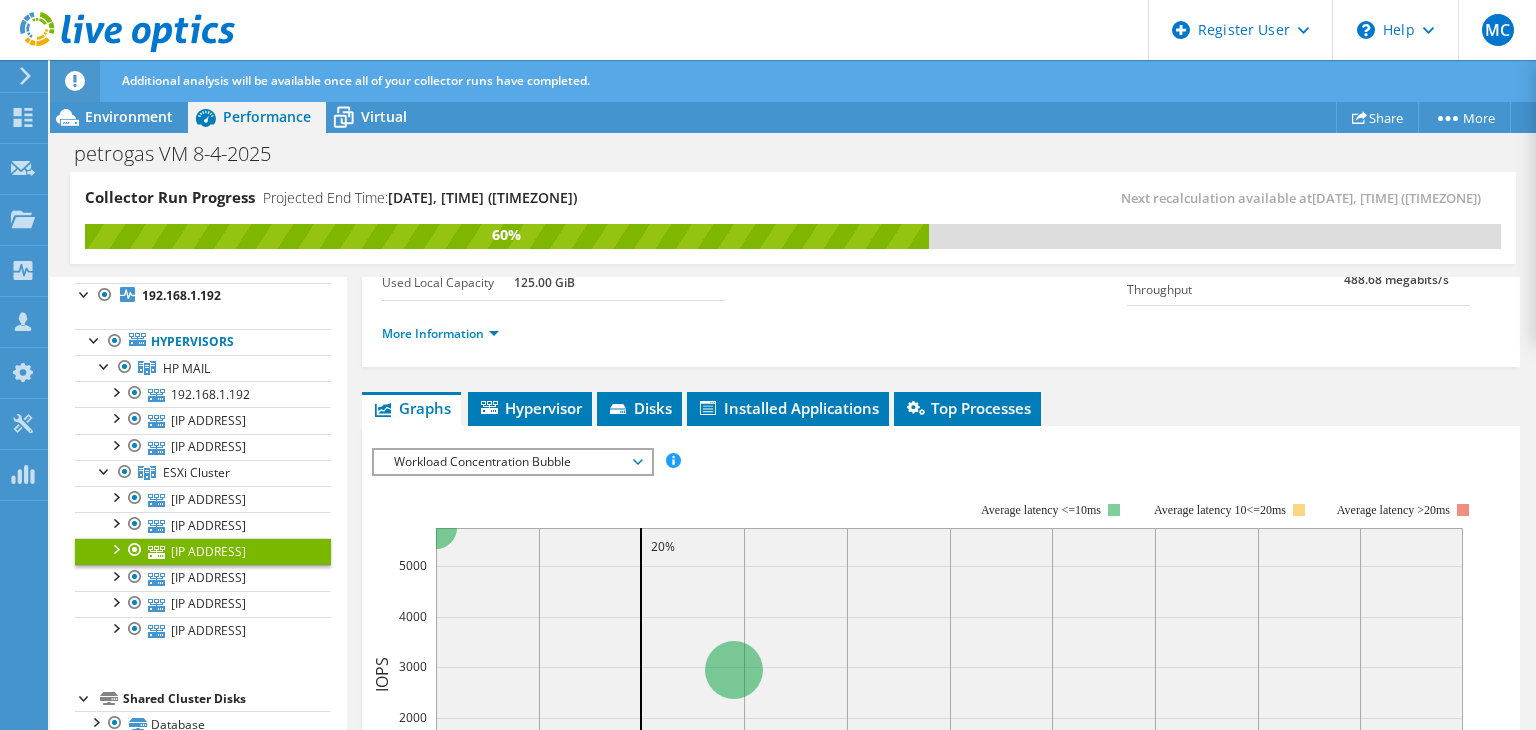 click on "More Information" at bounding box center [941, 334] 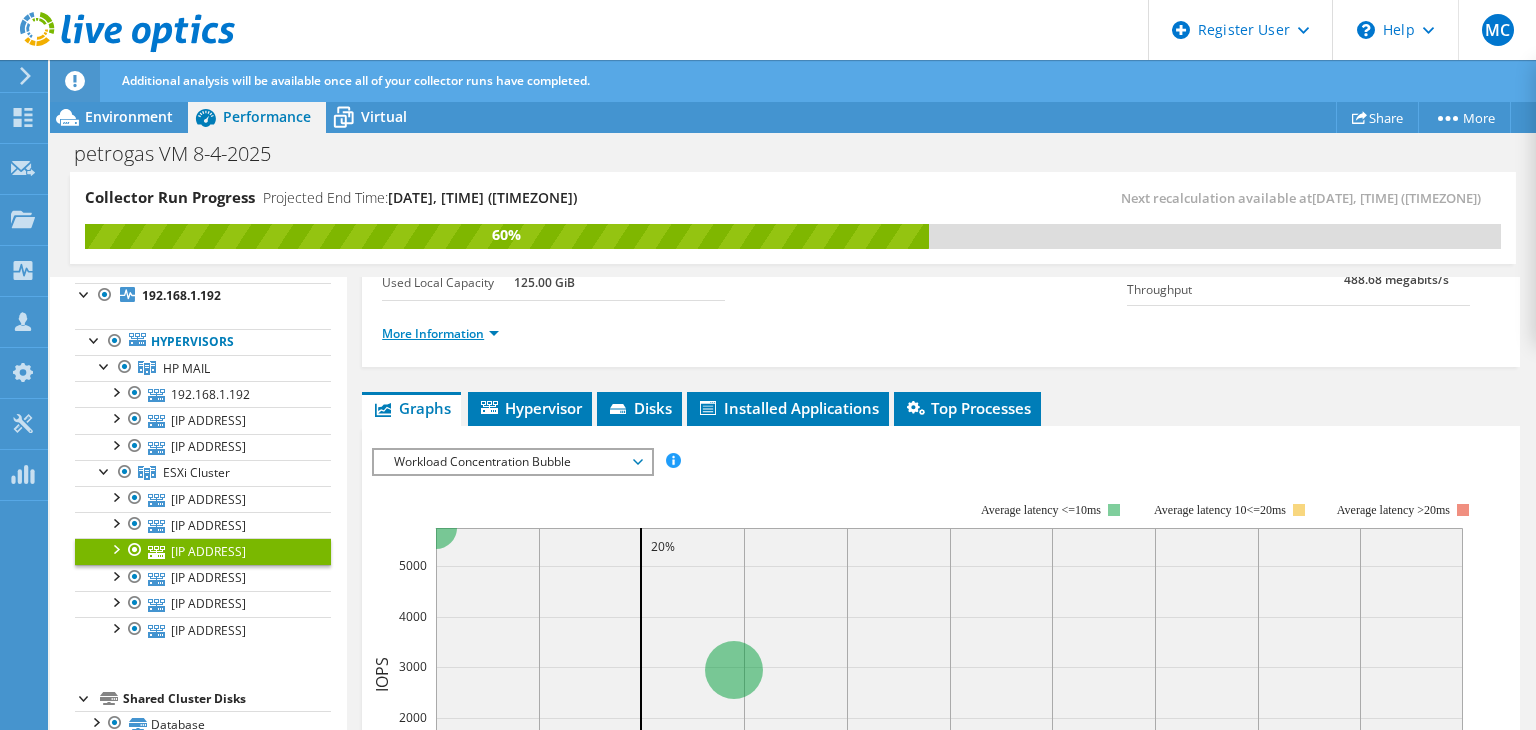 click on "More Information" at bounding box center [440, 333] 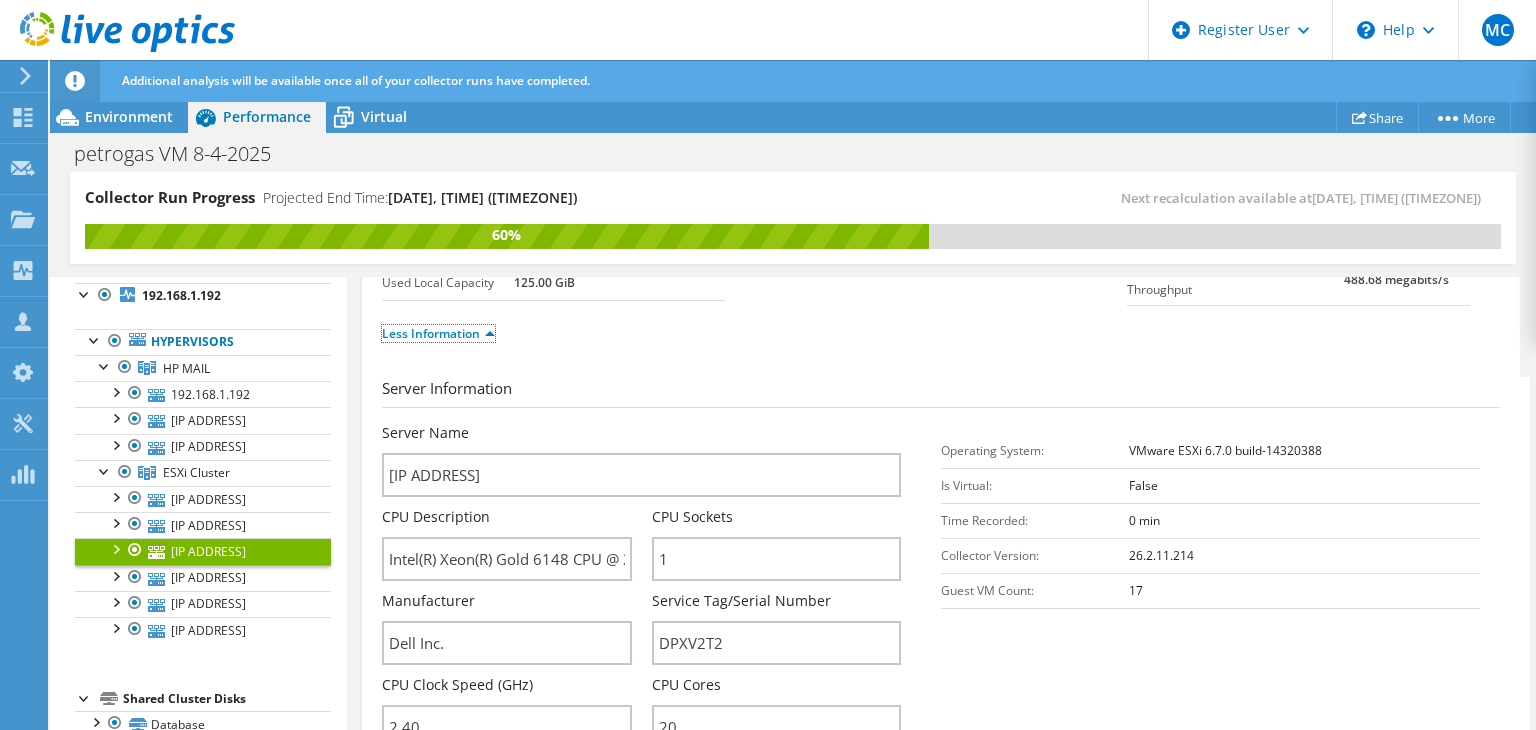 scroll, scrollTop: 0, scrollLeft: 0, axis: both 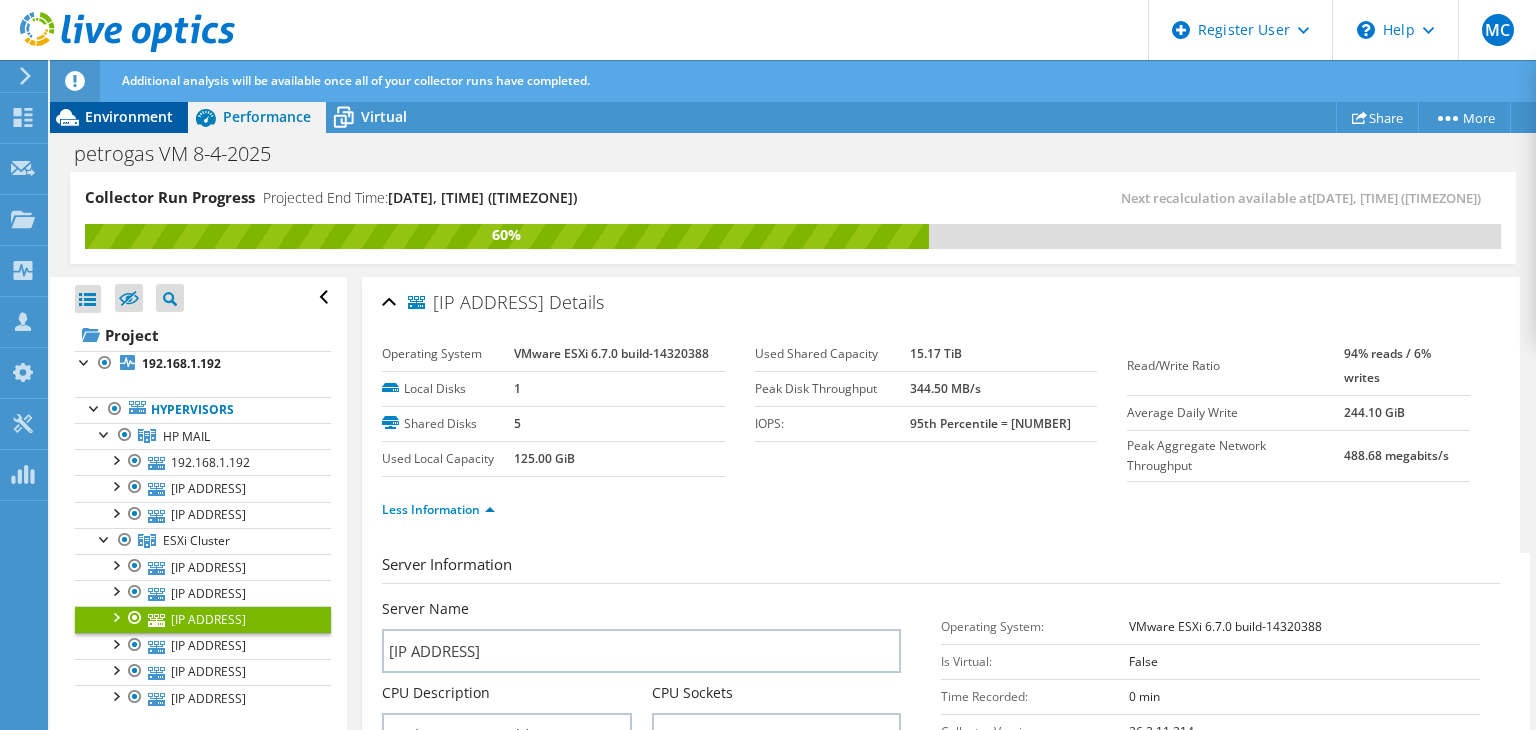 click on "Environment" at bounding box center [129, 116] 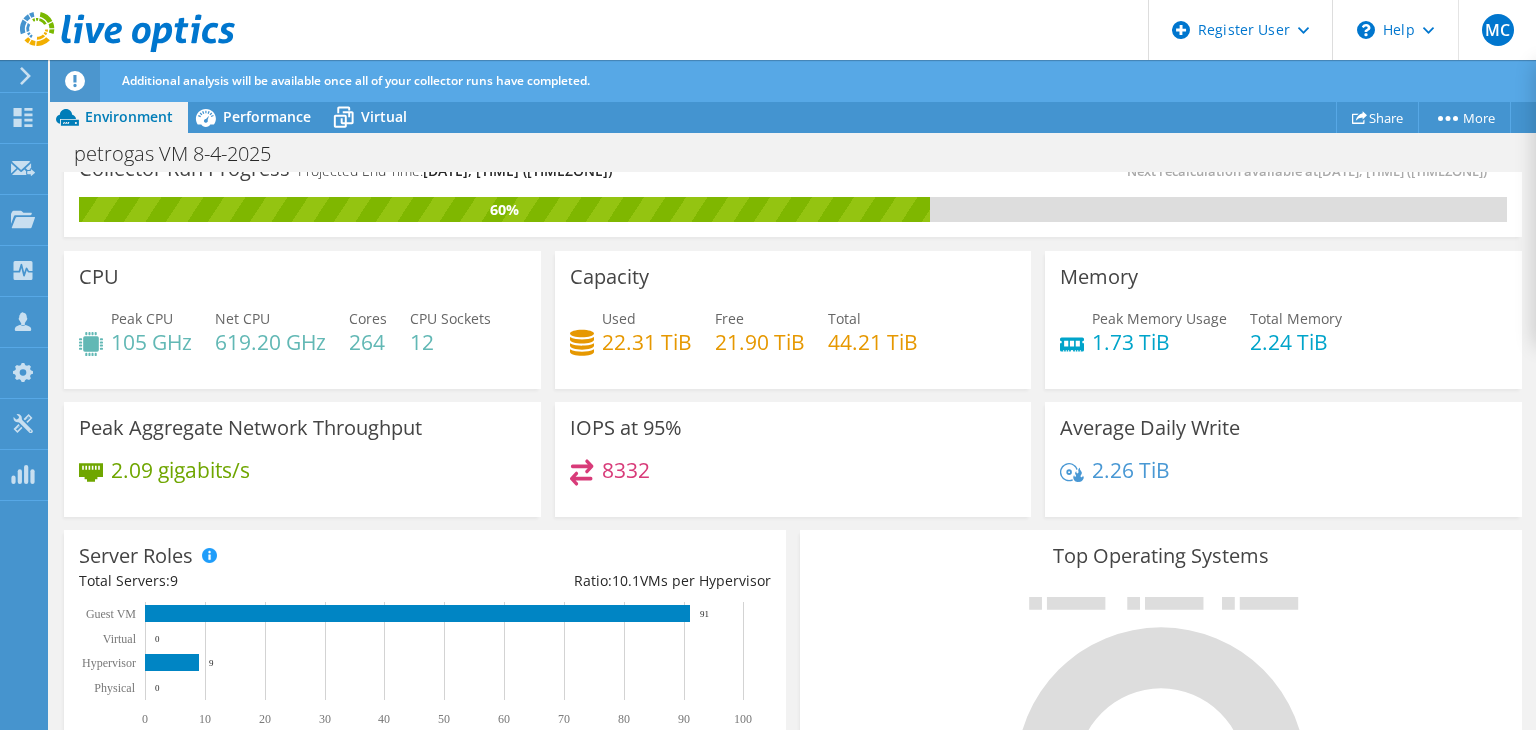 scroll, scrollTop: 0, scrollLeft: 0, axis: both 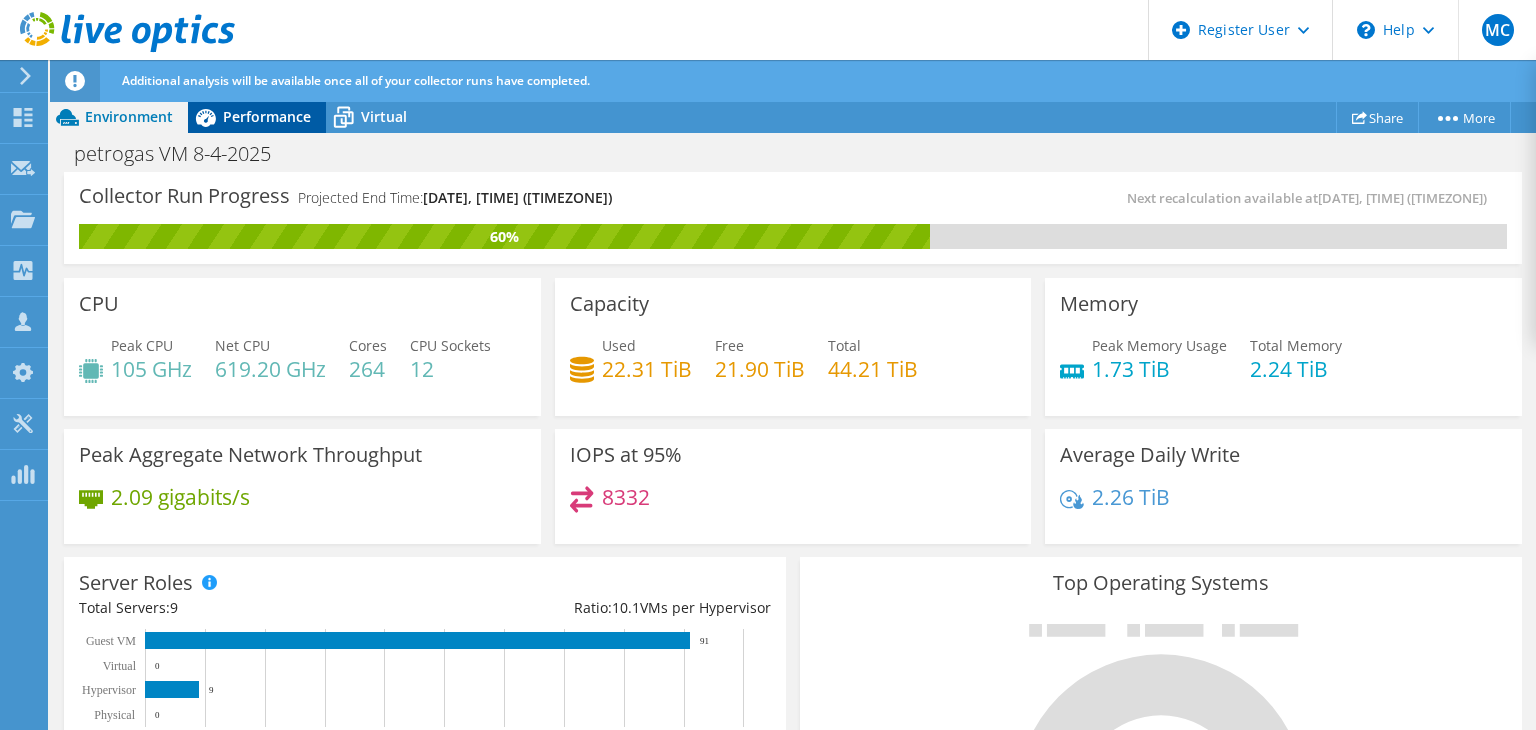 click on "Performance" at bounding box center (267, 116) 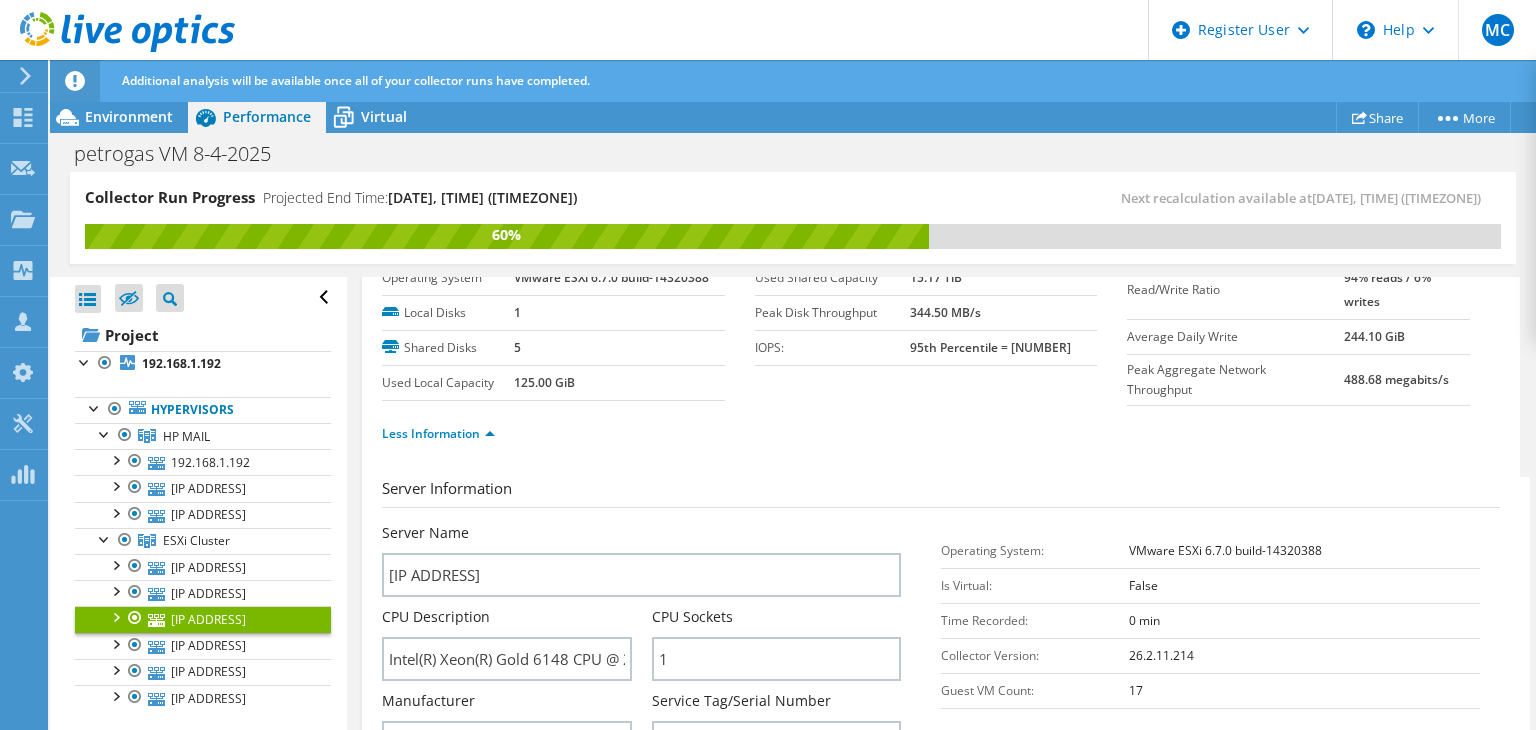 scroll, scrollTop: 100, scrollLeft: 0, axis: vertical 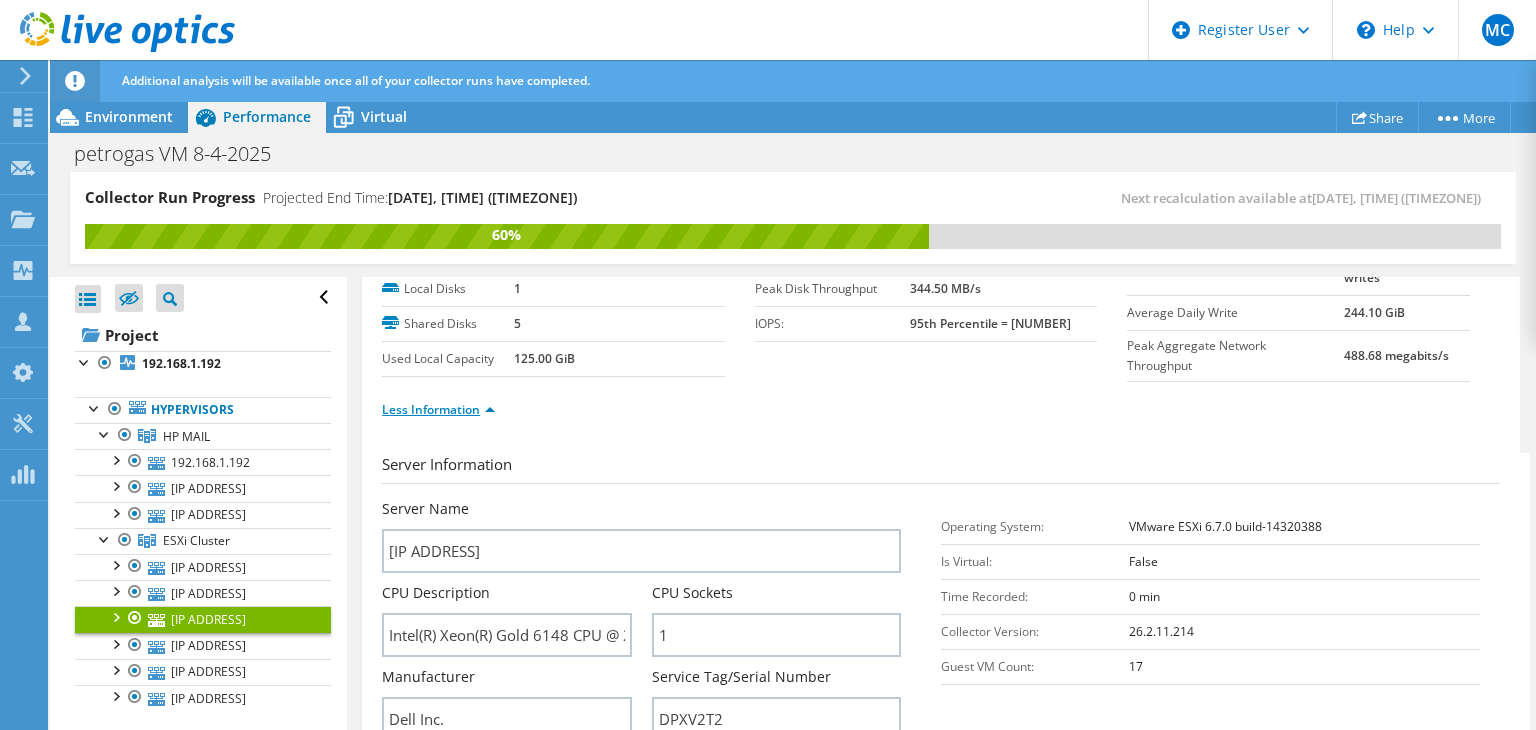 click on "Less Information" at bounding box center [438, 409] 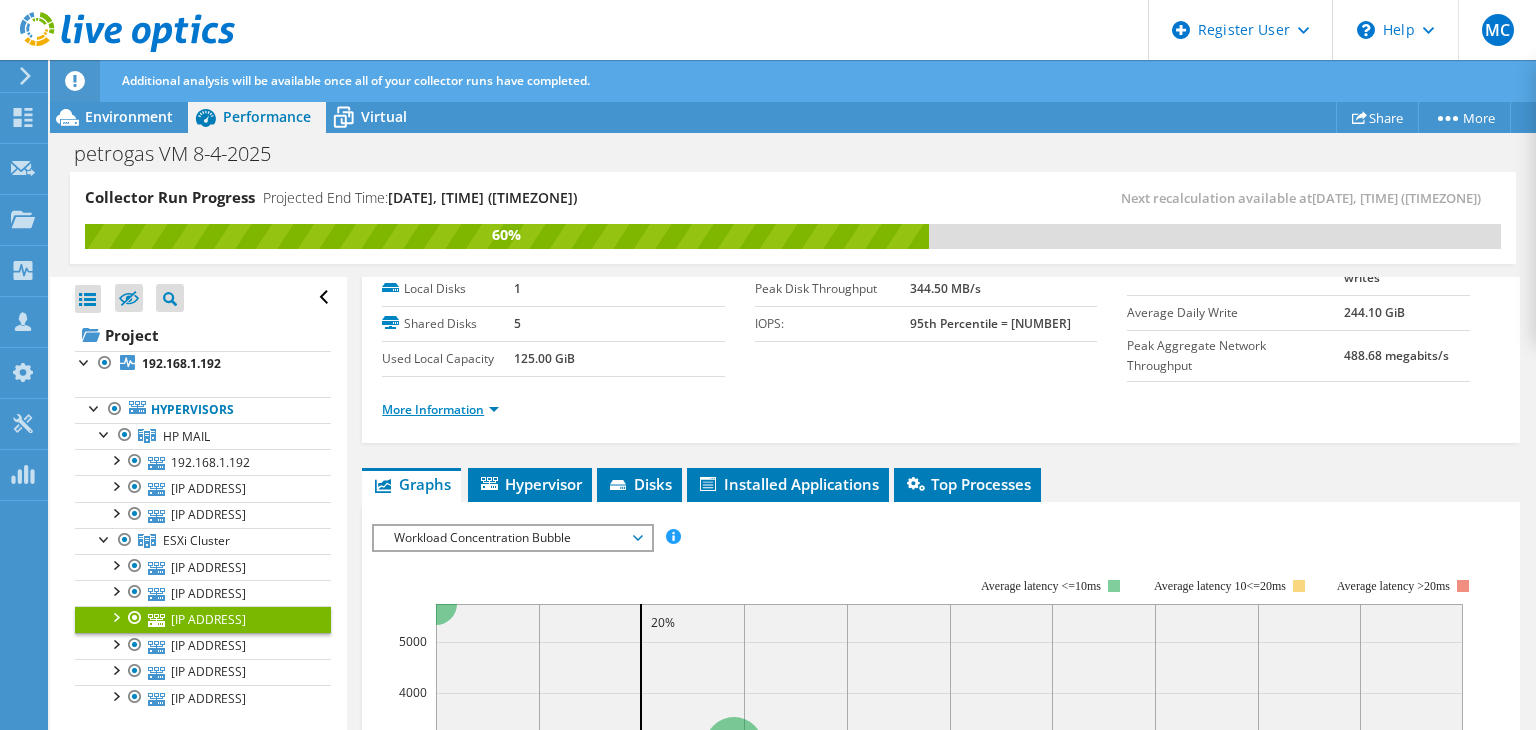 click on "More Information" at bounding box center (440, 409) 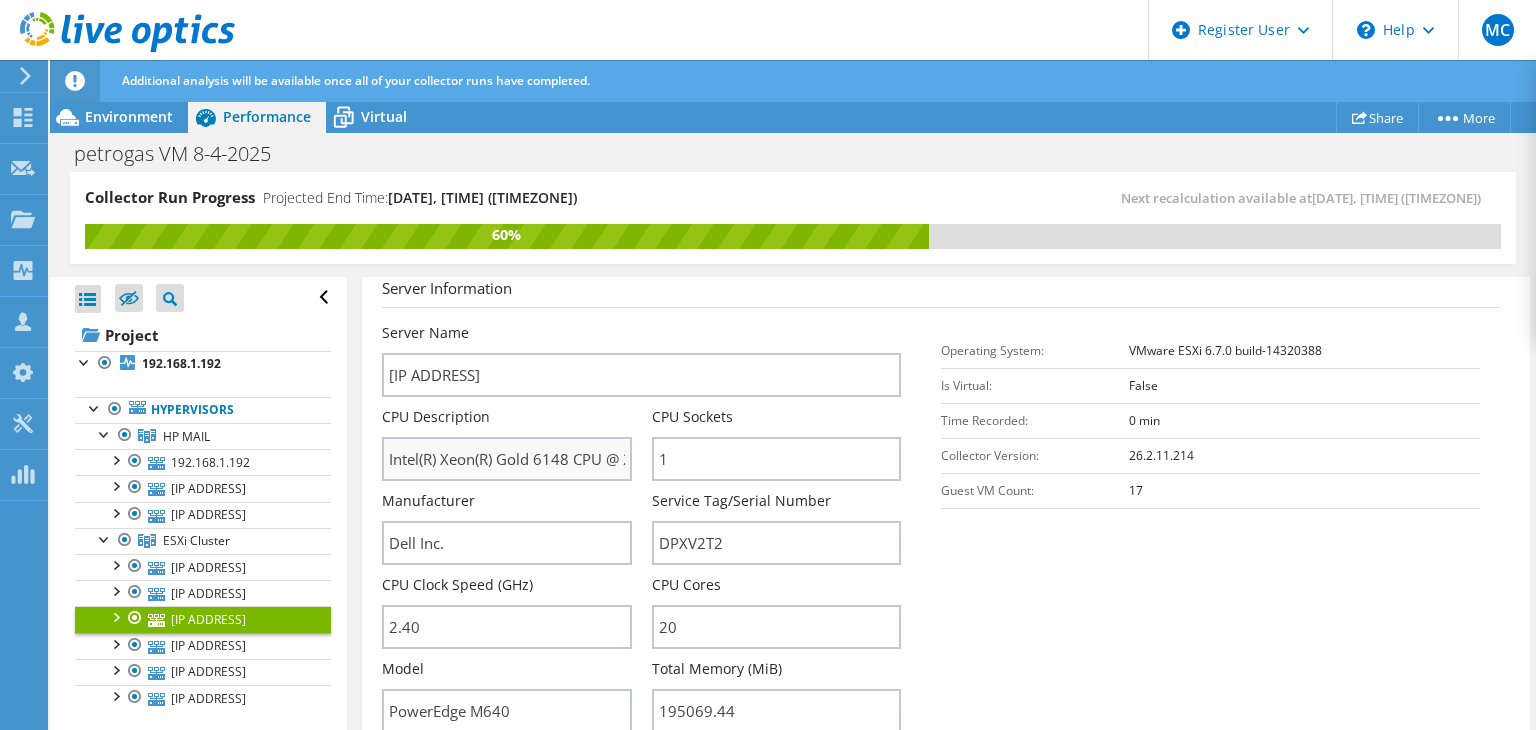 scroll, scrollTop: 300, scrollLeft: 0, axis: vertical 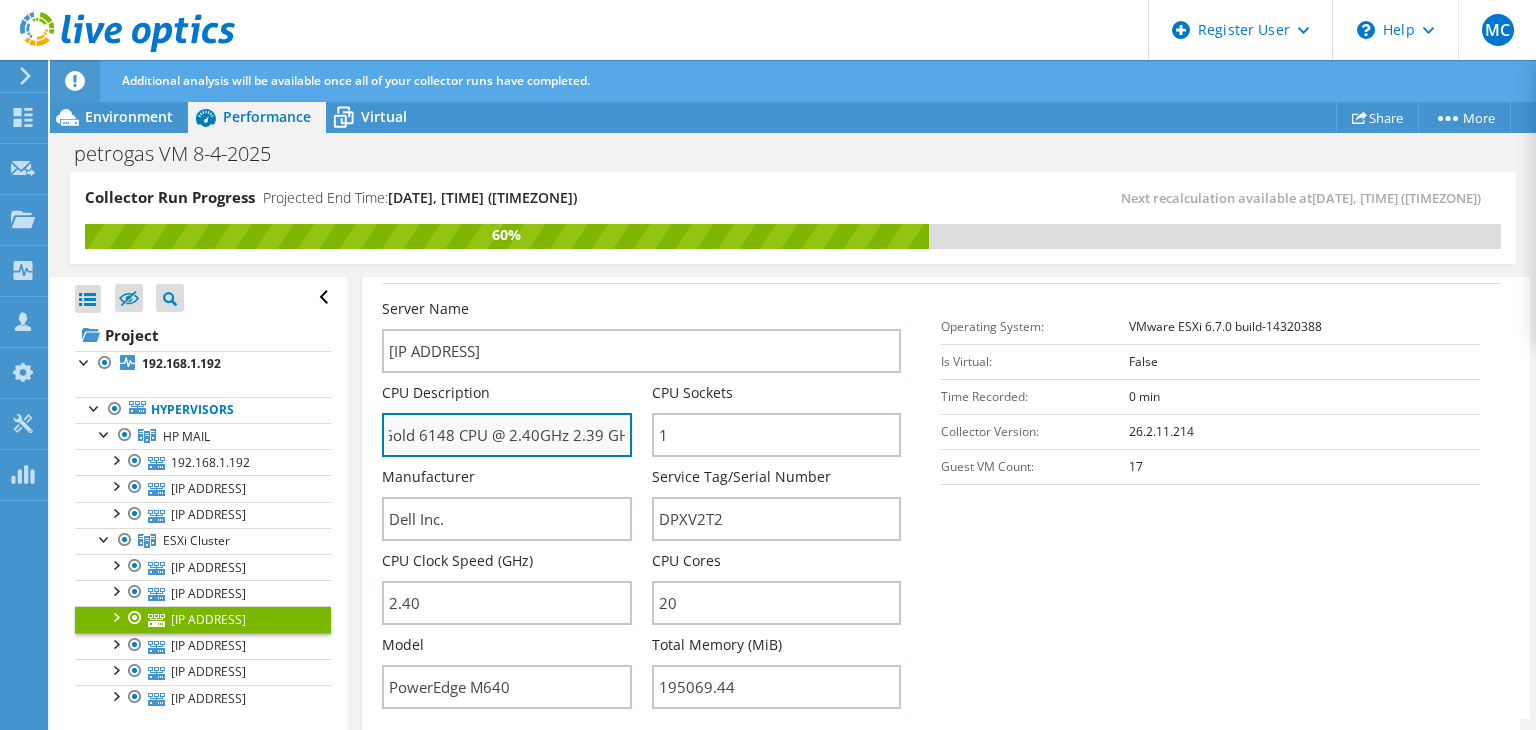 drag, startPoint x: 574, startPoint y: 429, endPoint x: 609, endPoint y: 430, distance: 35.014282 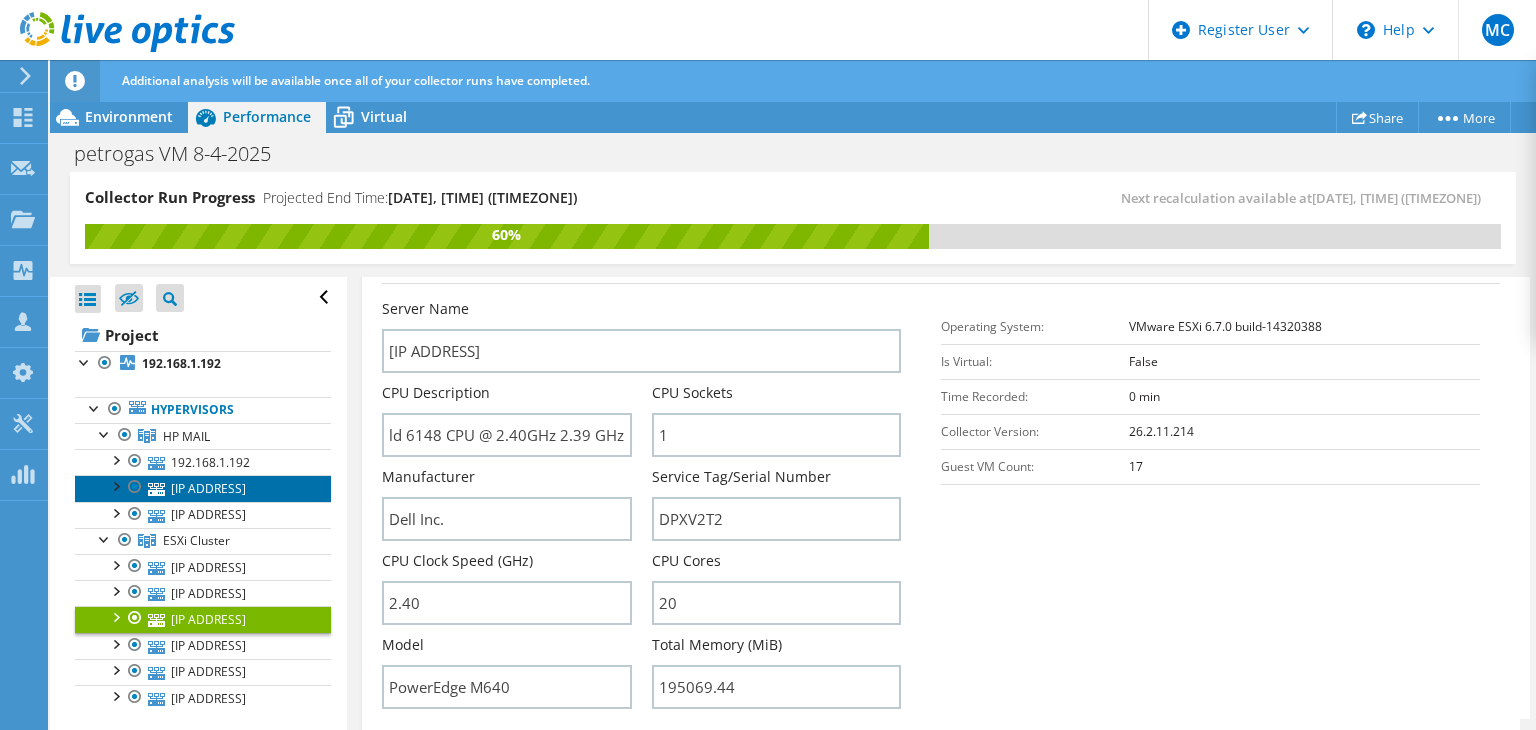 click on "[IP_ADDRESS]" at bounding box center (203, 488) 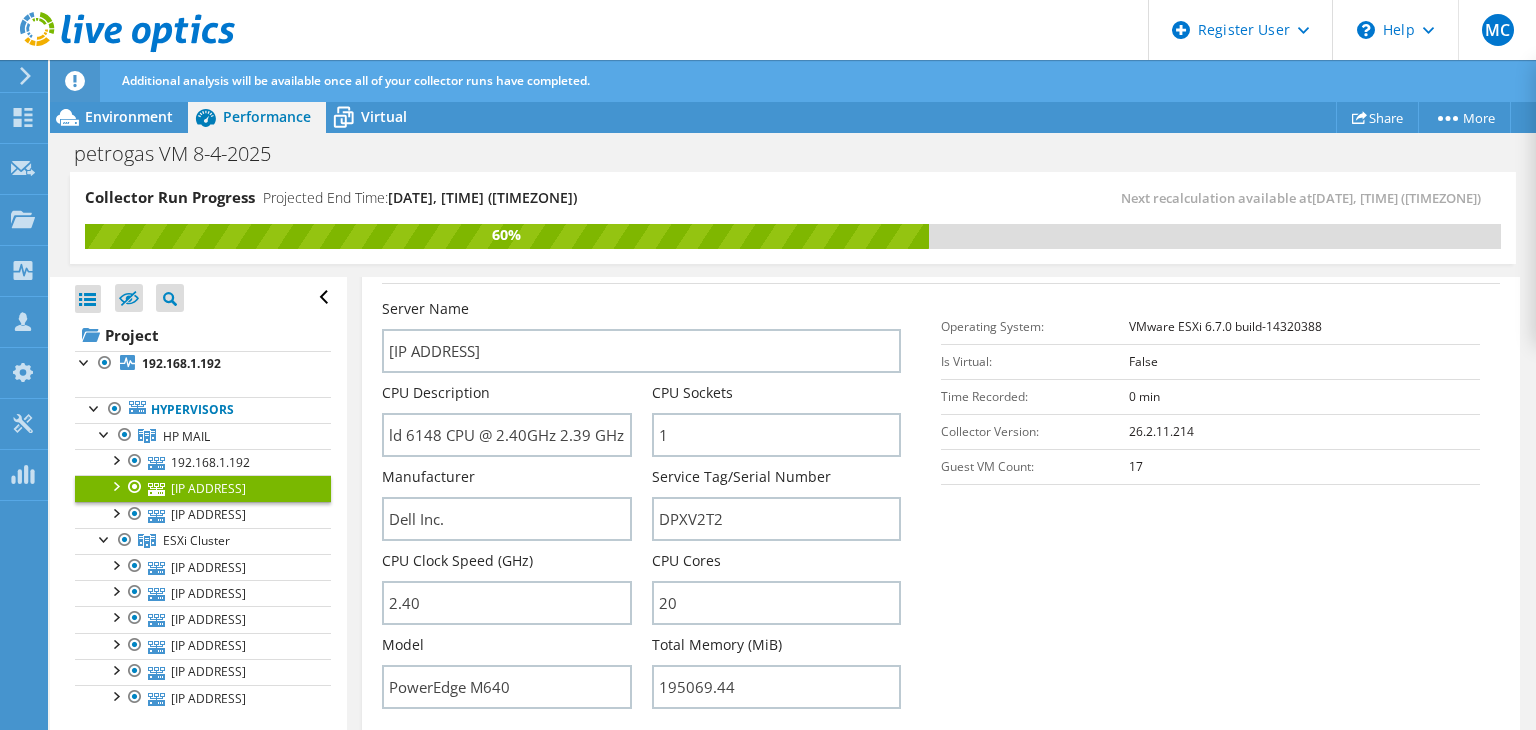 scroll, scrollTop: 0, scrollLeft: 0, axis: both 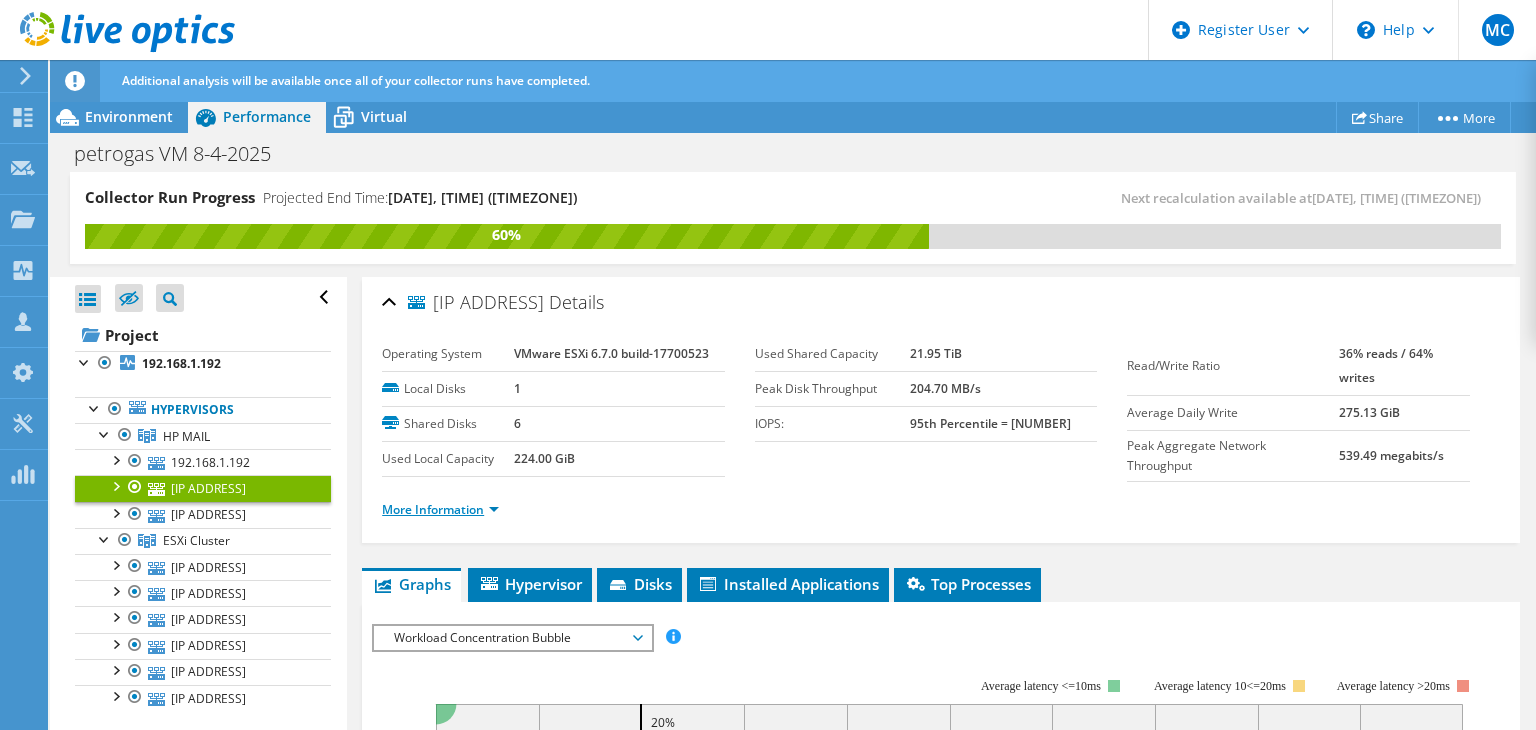 click on "More Information" at bounding box center (440, 509) 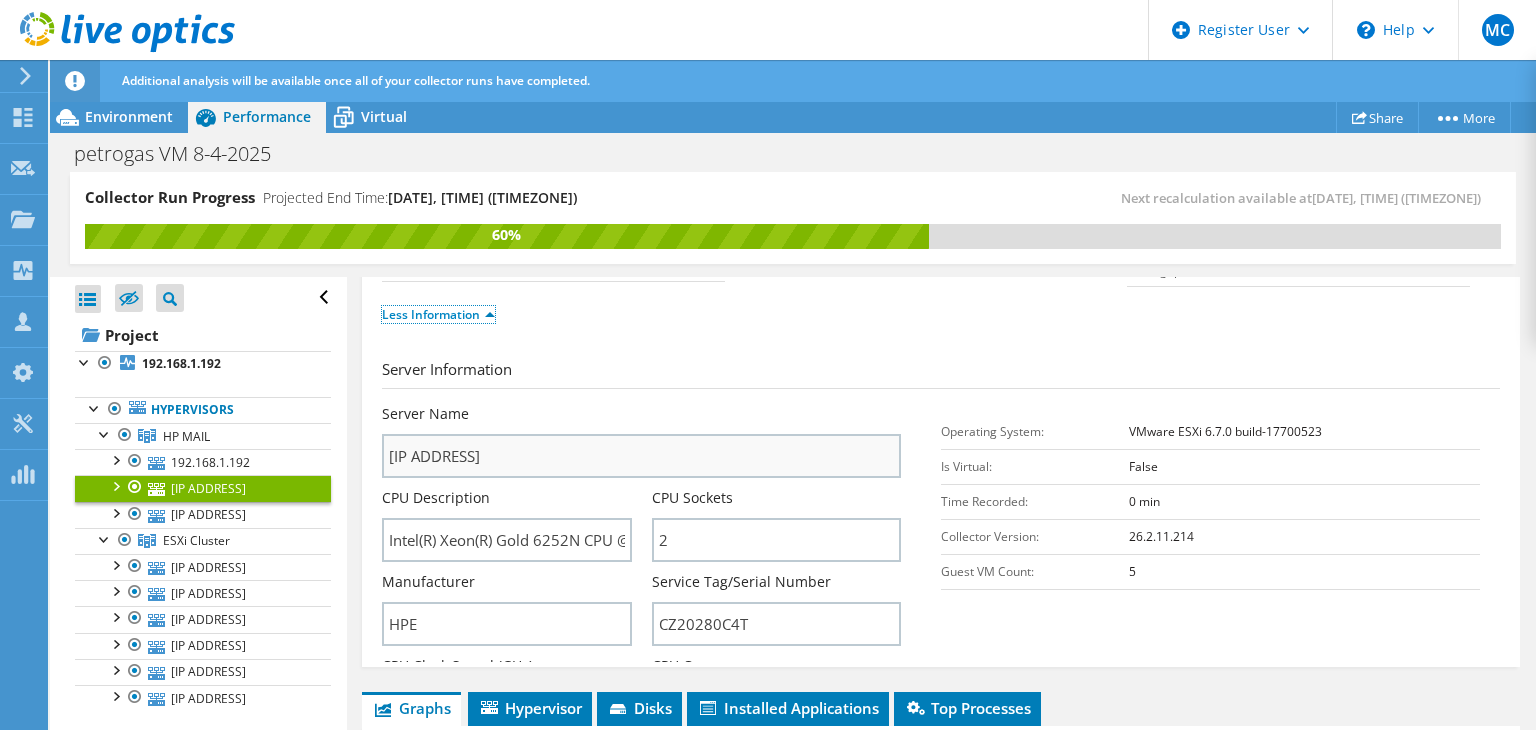 scroll, scrollTop: 200, scrollLeft: 0, axis: vertical 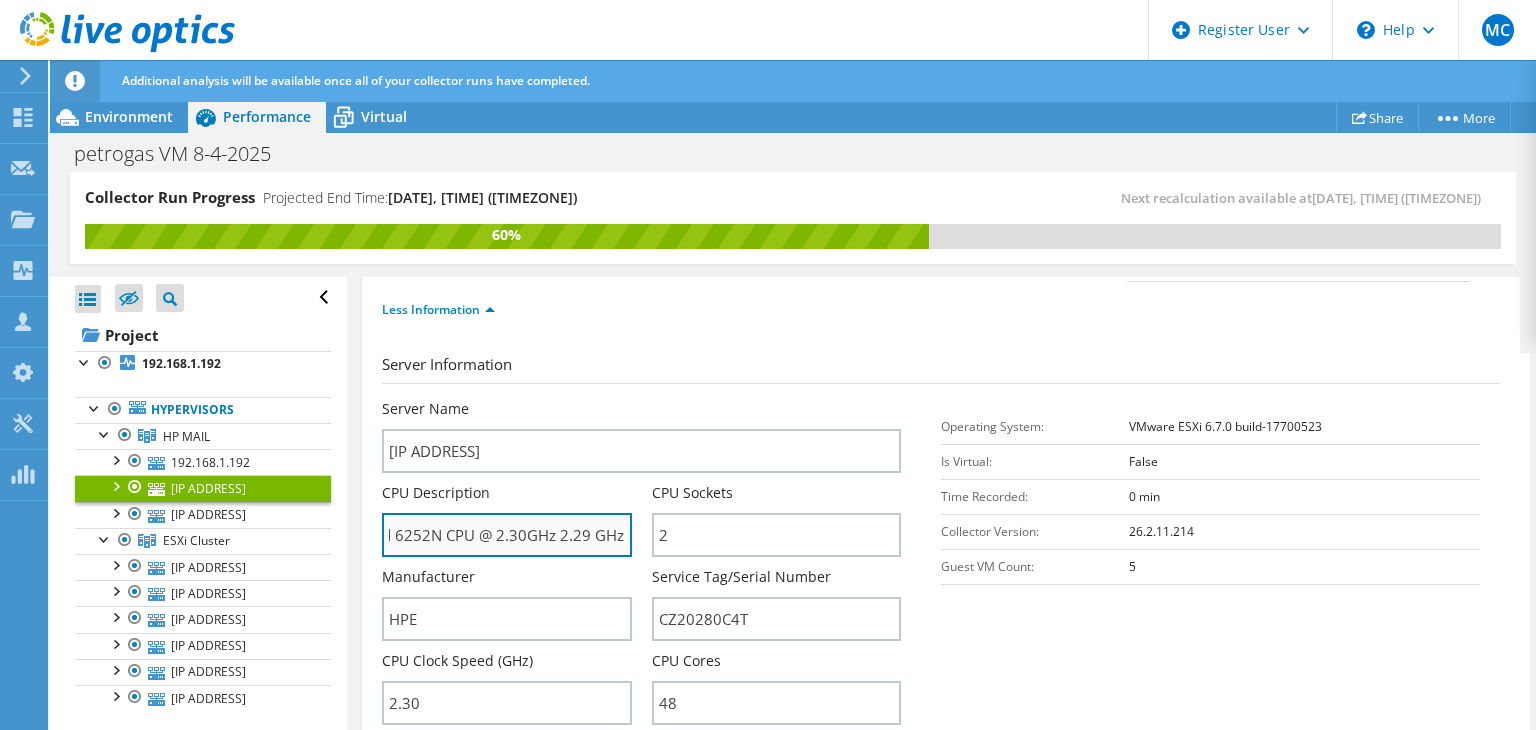 drag, startPoint x: 558, startPoint y: 536, endPoint x: 577, endPoint y: 524, distance: 22.472204 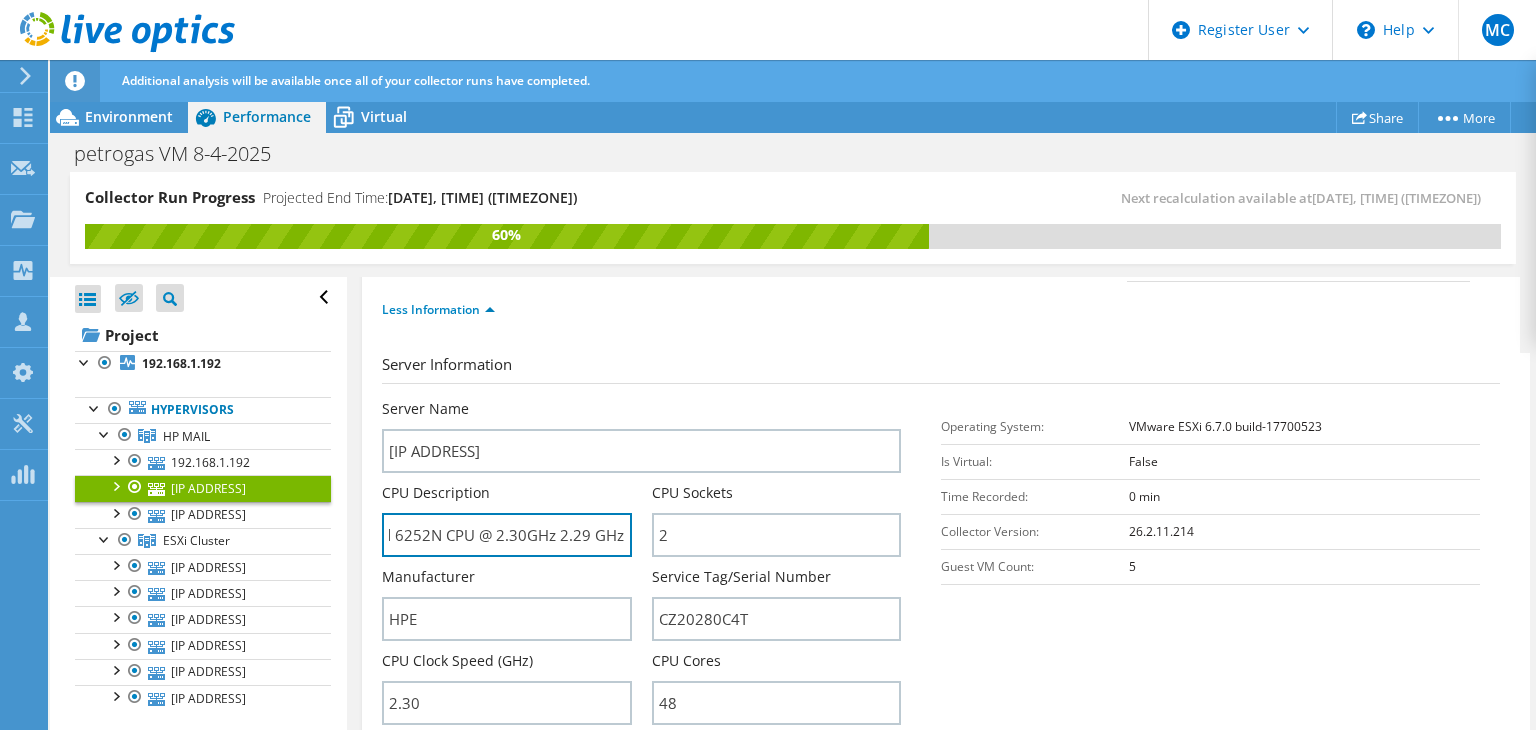 scroll, scrollTop: 0, scrollLeft: 0, axis: both 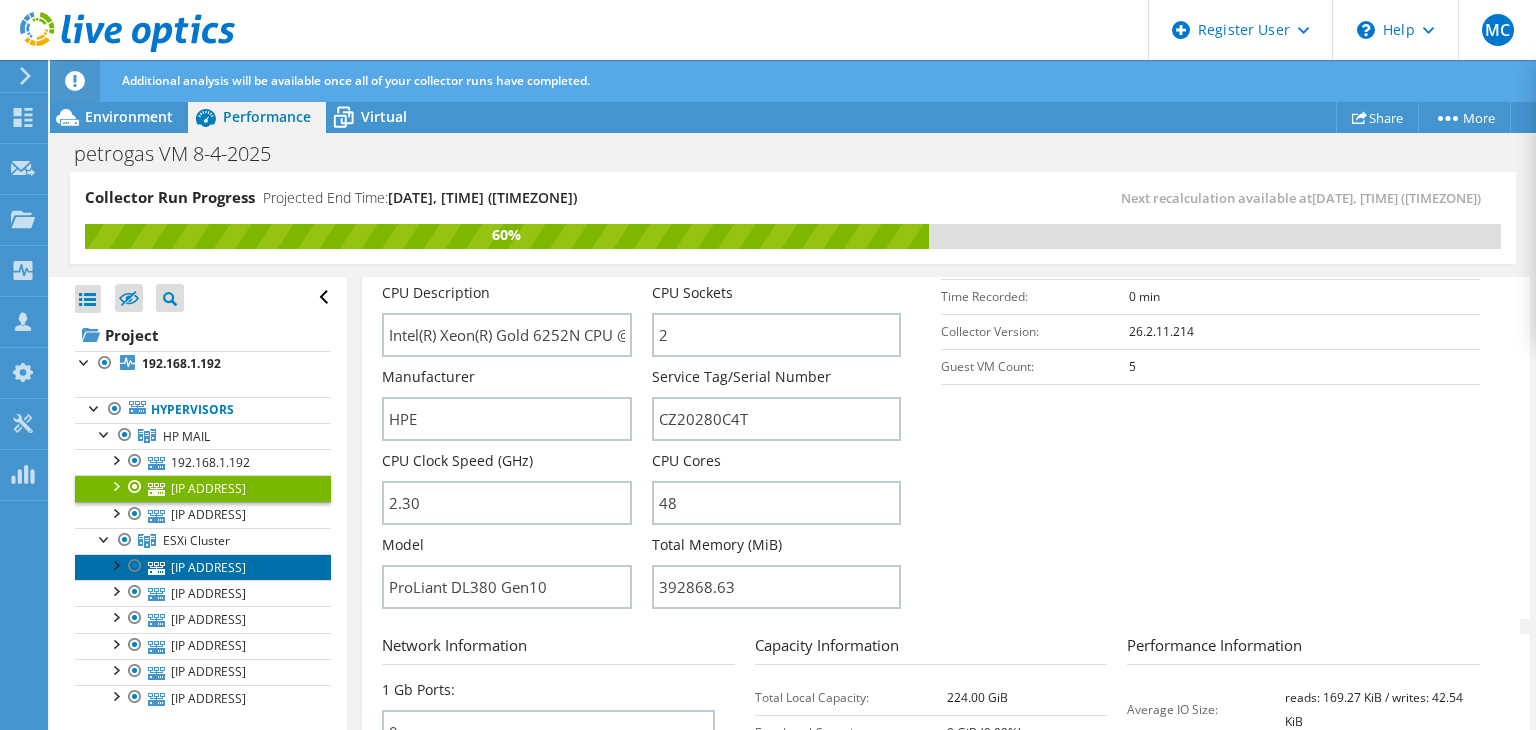 click on "[IP_ADDRESS]" at bounding box center [203, 567] 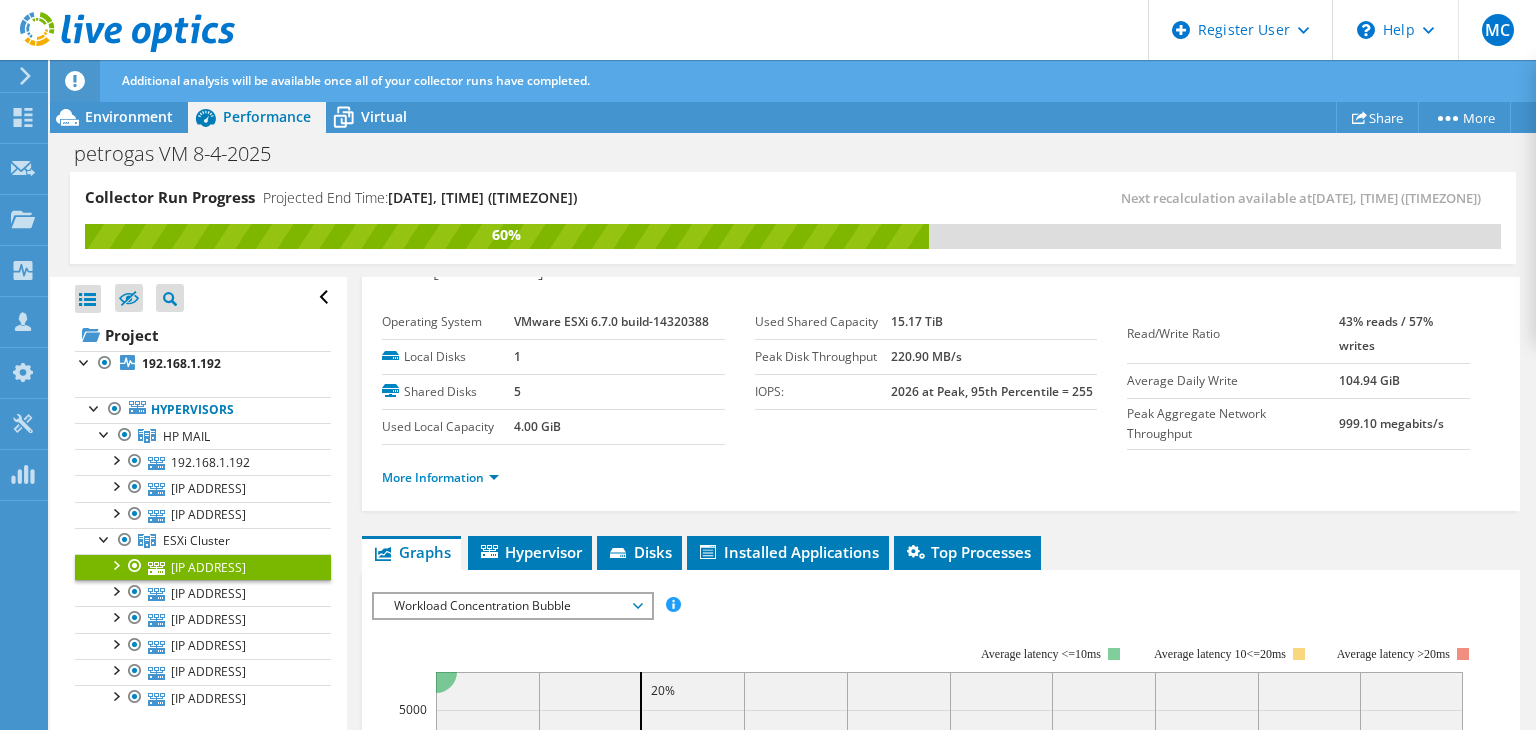 scroll, scrollTop: 0, scrollLeft: 0, axis: both 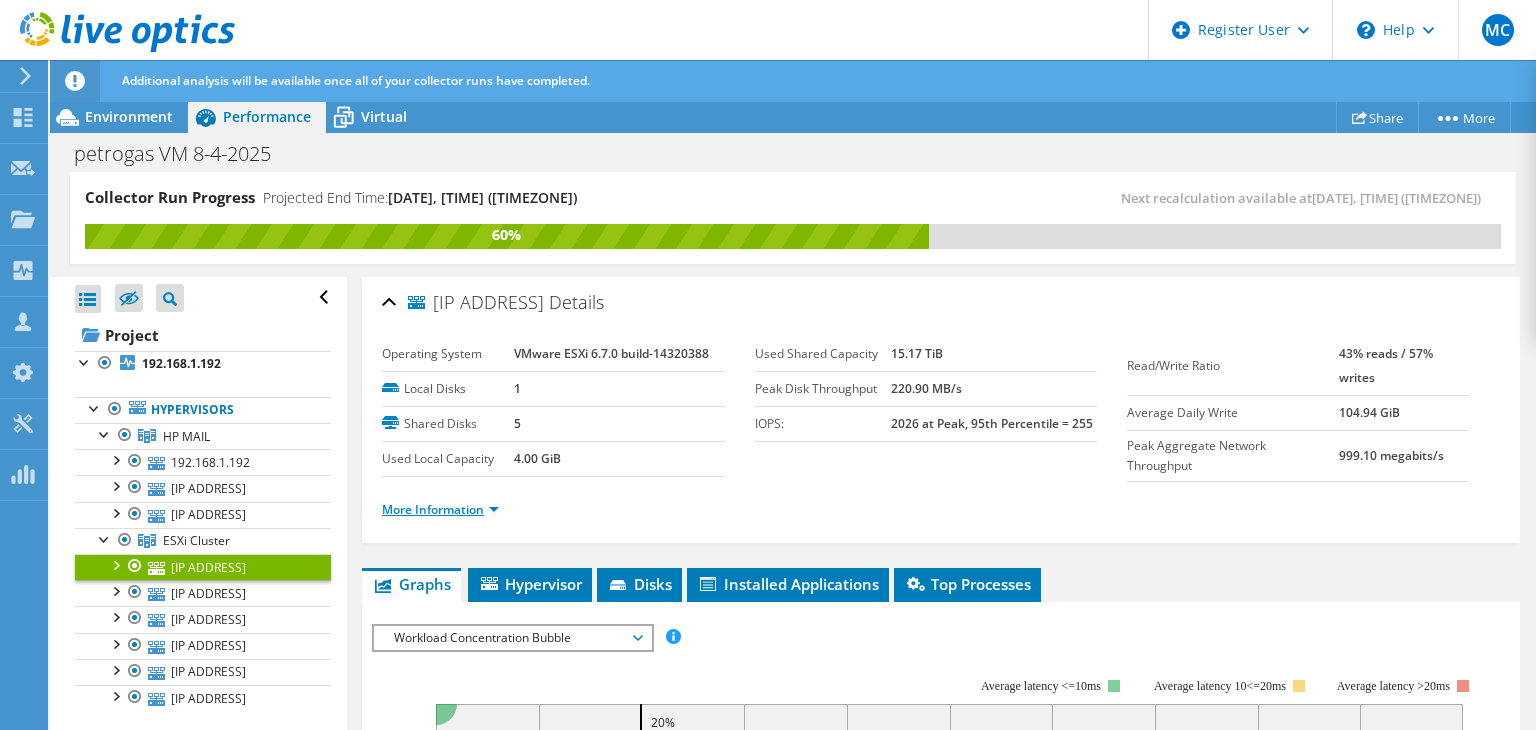 click on "More Information" at bounding box center [440, 509] 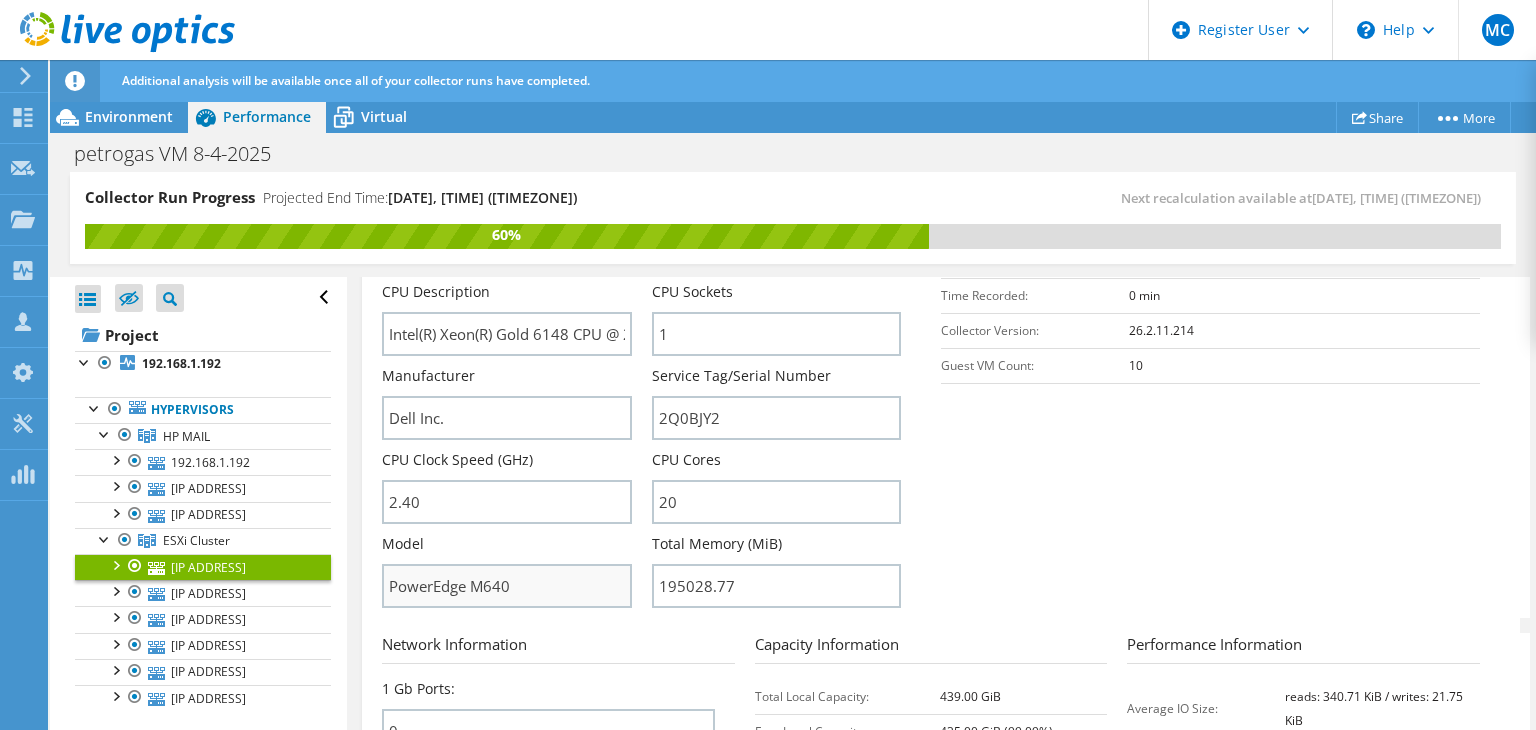 scroll, scrollTop: 300, scrollLeft: 0, axis: vertical 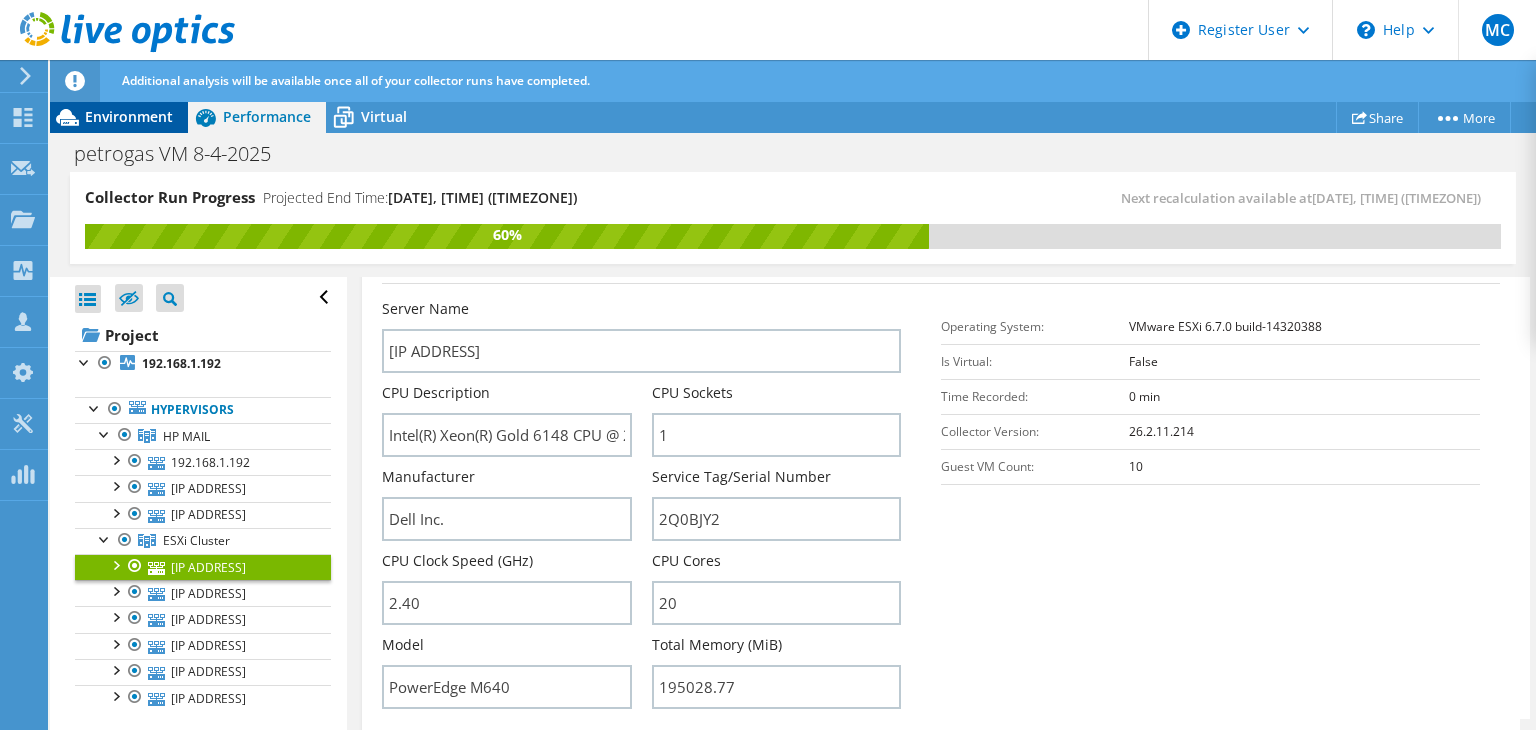 click on "Environment" at bounding box center (129, 116) 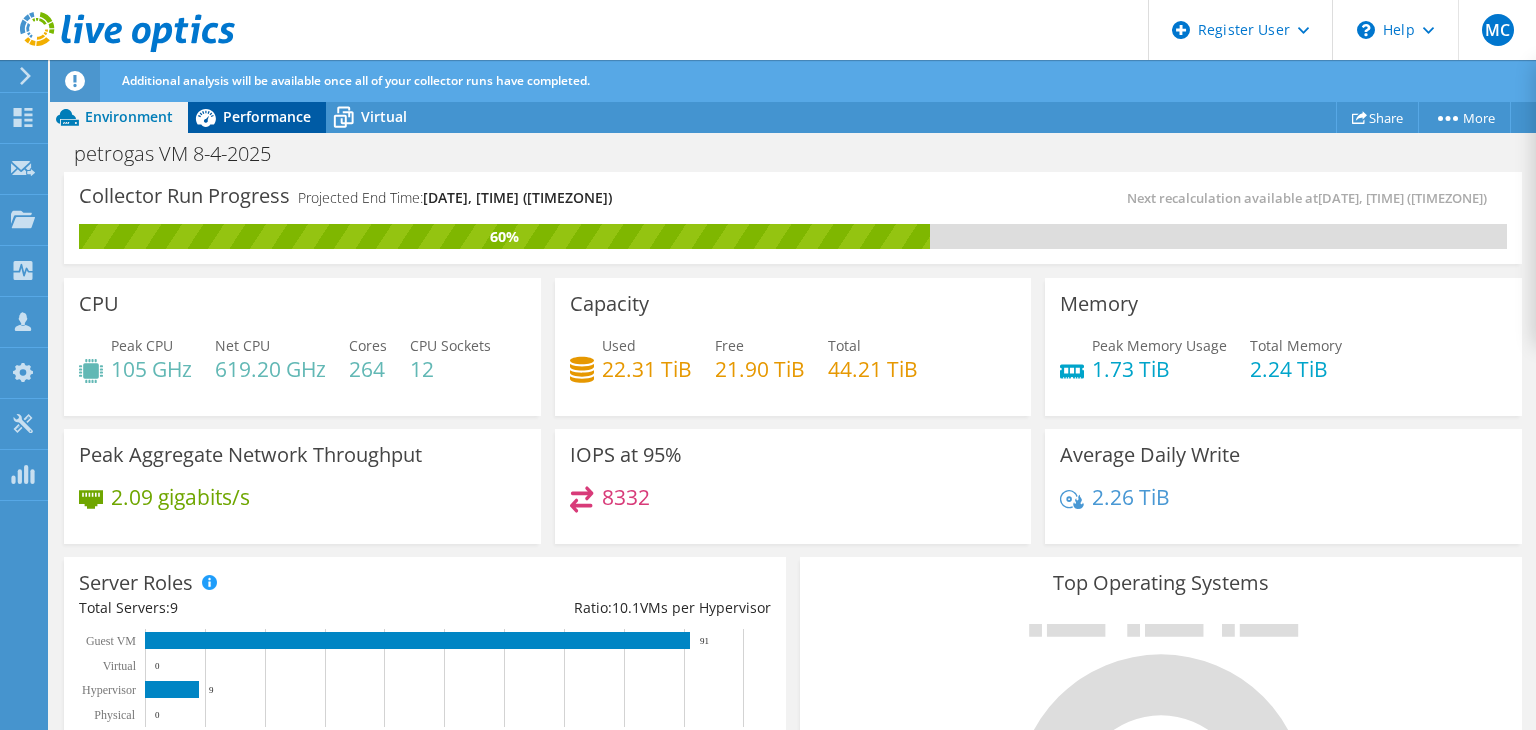click on "Performance" at bounding box center [267, 116] 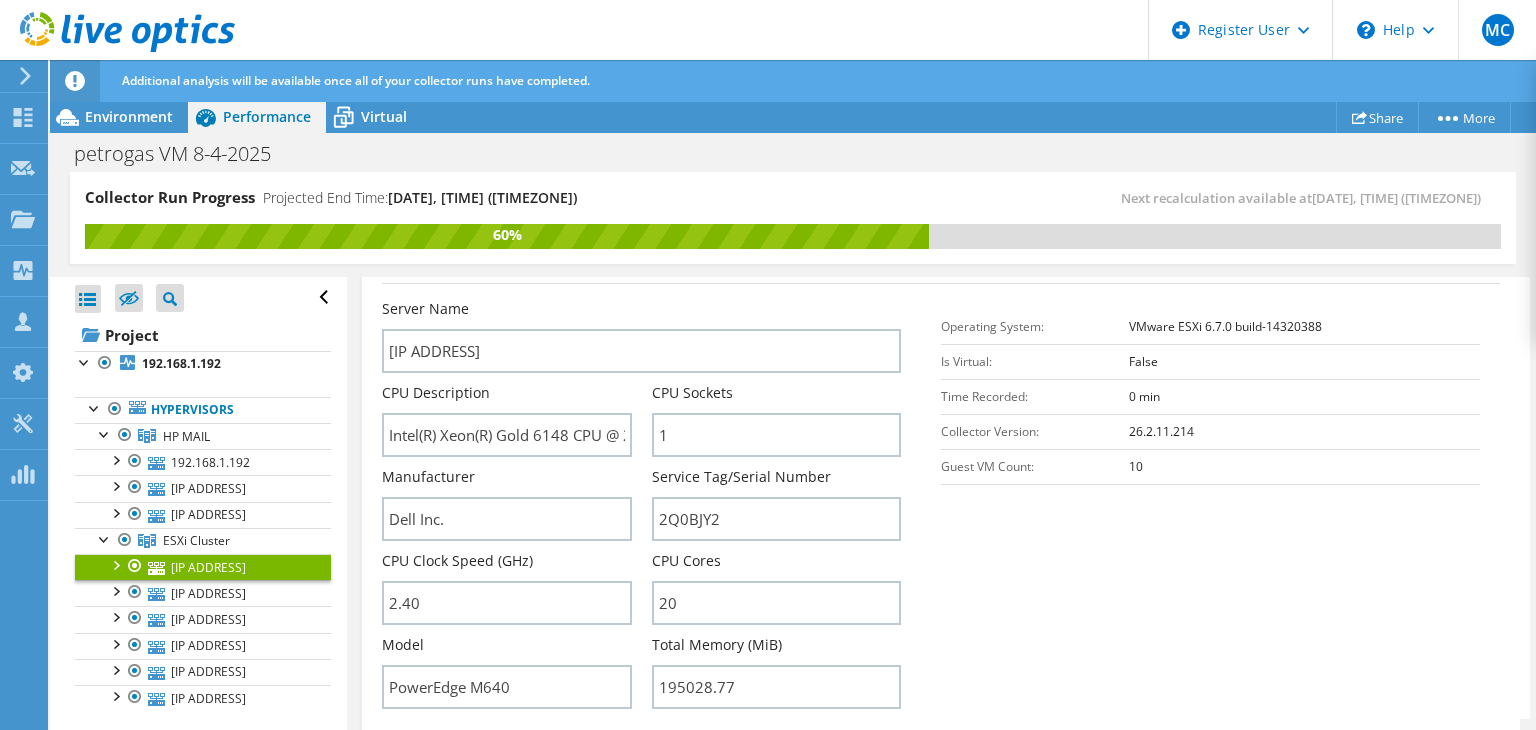 scroll, scrollTop: 700, scrollLeft: 0, axis: vertical 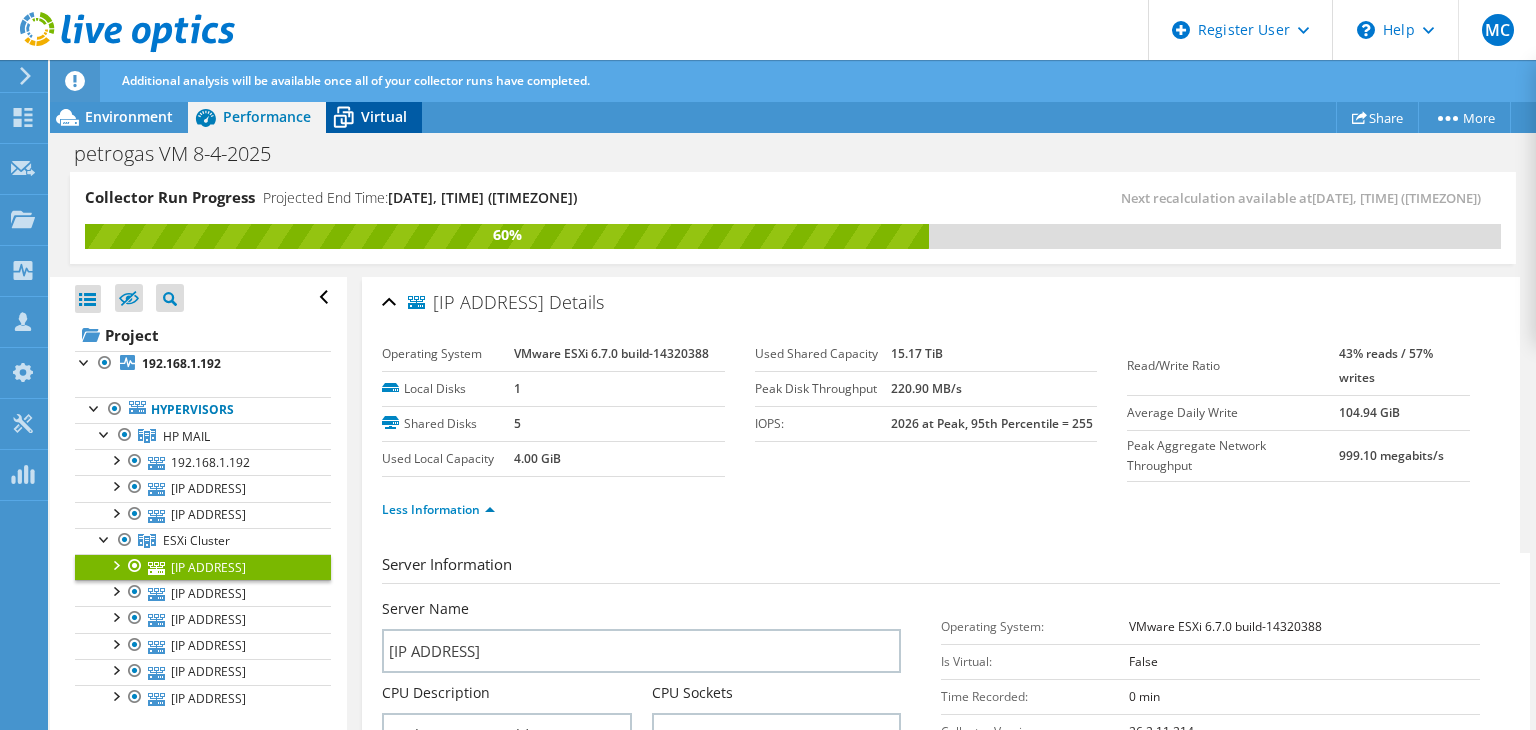 click on "Virtual" at bounding box center (384, 116) 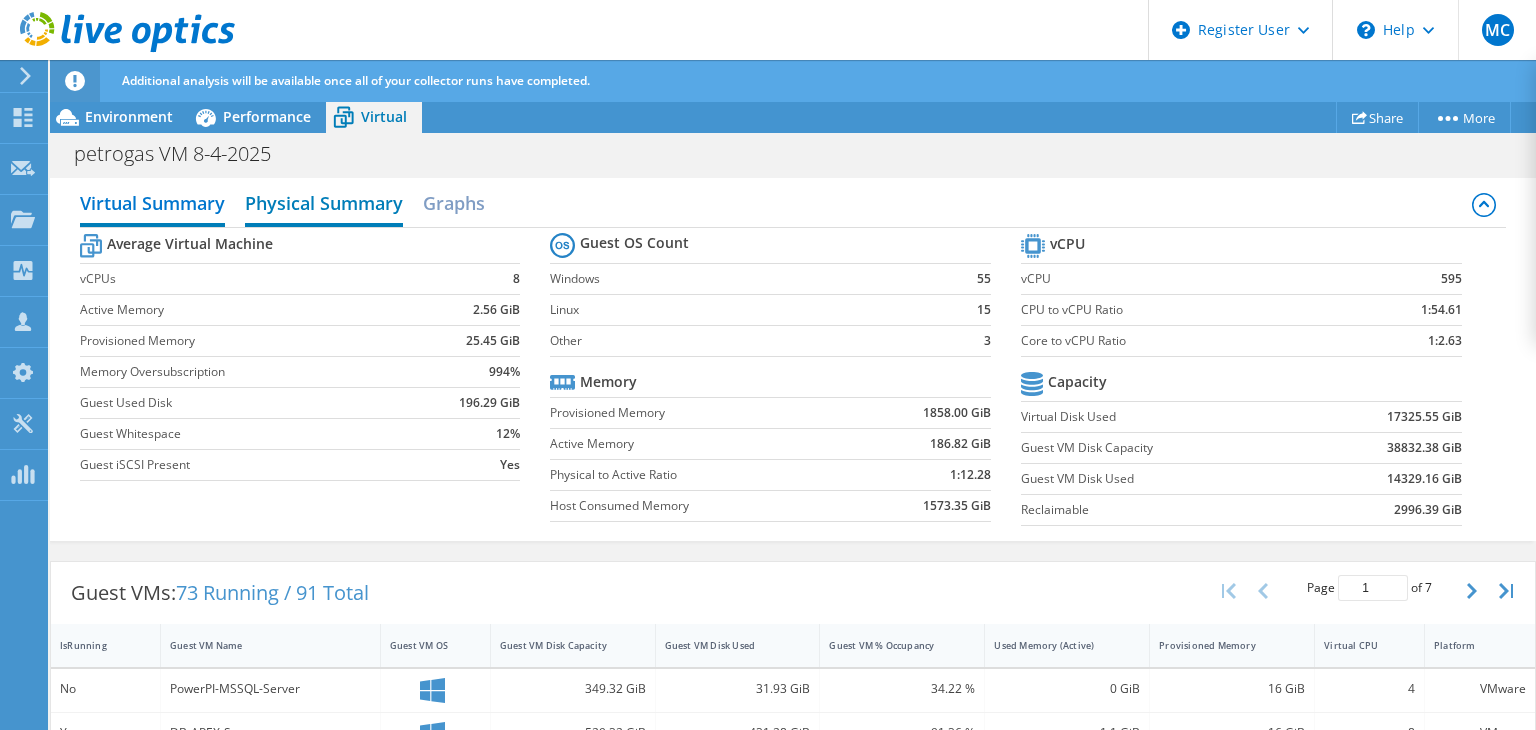scroll, scrollTop: 0, scrollLeft: 0, axis: both 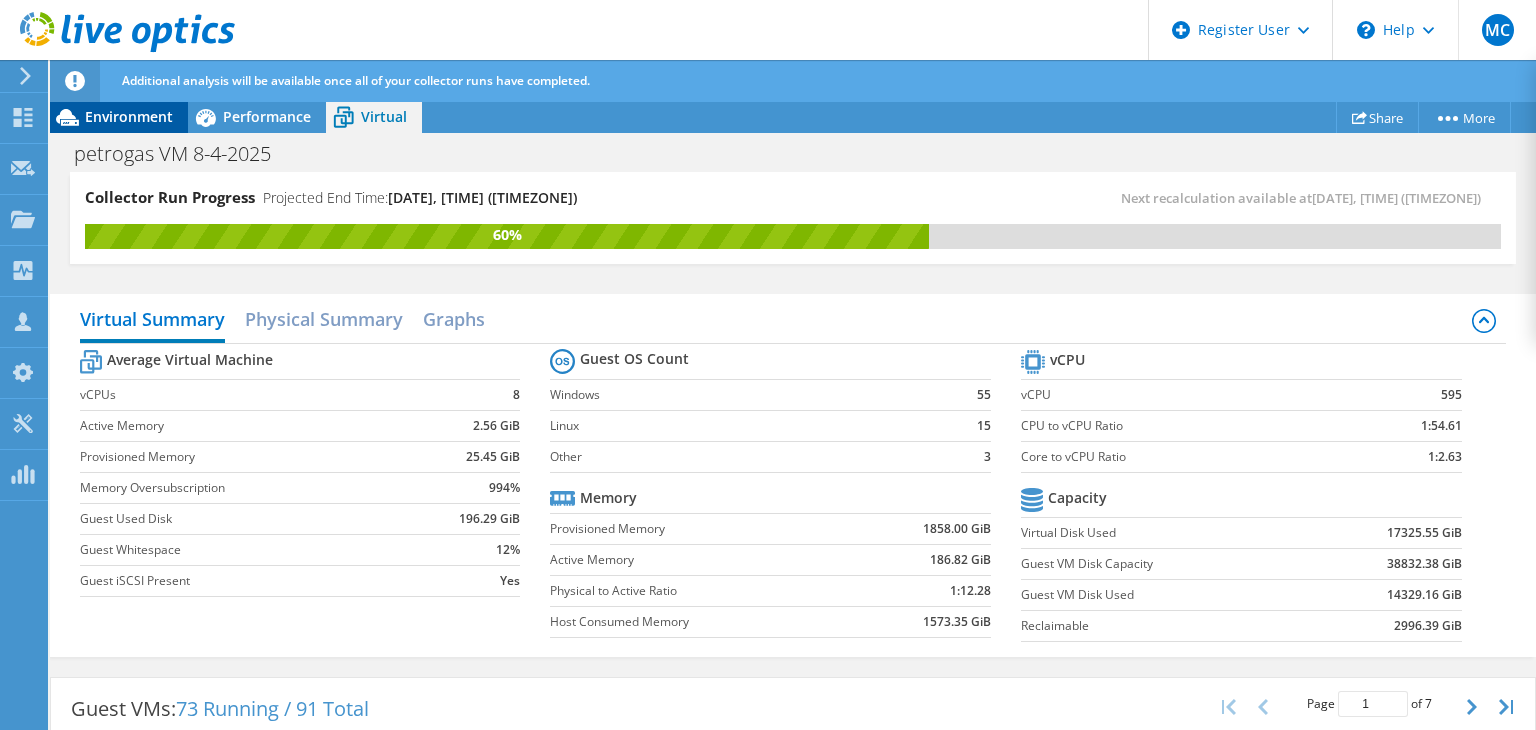 click on "Environment" at bounding box center (129, 116) 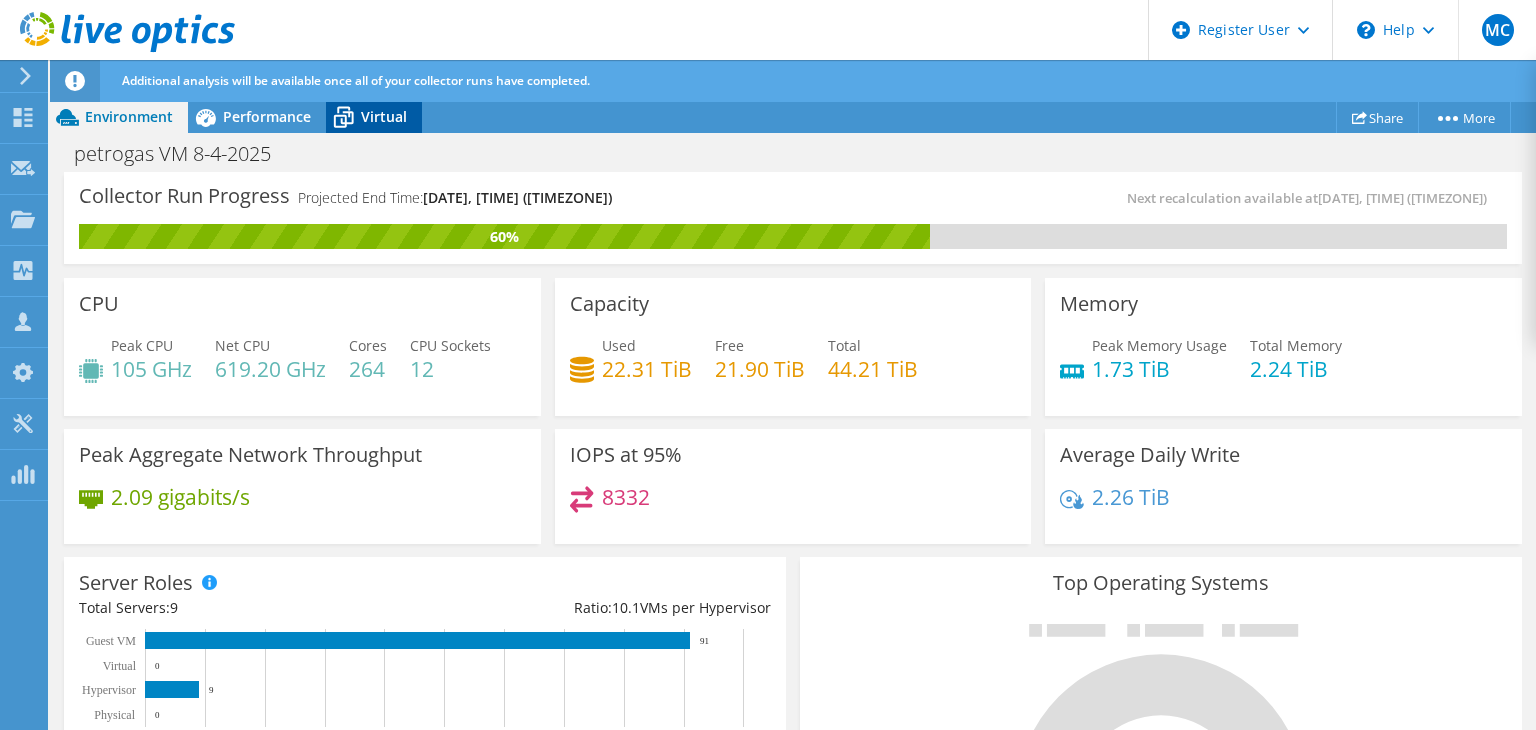 click 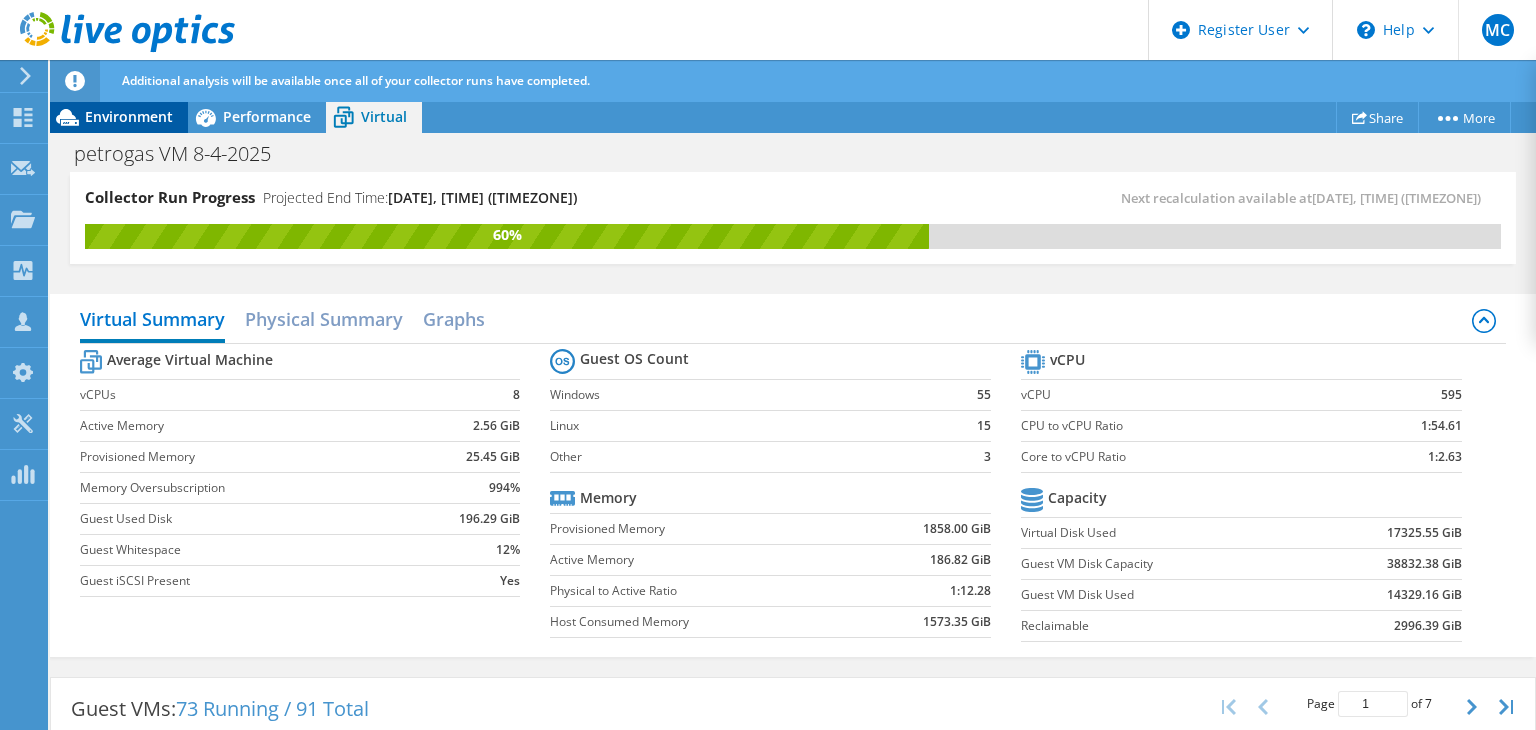 click on "Environment" at bounding box center (129, 116) 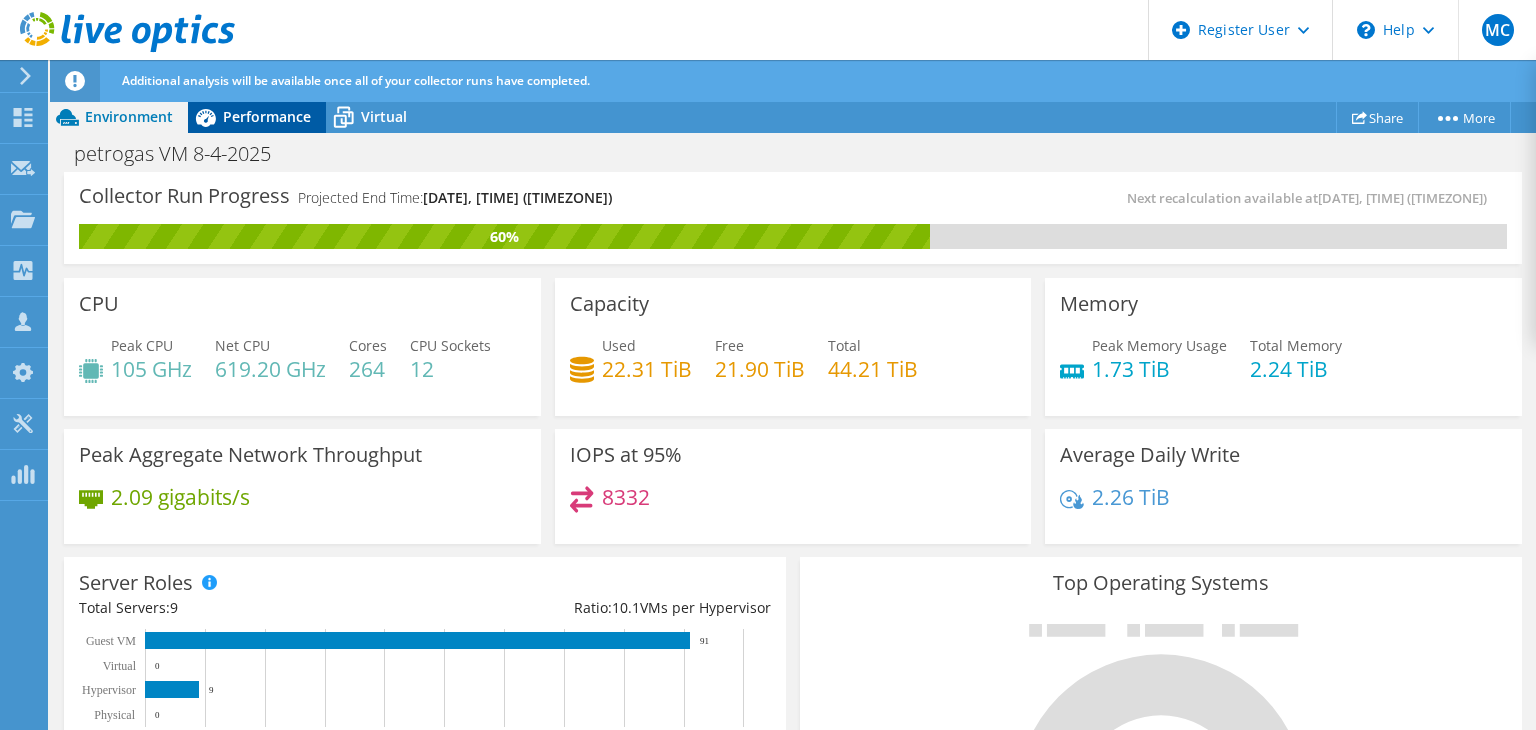 click on "Performance" at bounding box center (267, 116) 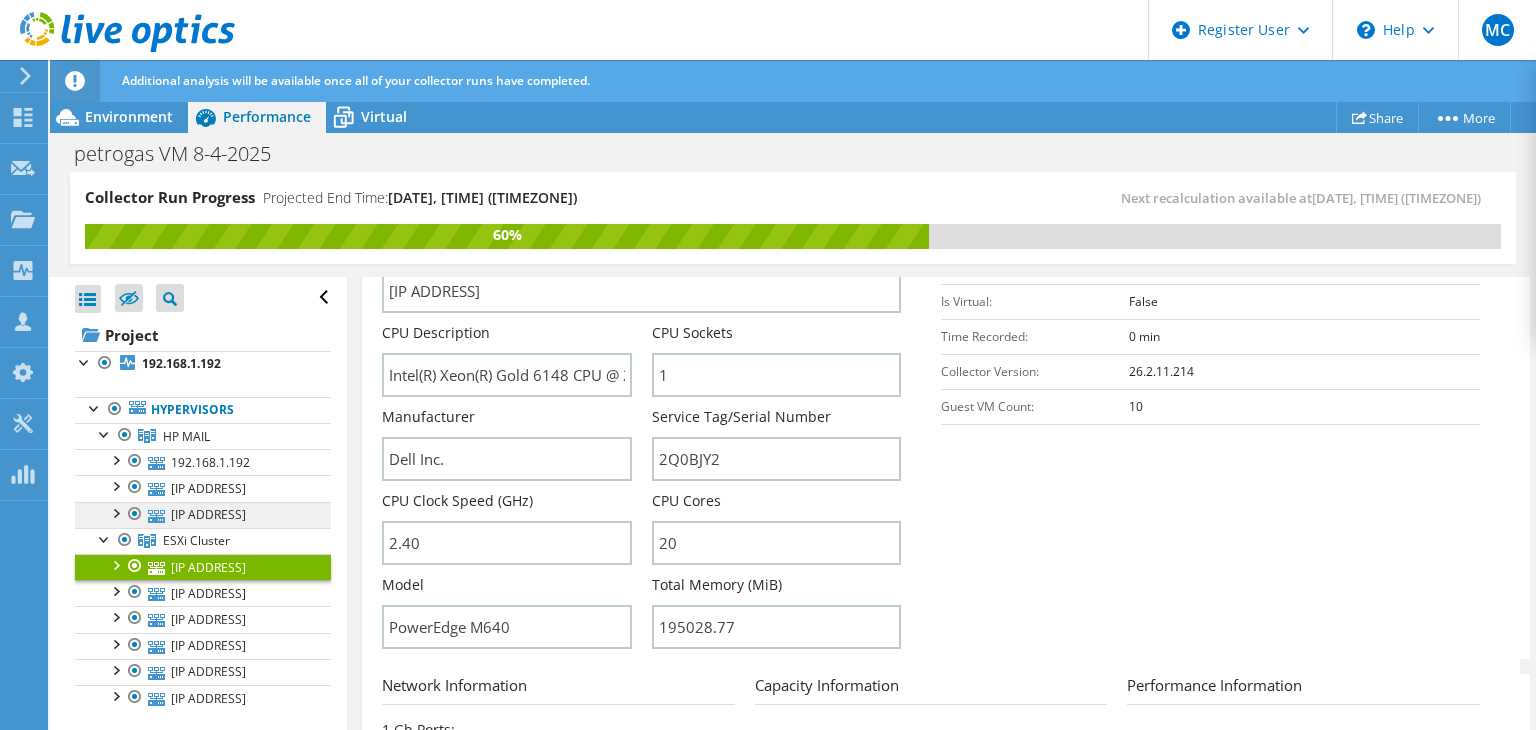 scroll, scrollTop: 400, scrollLeft: 0, axis: vertical 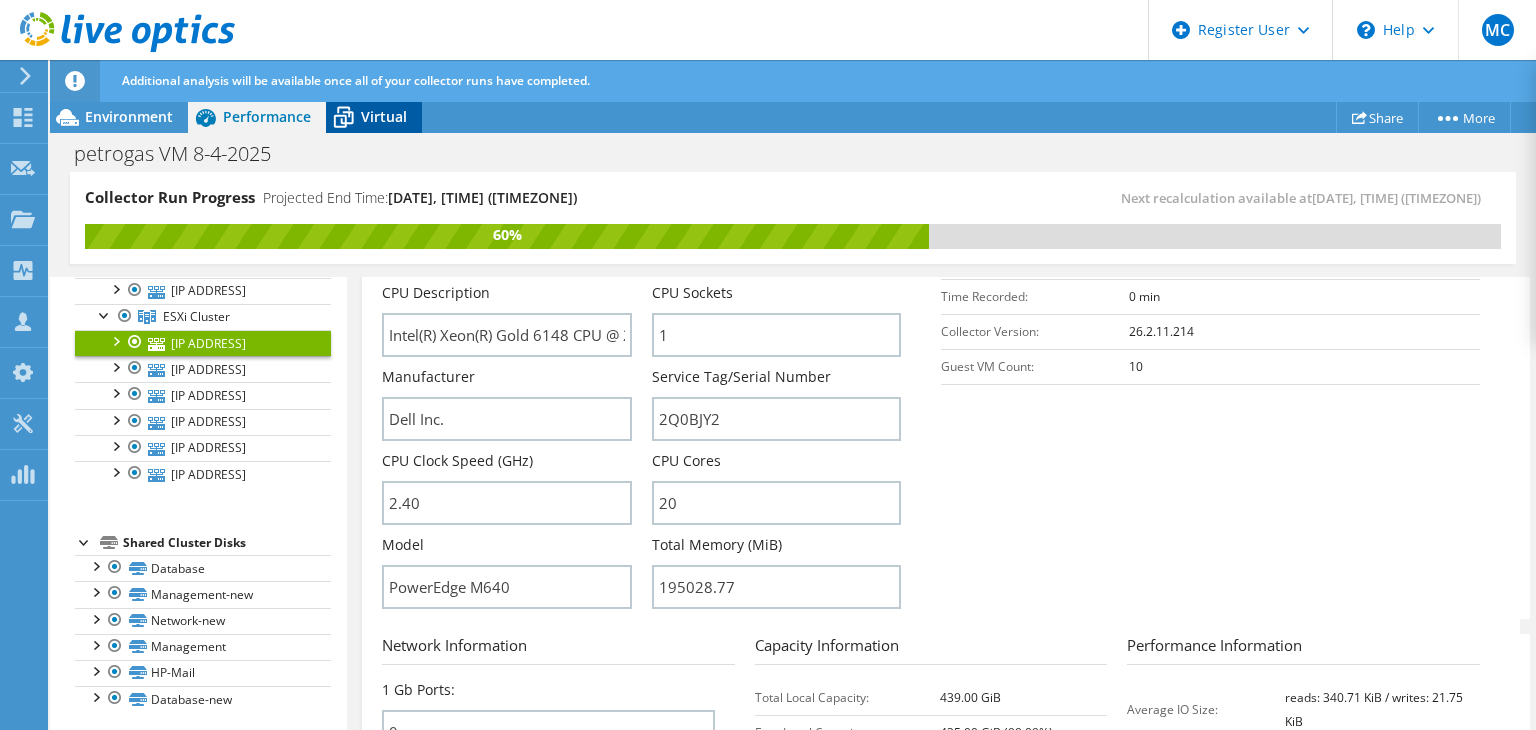 click on "Virtual" at bounding box center (384, 116) 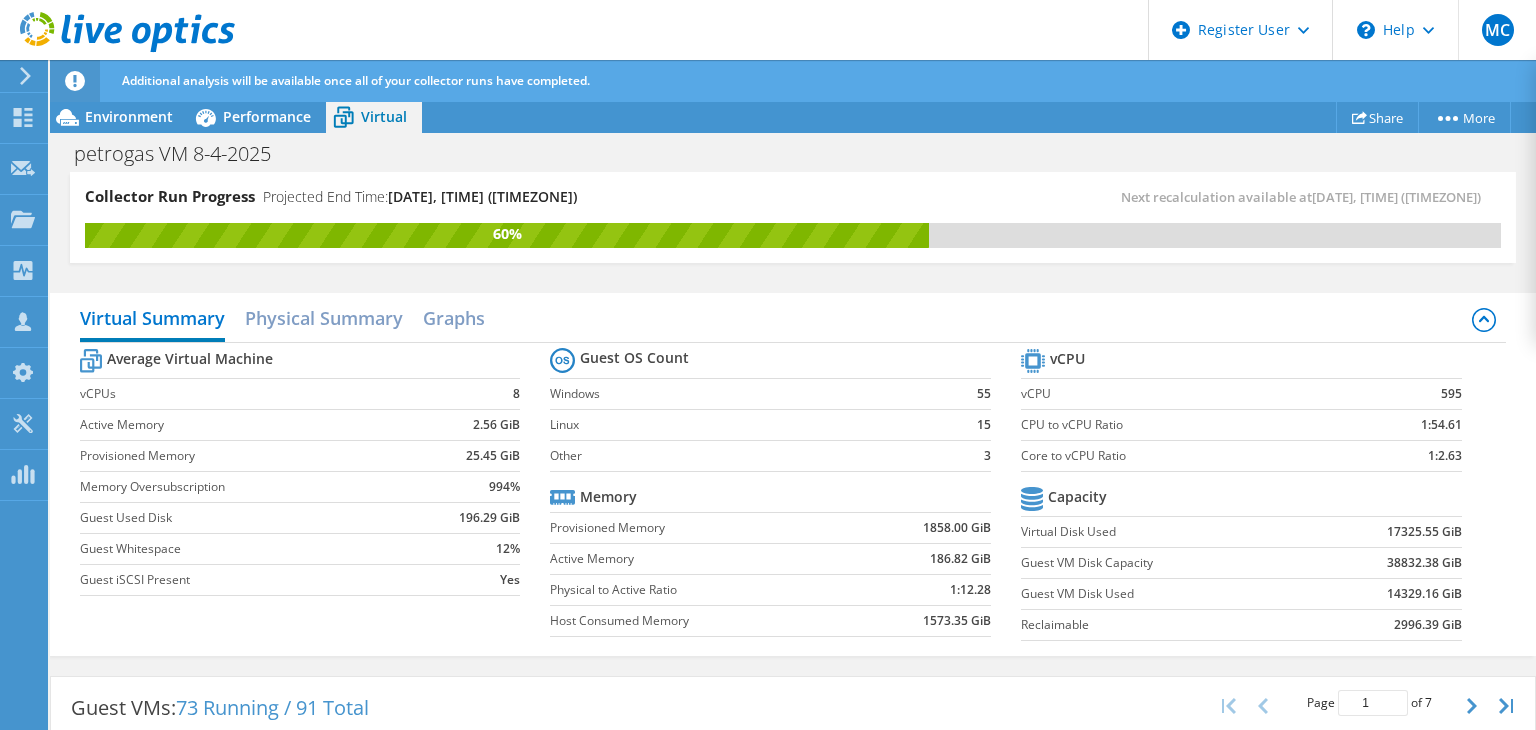 scroll, scrollTop: 0, scrollLeft: 0, axis: both 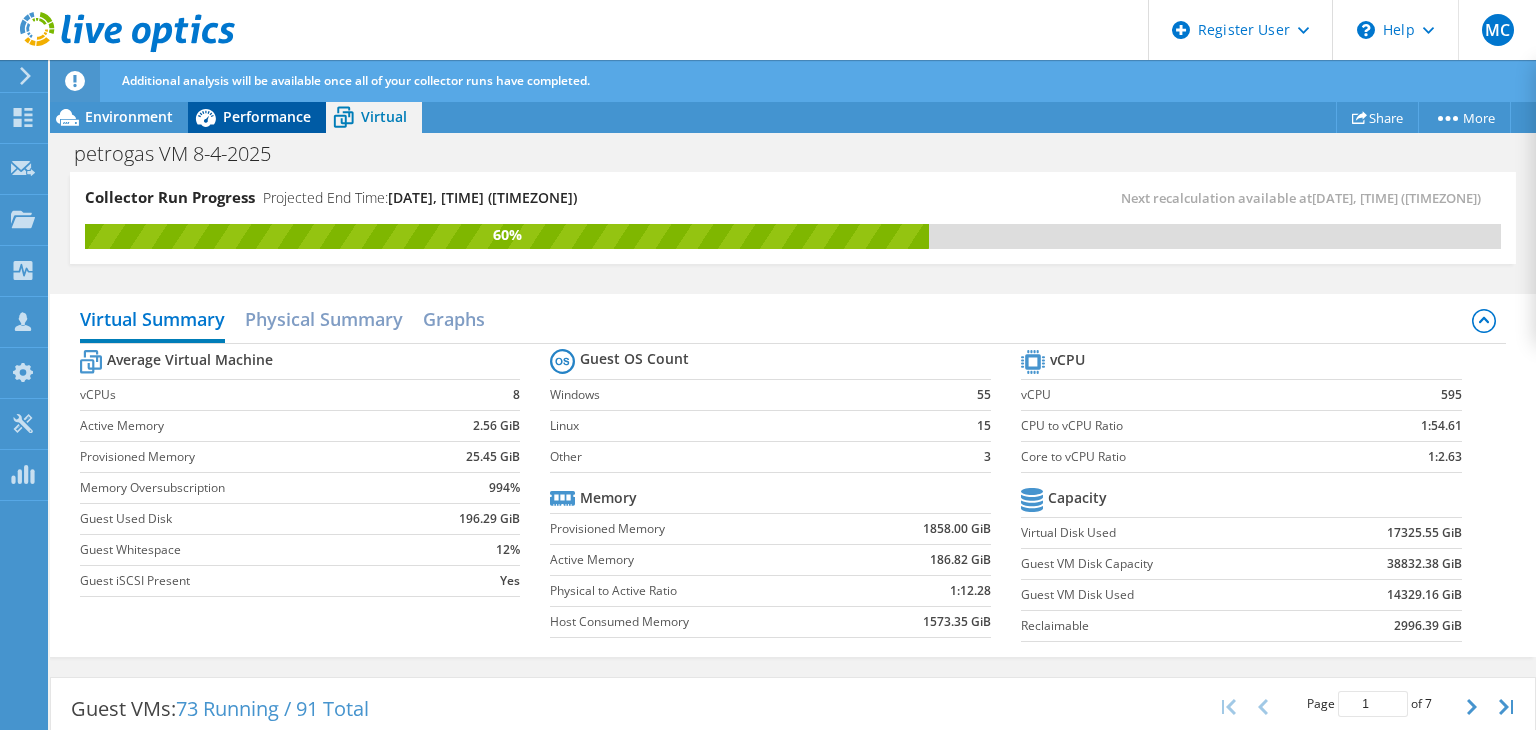 click 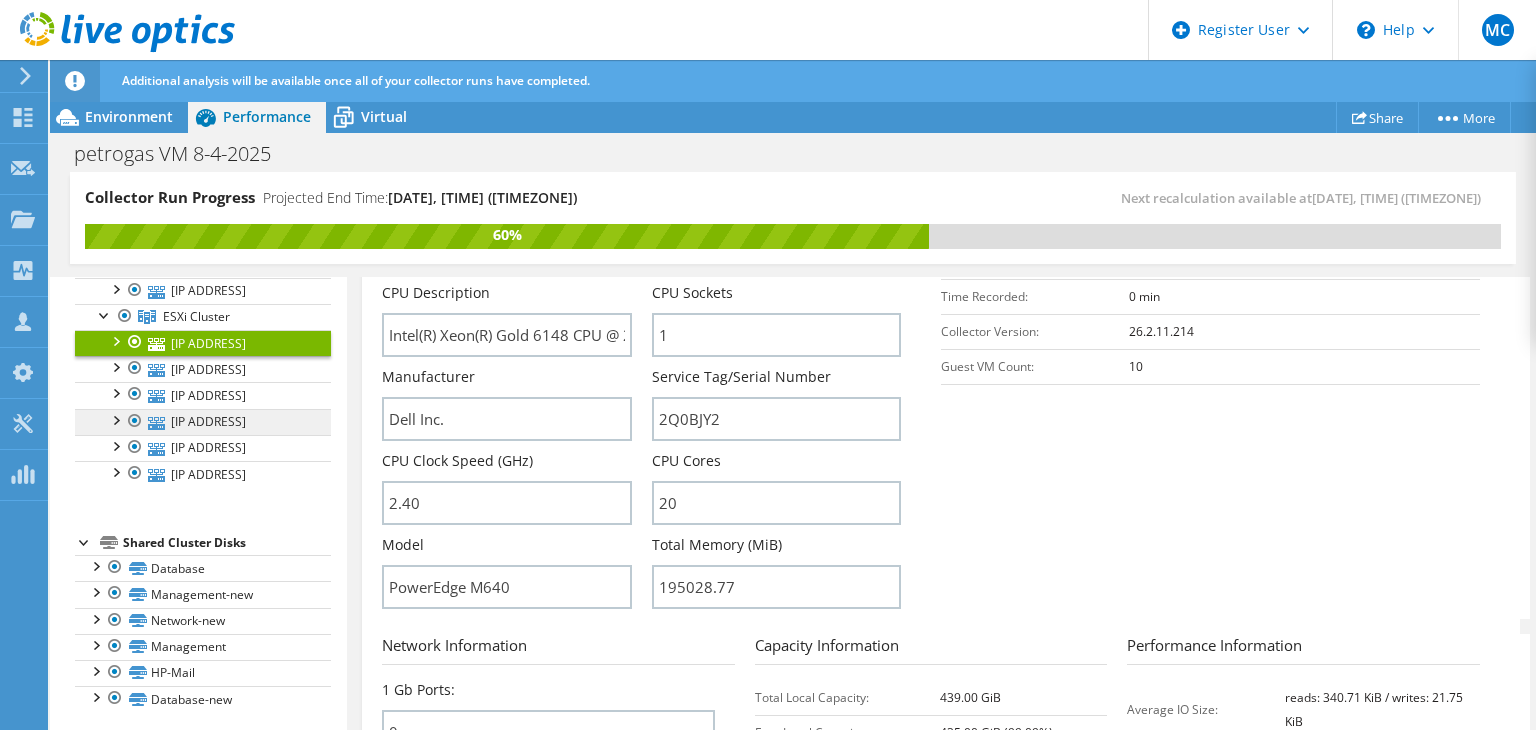 scroll, scrollTop: 0, scrollLeft: 0, axis: both 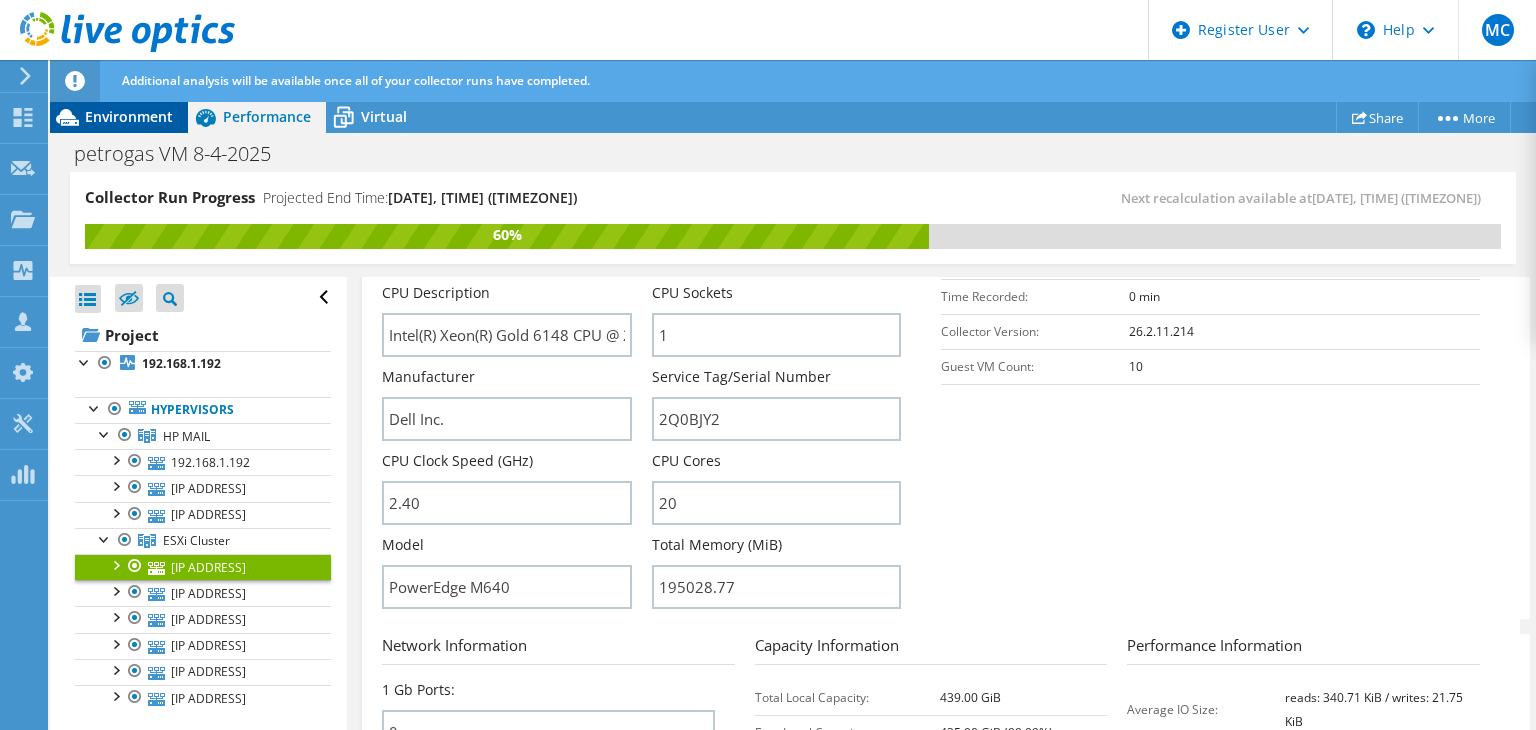 click on "Environment" at bounding box center (129, 116) 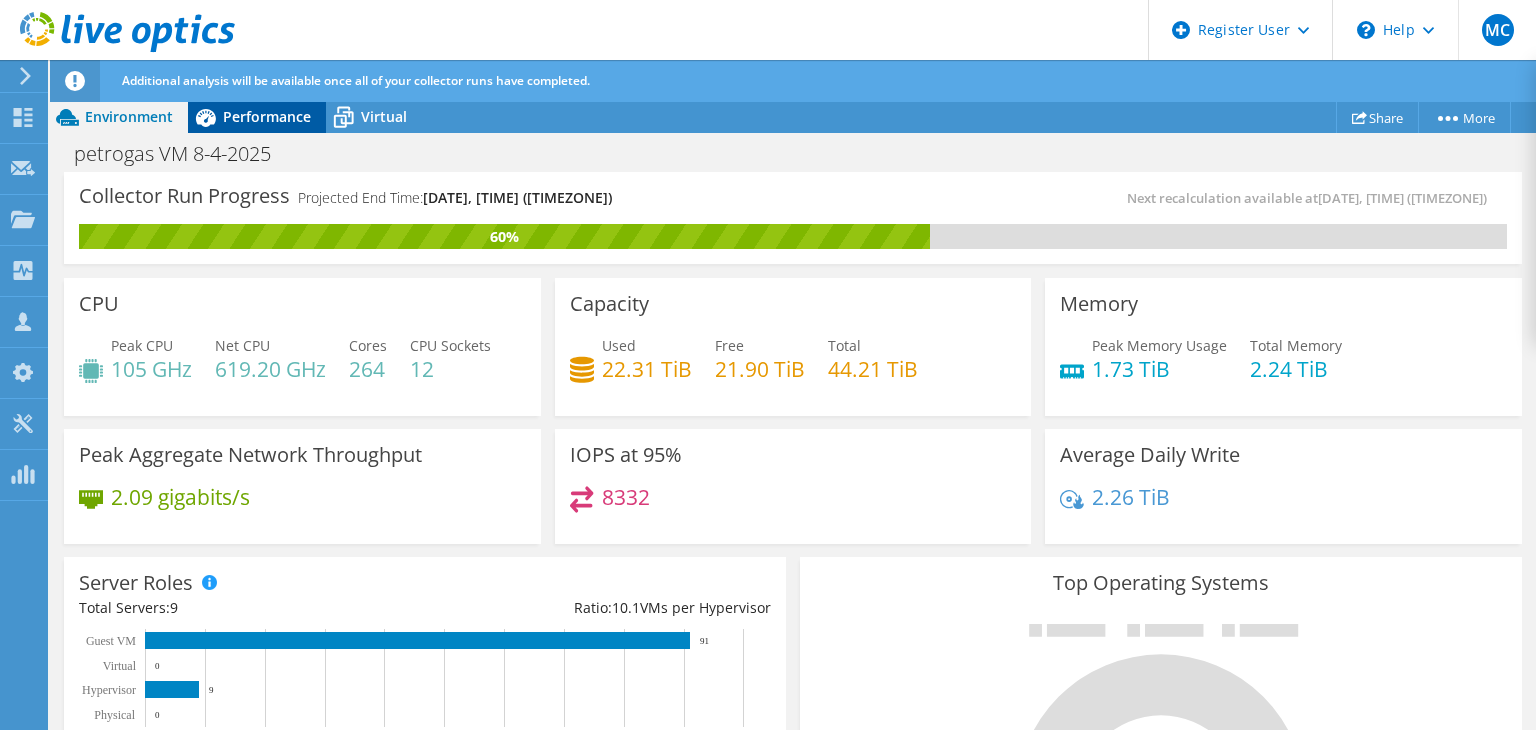click on "Performance" at bounding box center (267, 116) 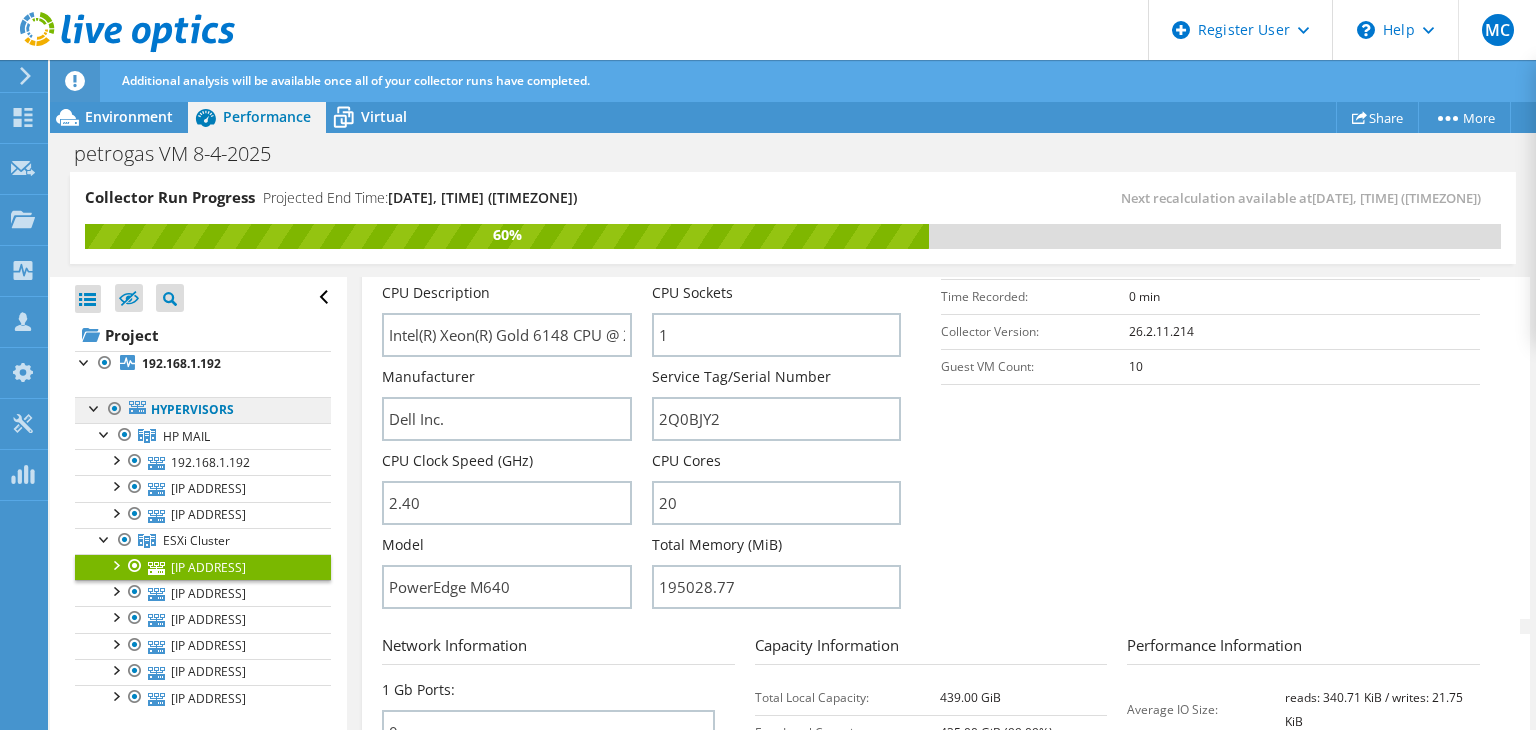click on "Hypervisors" at bounding box center (203, 410) 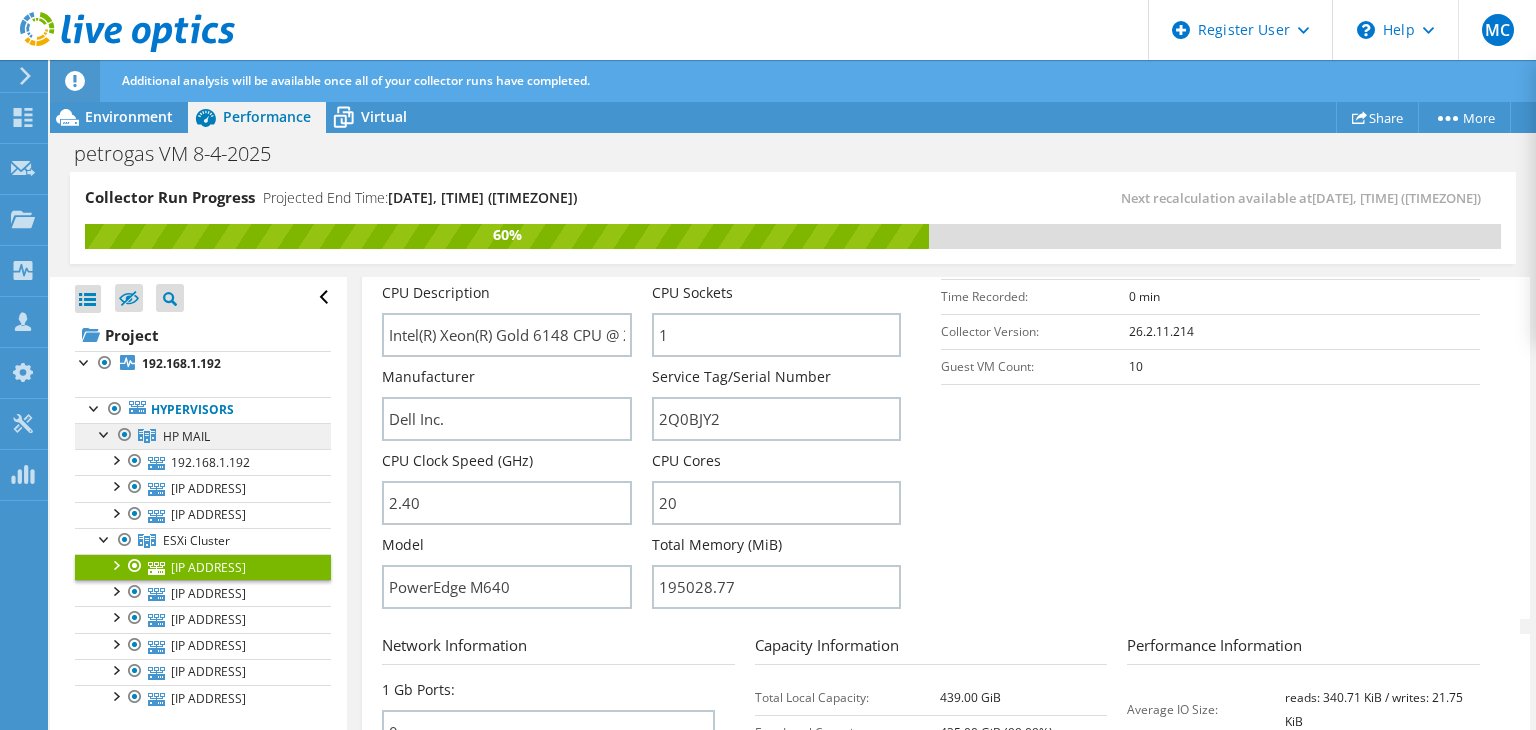 click on "HP MAIL" at bounding box center [186, 436] 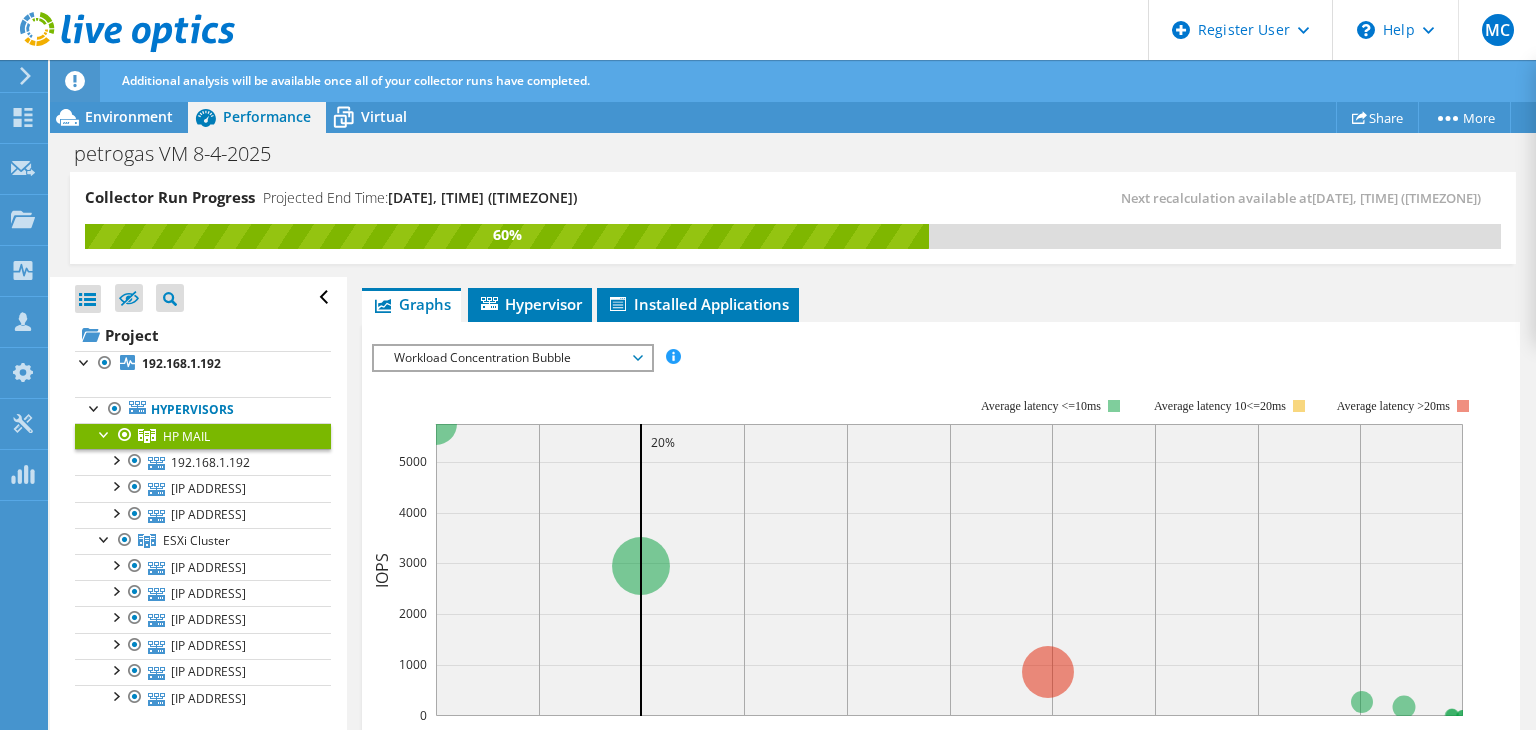 scroll, scrollTop: 0, scrollLeft: 0, axis: both 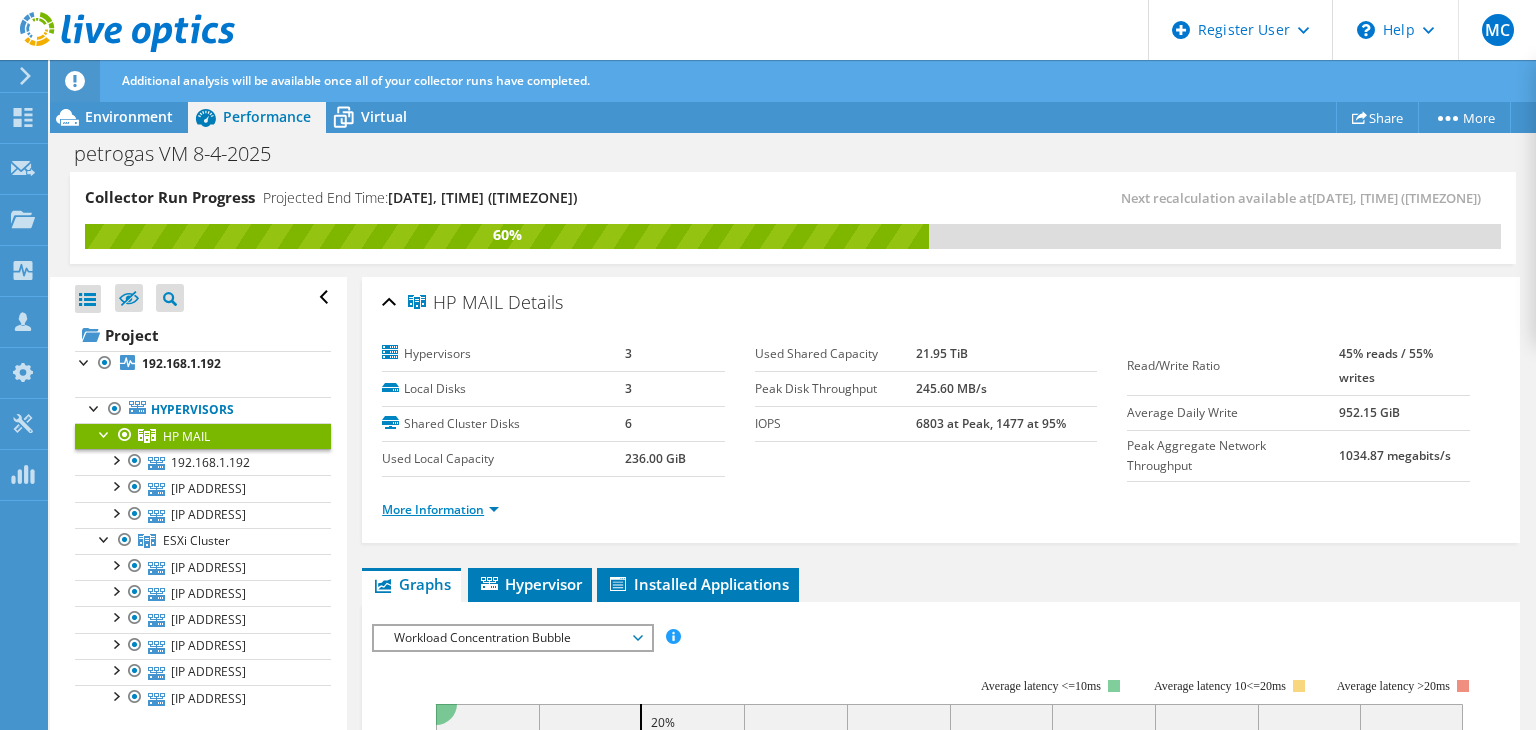 click on "More Information" at bounding box center (440, 509) 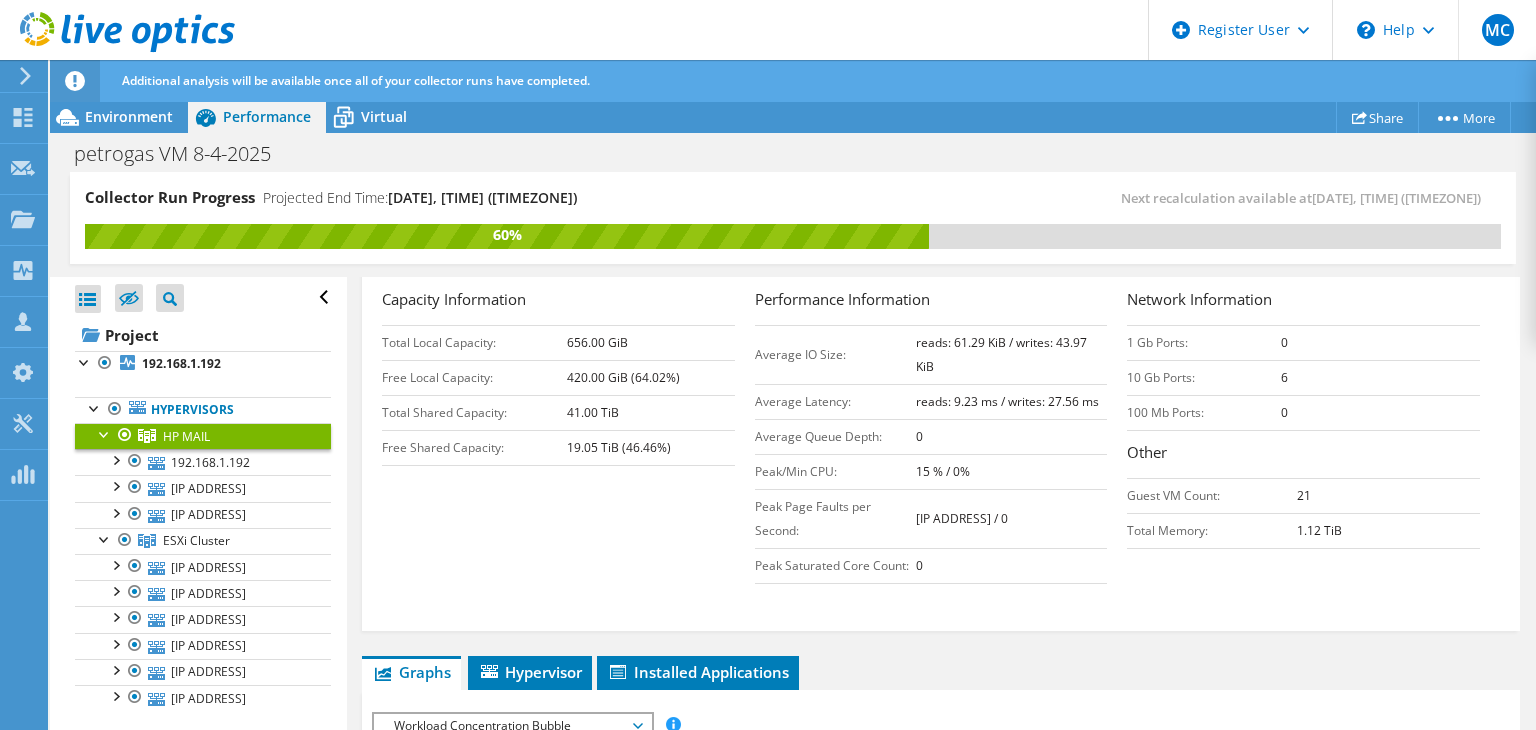 scroll, scrollTop: 500, scrollLeft: 0, axis: vertical 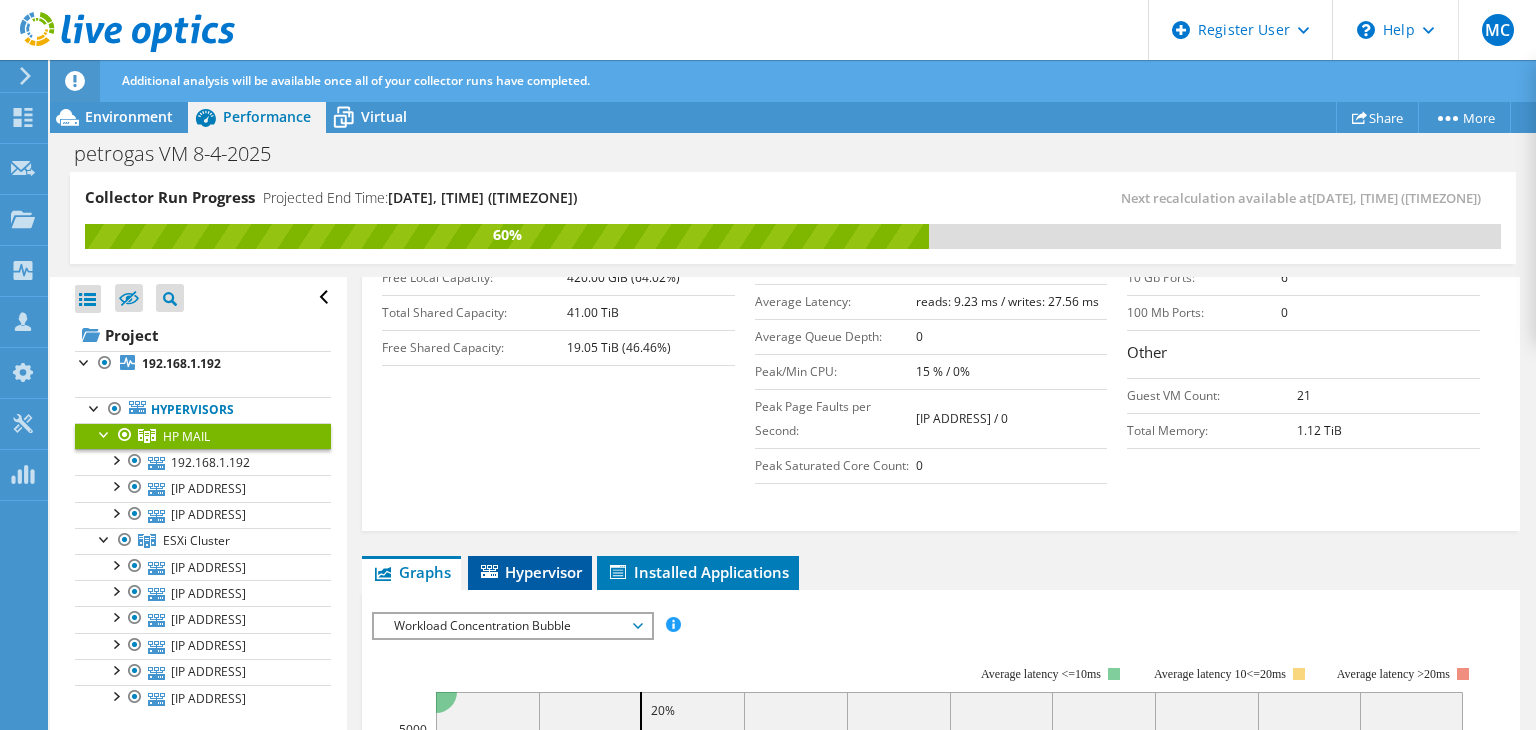 click on "Hypervisor" at bounding box center (530, 572) 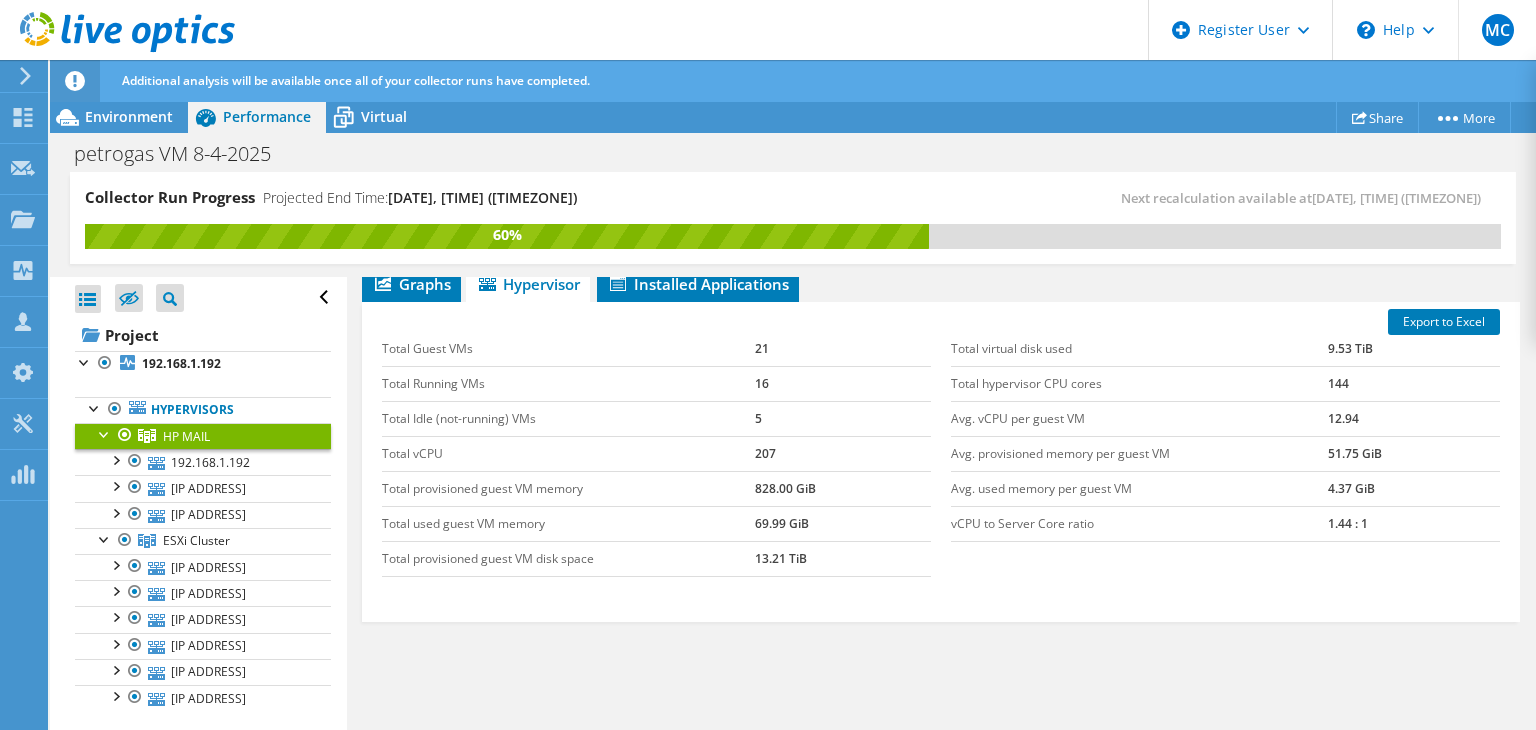 scroll, scrollTop: 754, scrollLeft: 0, axis: vertical 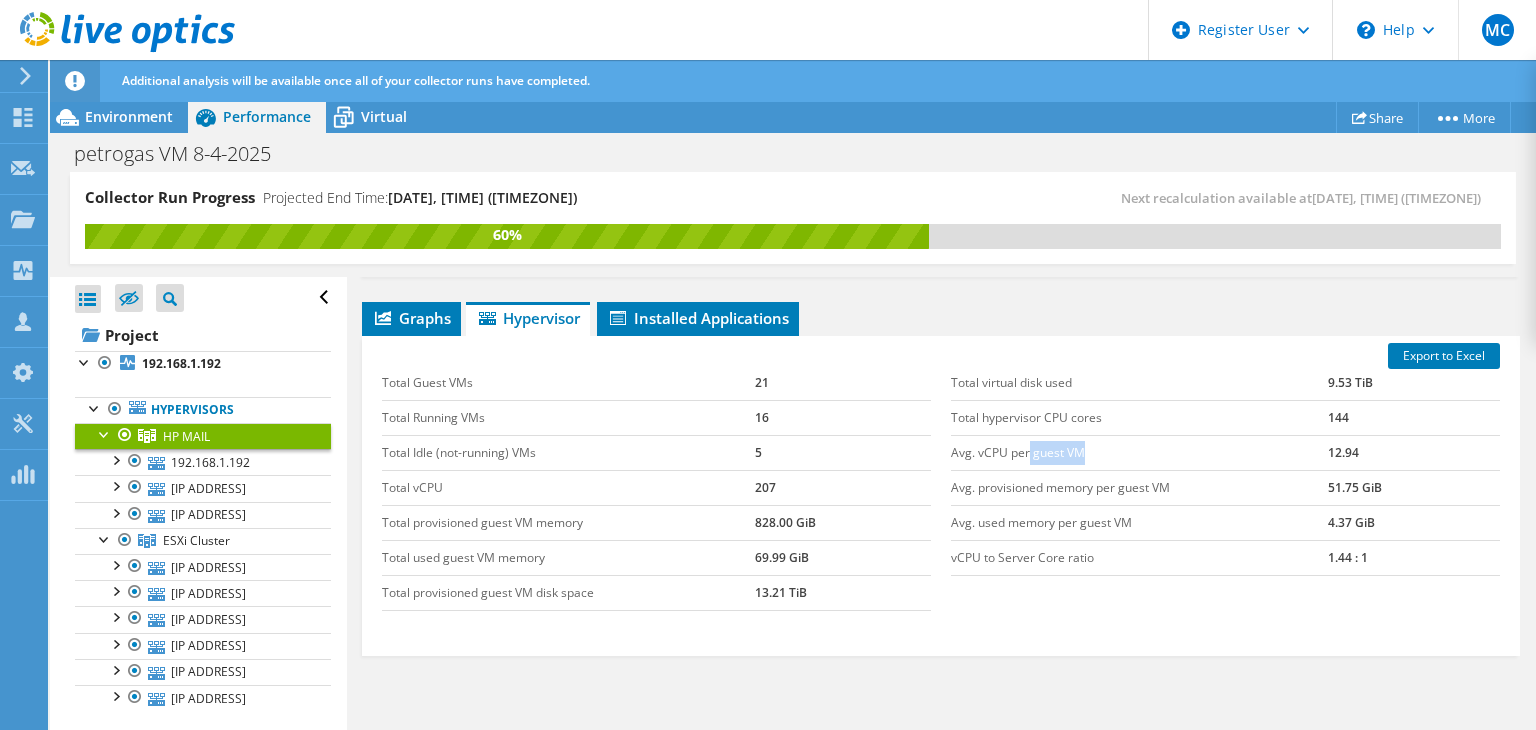 drag, startPoint x: 1022, startPoint y: 451, endPoint x: 1076, endPoint y: 451, distance: 54 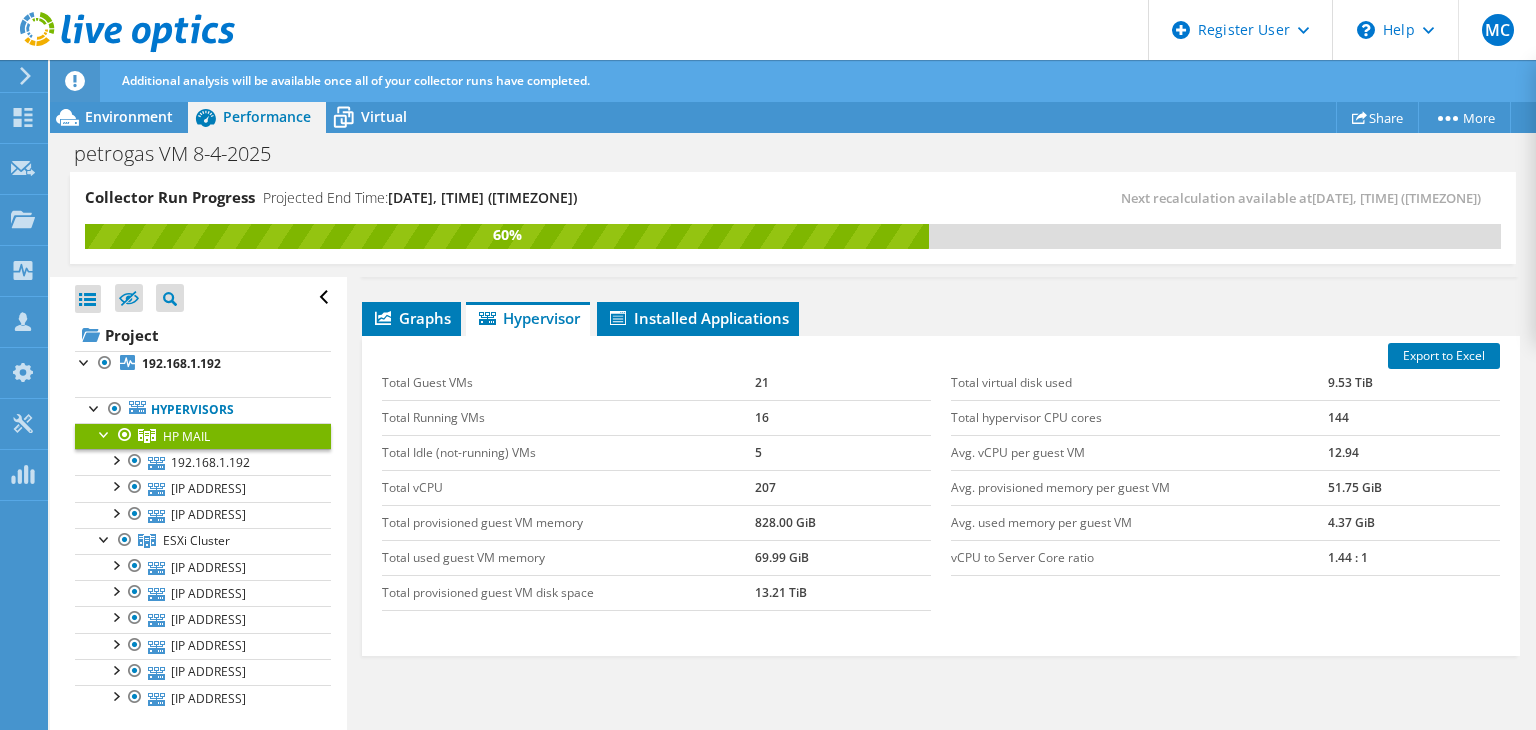 click on "Avg. vCPU per guest VM" at bounding box center (1139, 452) 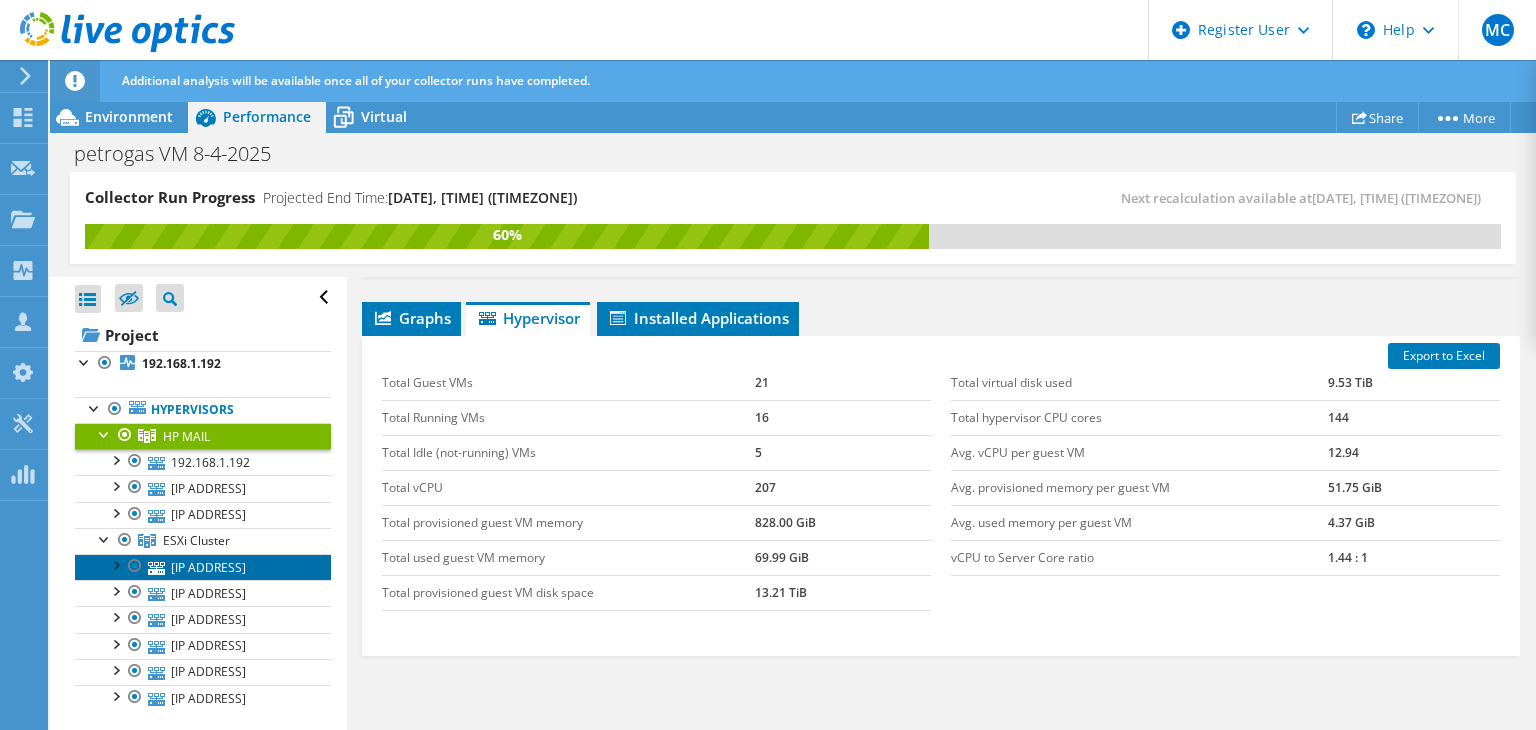 click on "[IP_ADDRESS]" at bounding box center (203, 567) 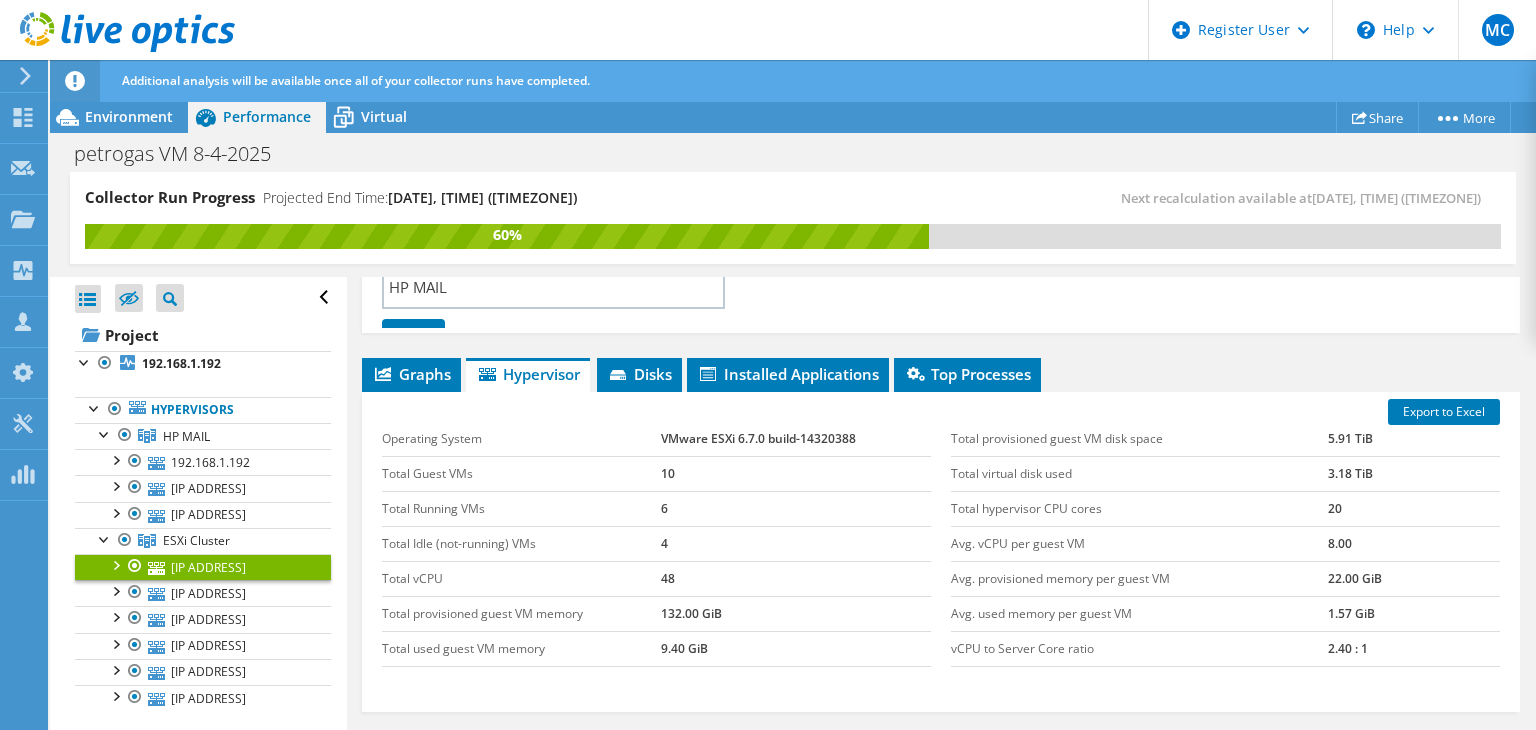 scroll, scrollTop: 268, scrollLeft: 0, axis: vertical 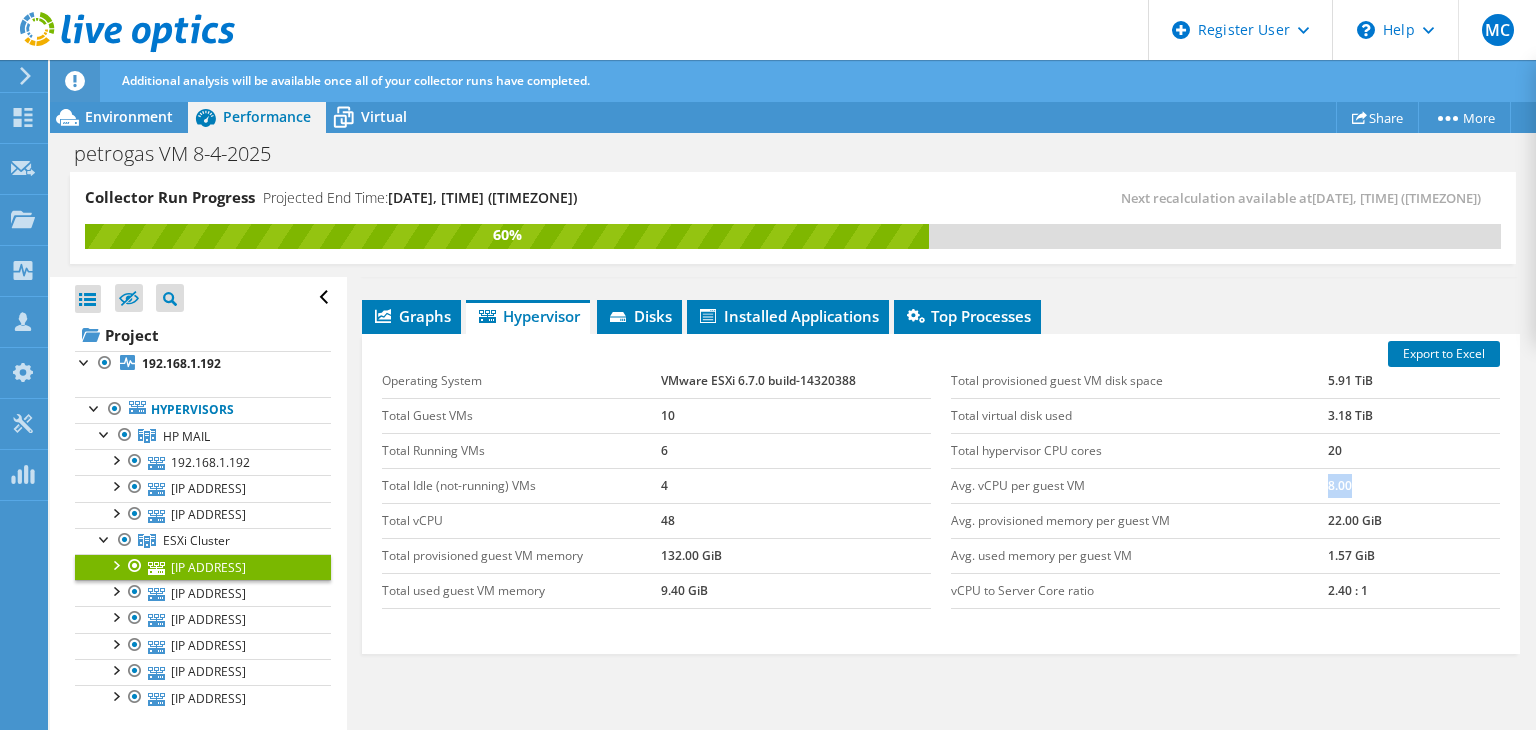 drag, startPoint x: 1308, startPoint y: 485, endPoint x: 1342, endPoint y: 485, distance: 34 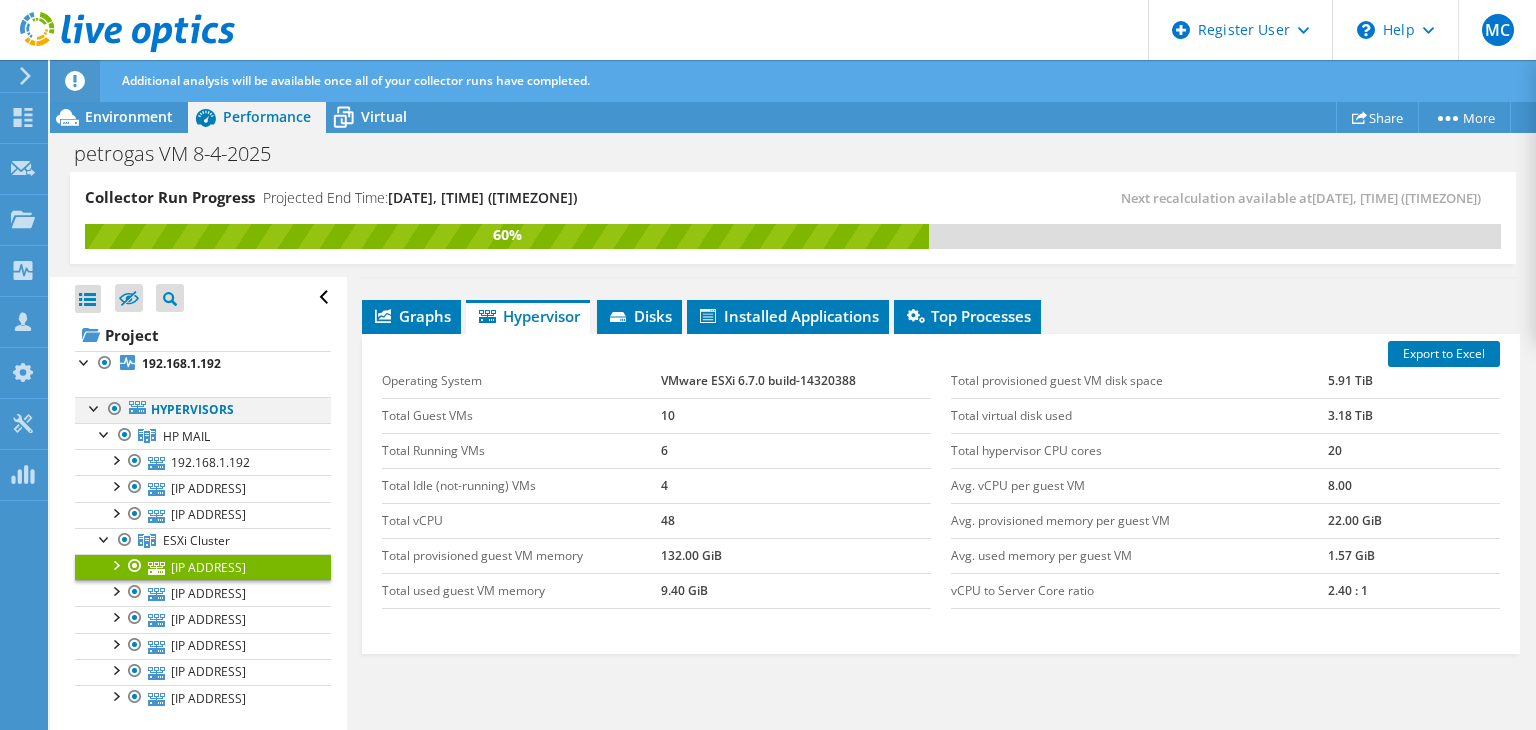 click at bounding box center [95, 407] 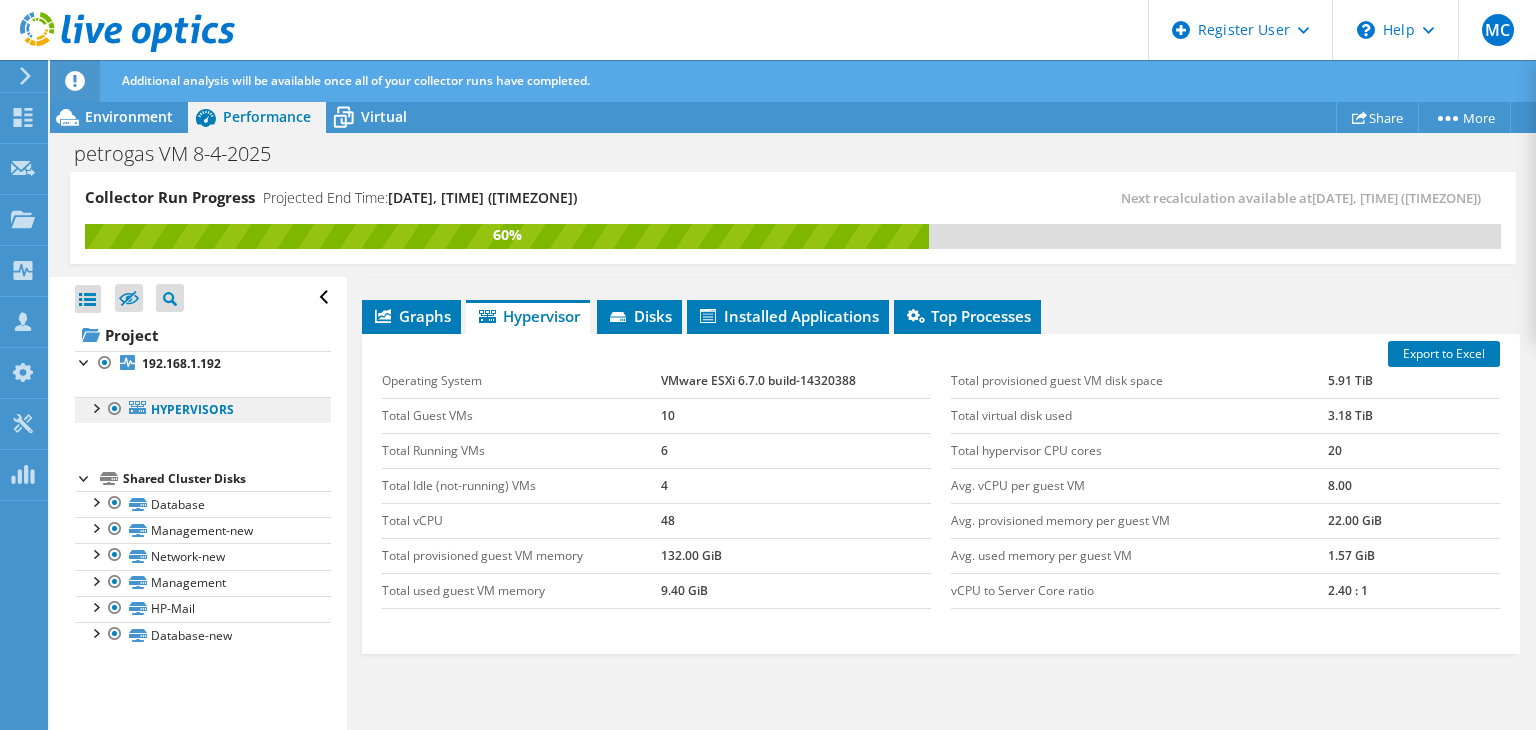 click on "Hypervisors" at bounding box center [203, 410] 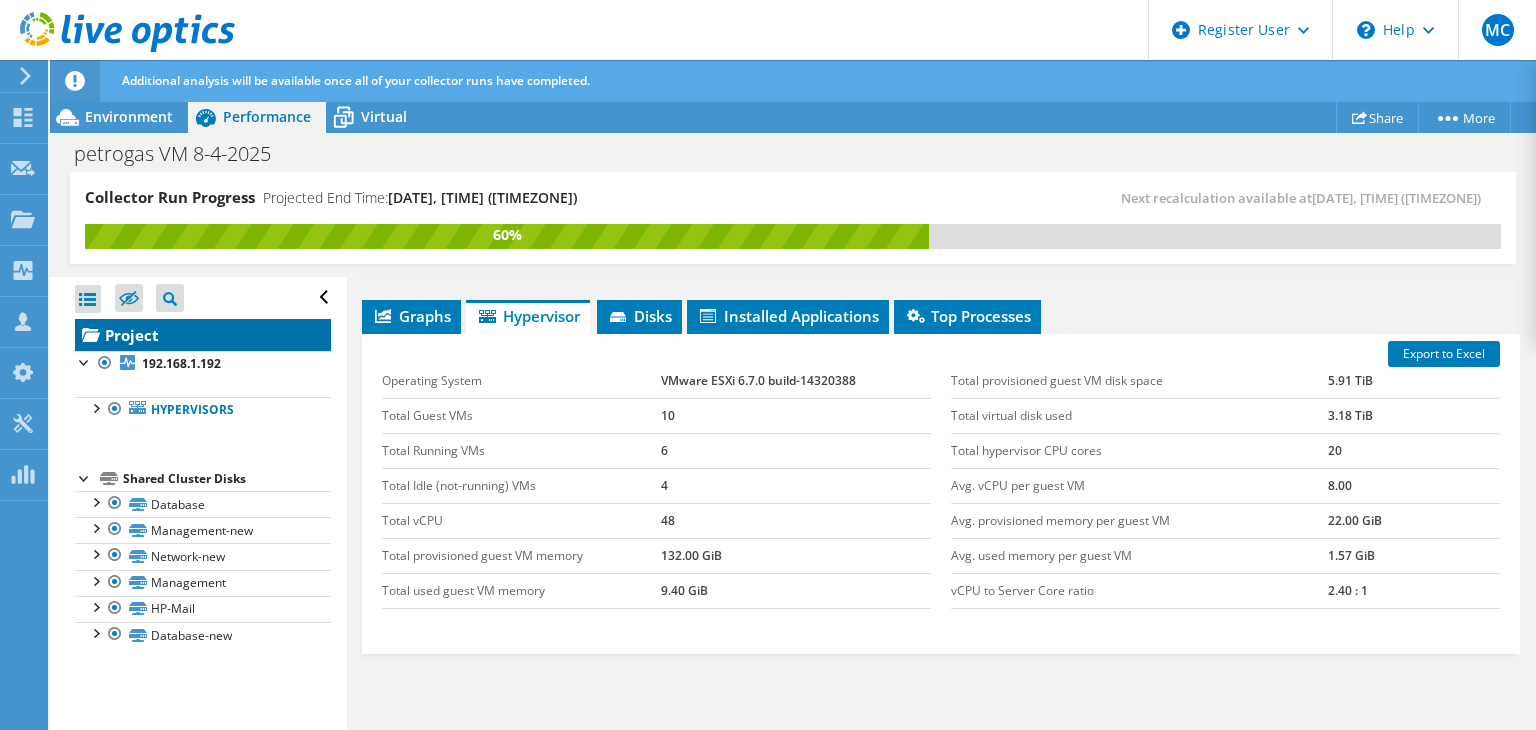 click on "Project" at bounding box center (203, 335) 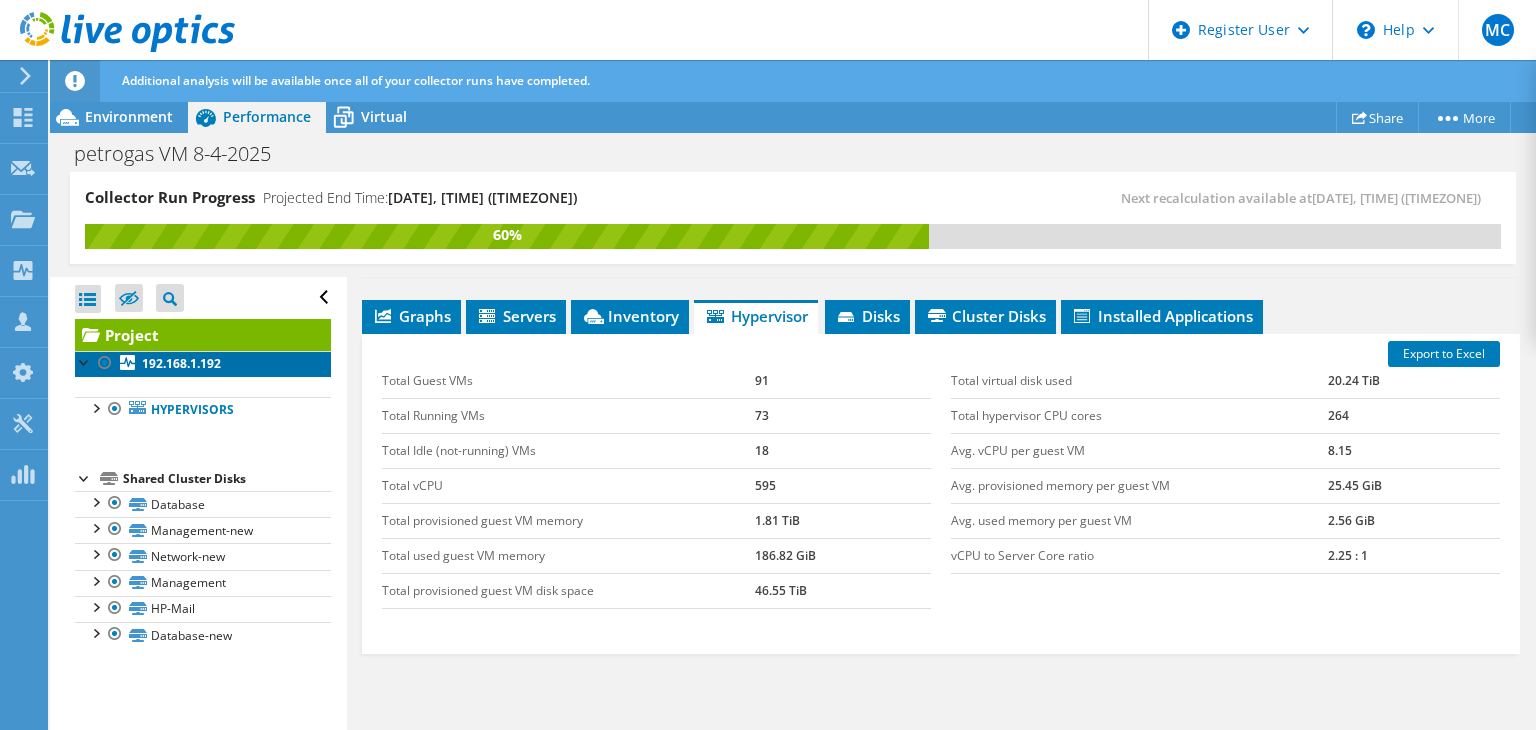 click on "192.168.1.192" at bounding box center [203, 364] 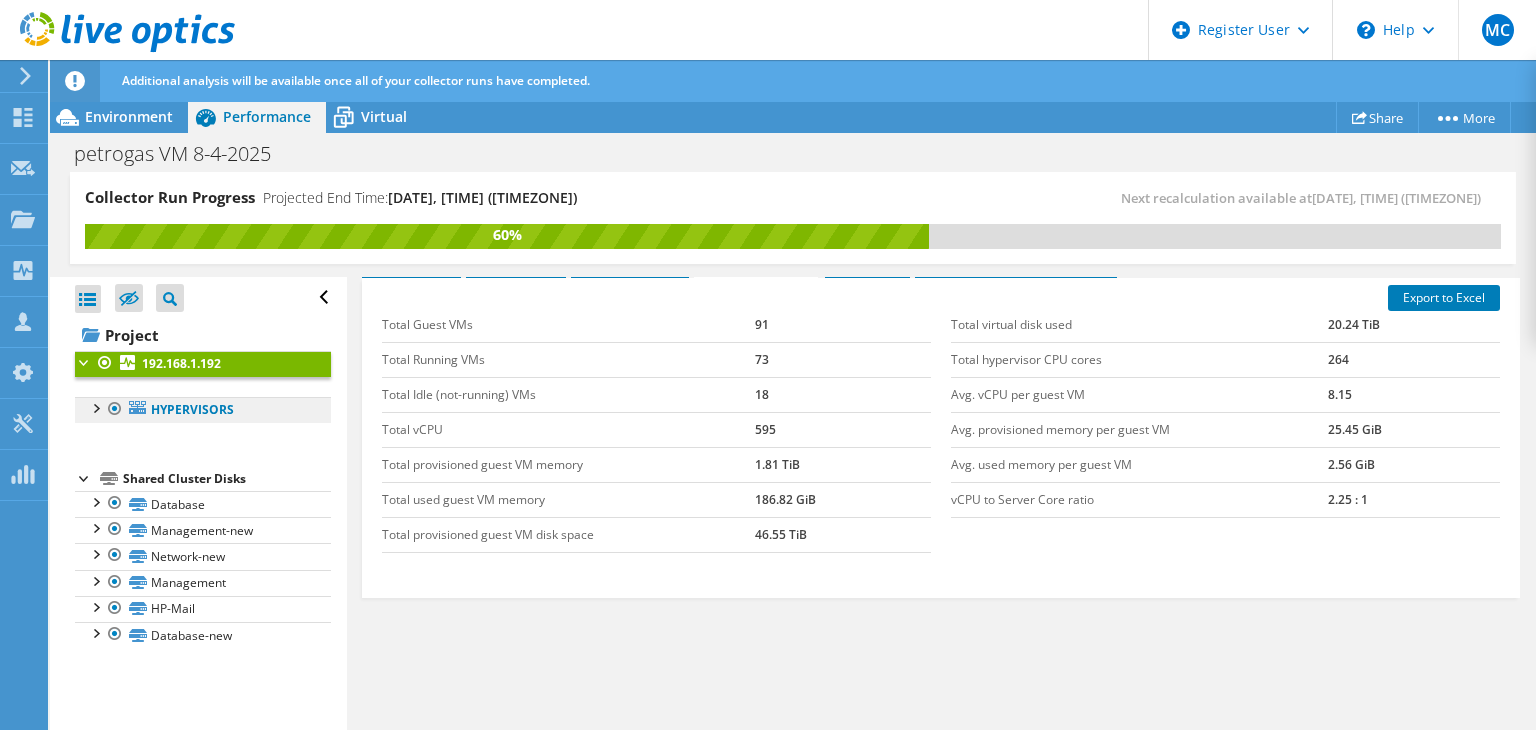 scroll, scrollTop: 317, scrollLeft: 0, axis: vertical 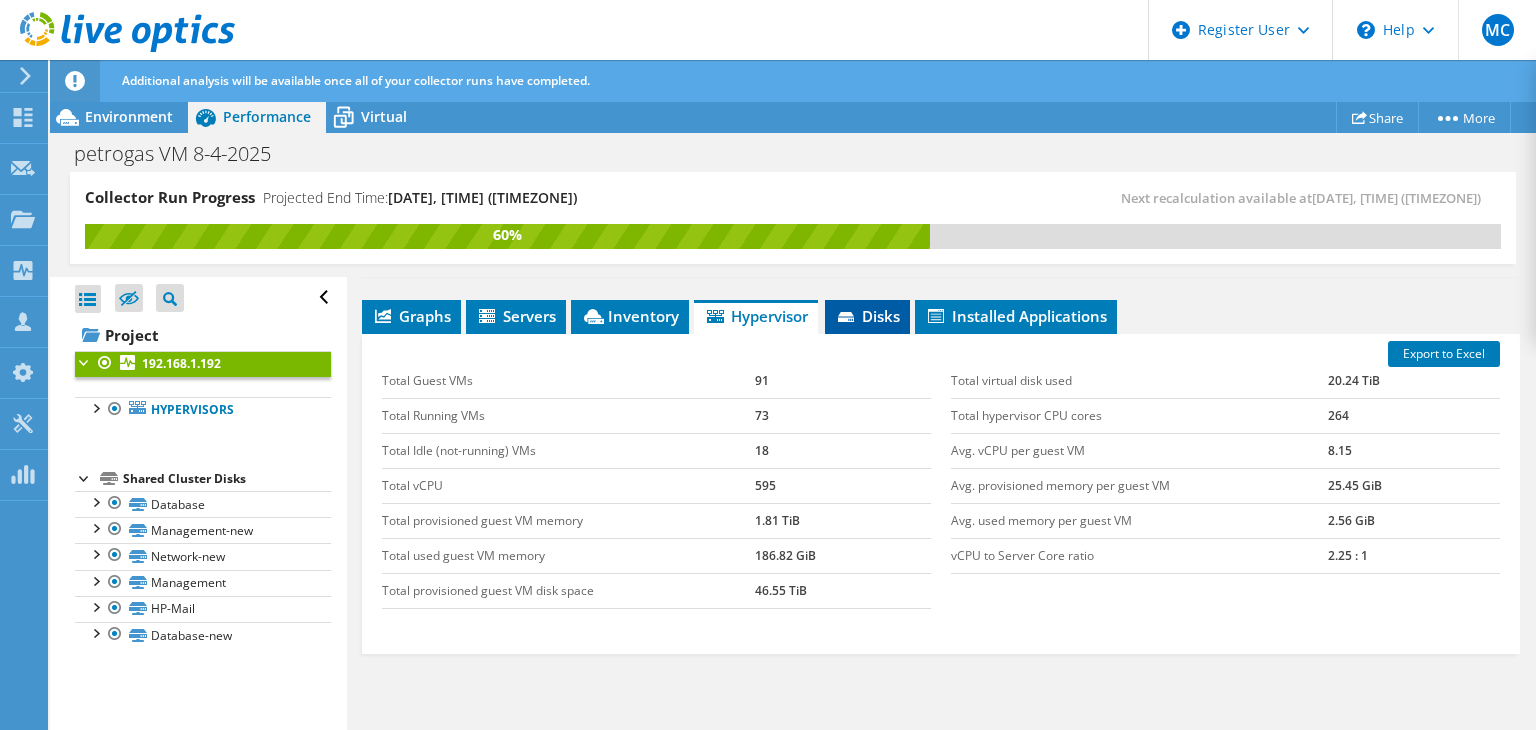 click on "Disks" at bounding box center [867, 316] 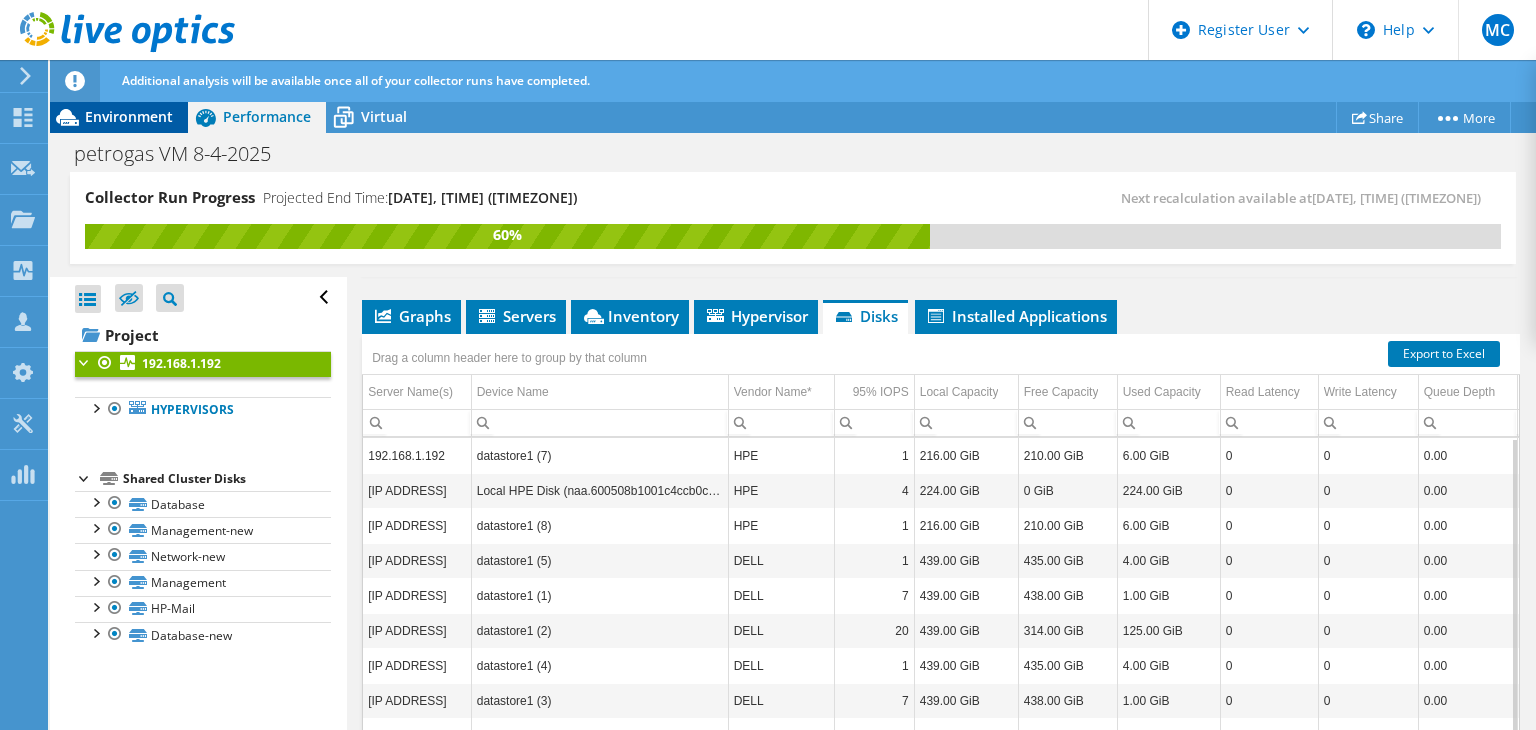click on "Environment" at bounding box center (129, 116) 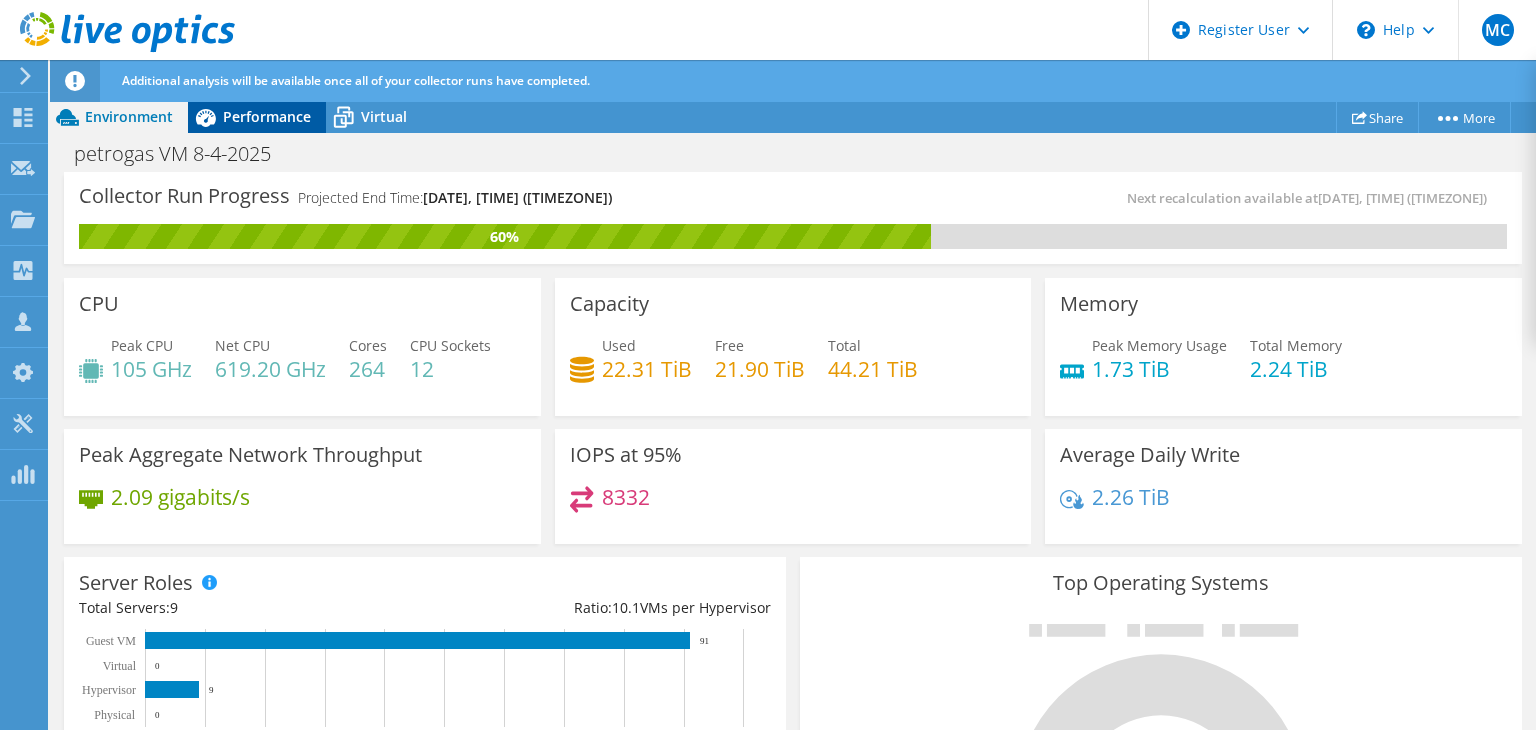 click on "Performance" at bounding box center (267, 116) 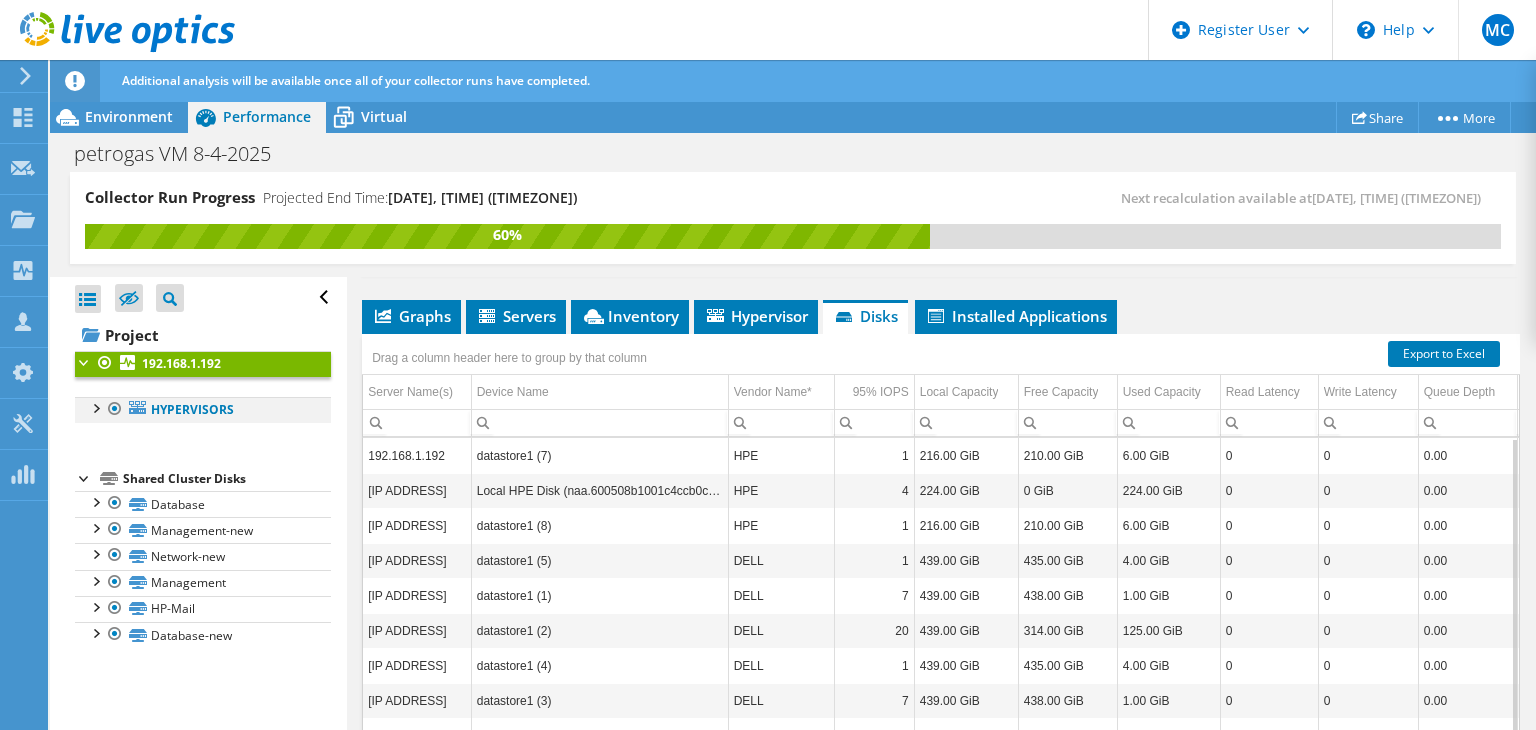 click at bounding box center (95, 407) 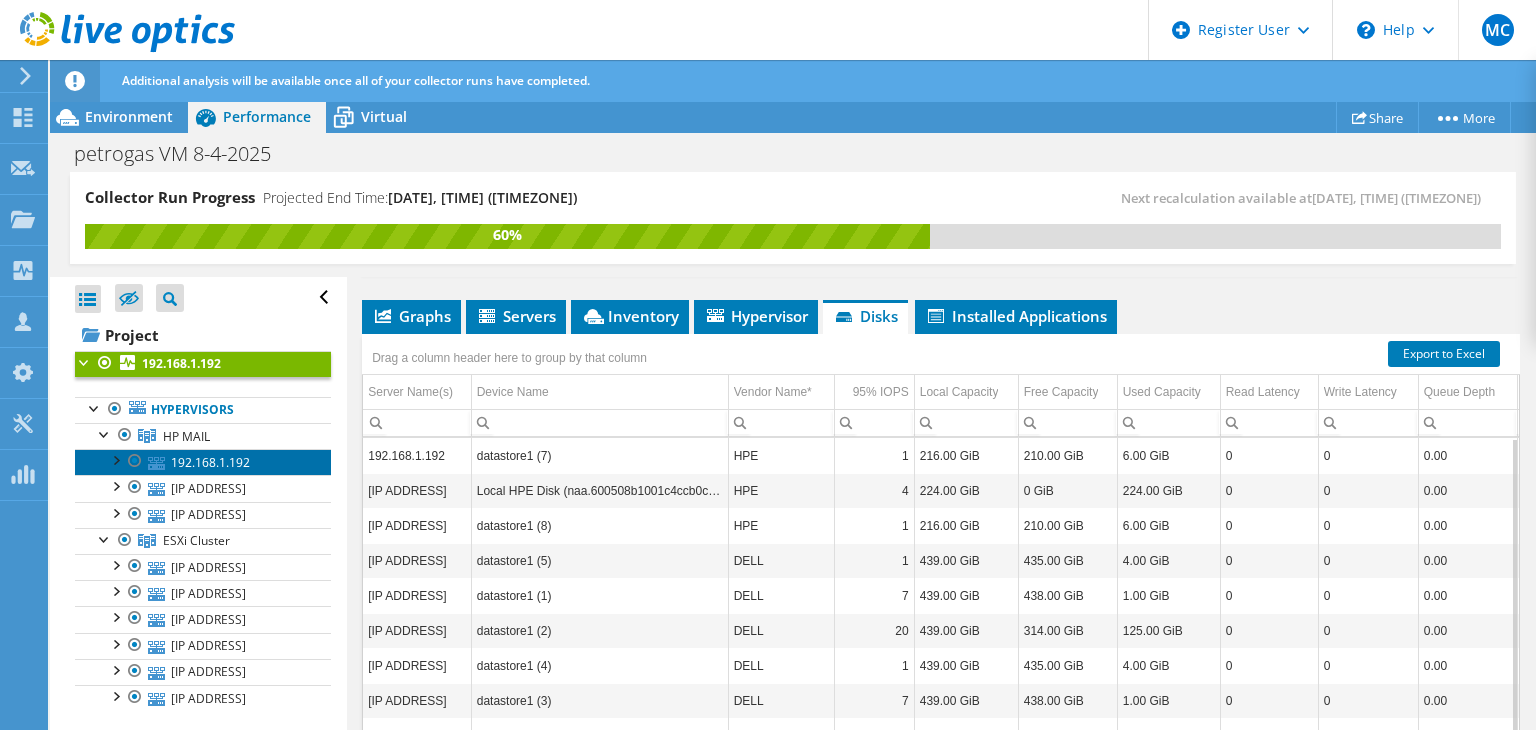 click on "192.168.1.192" at bounding box center (203, 462) 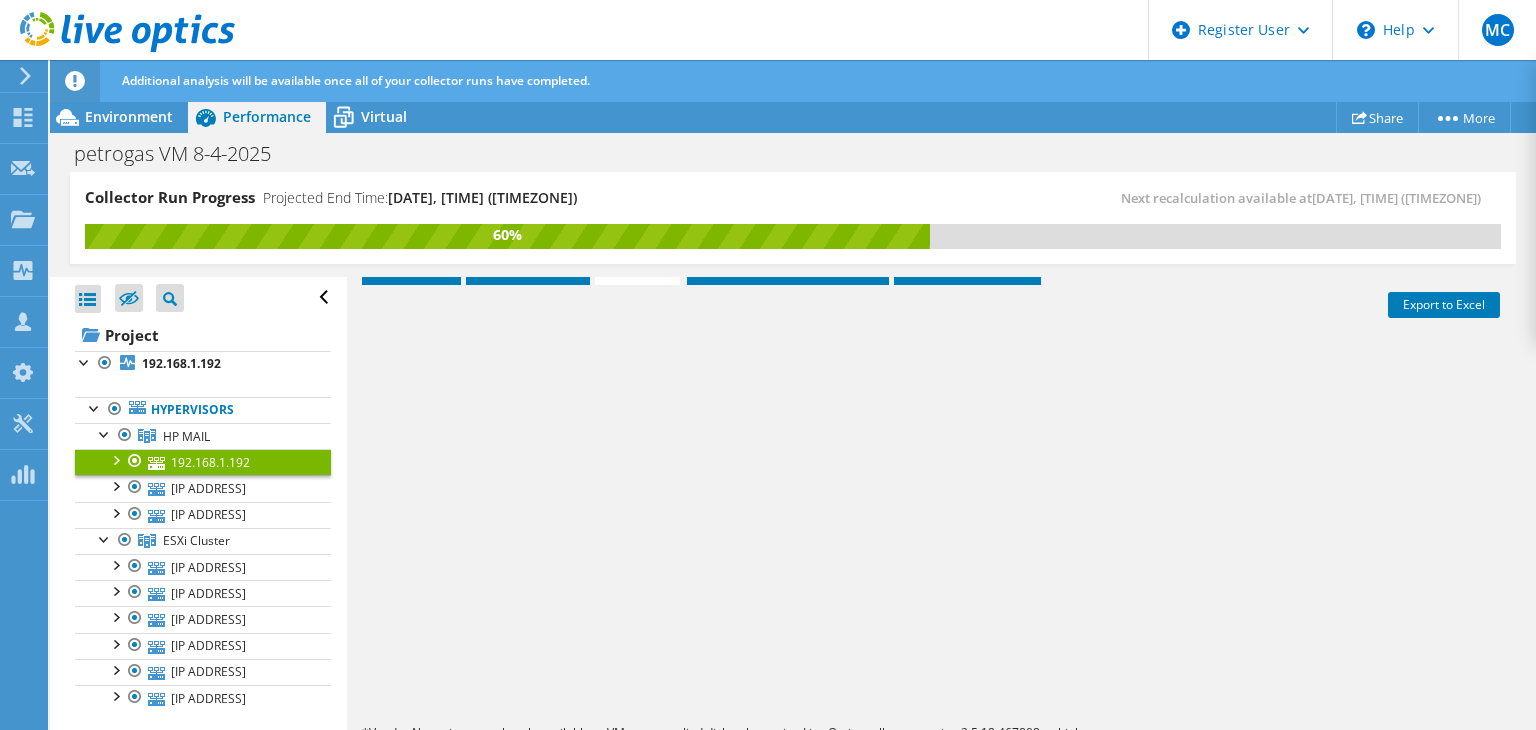 scroll, scrollTop: 268, scrollLeft: 0, axis: vertical 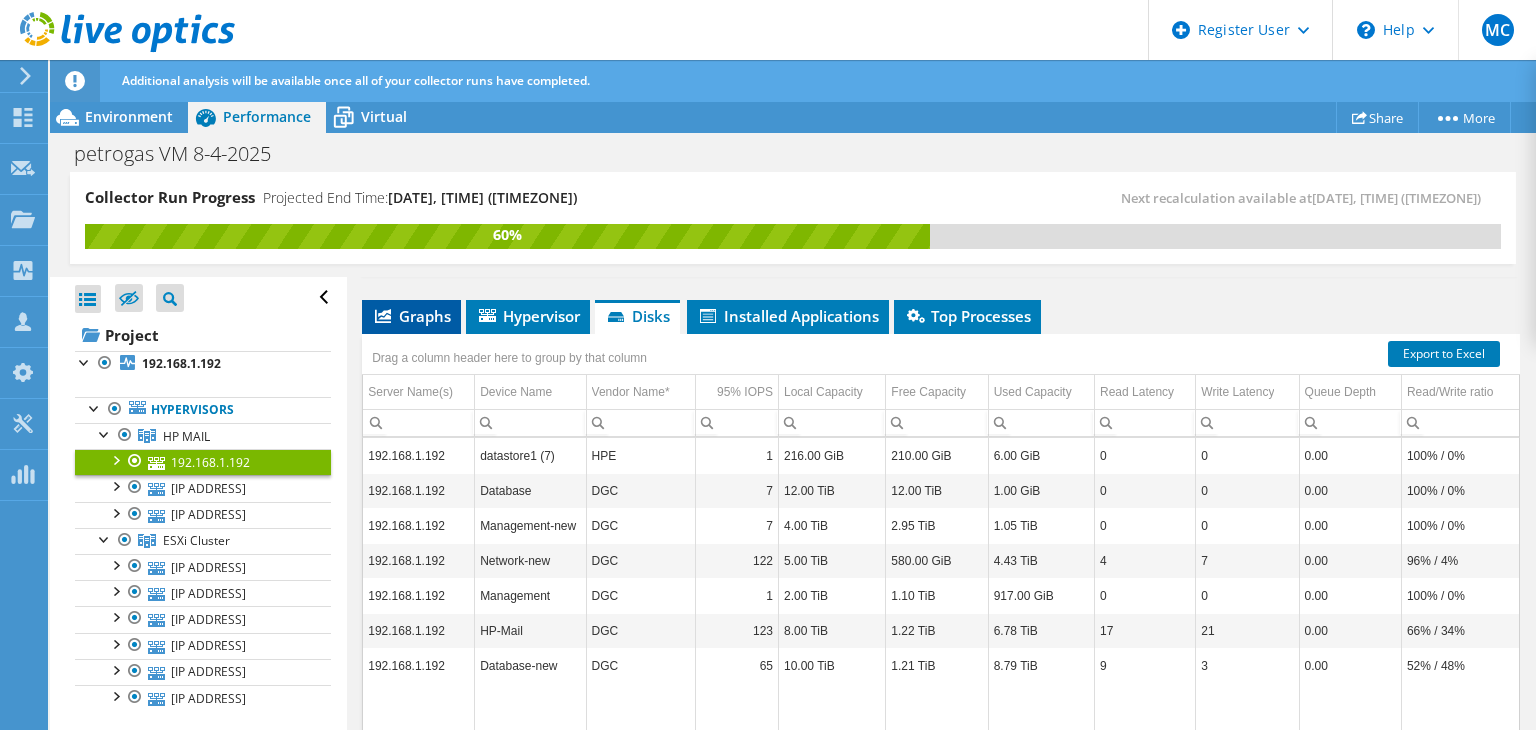 click on "Graphs" at bounding box center (411, 316) 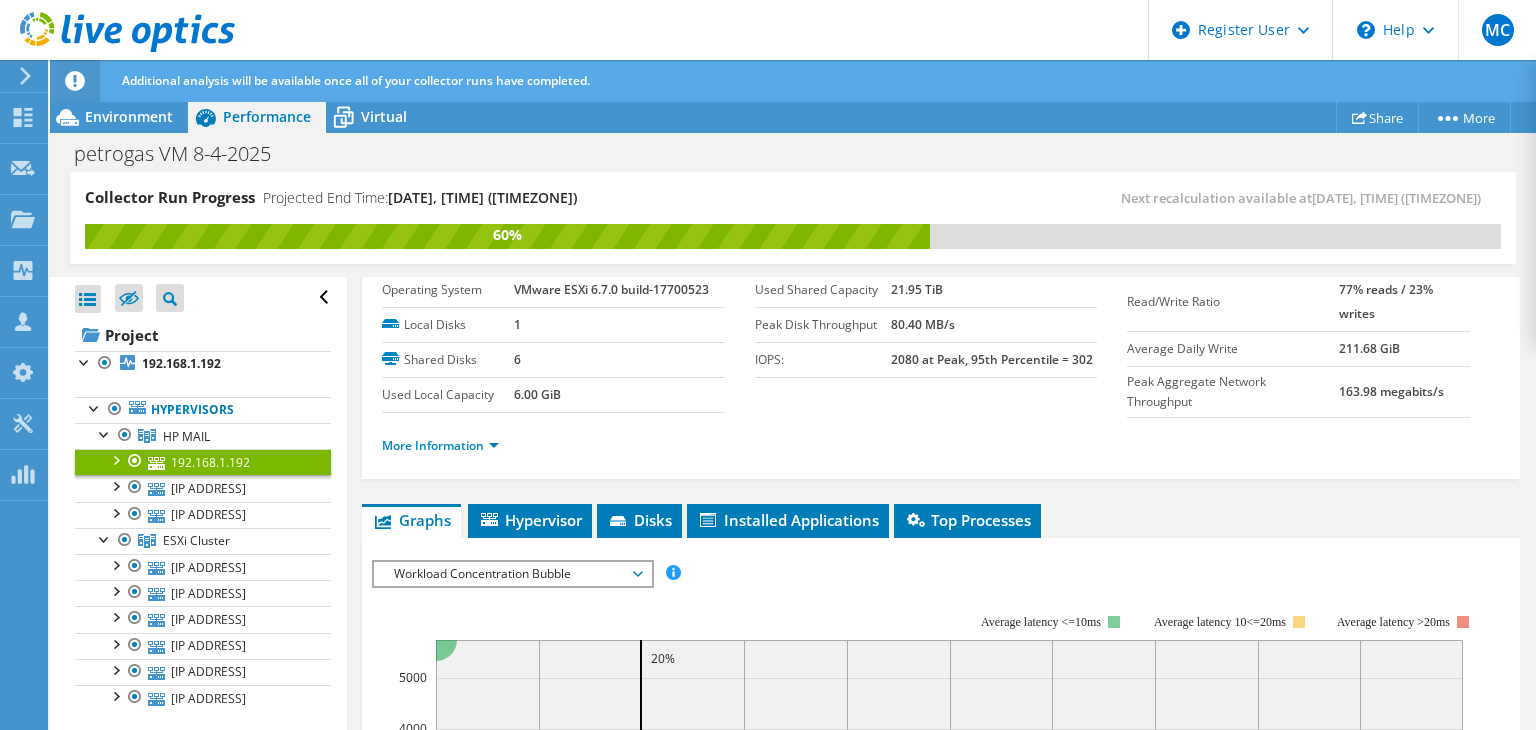 scroll, scrollTop: 0, scrollLeft: 0, axis: both 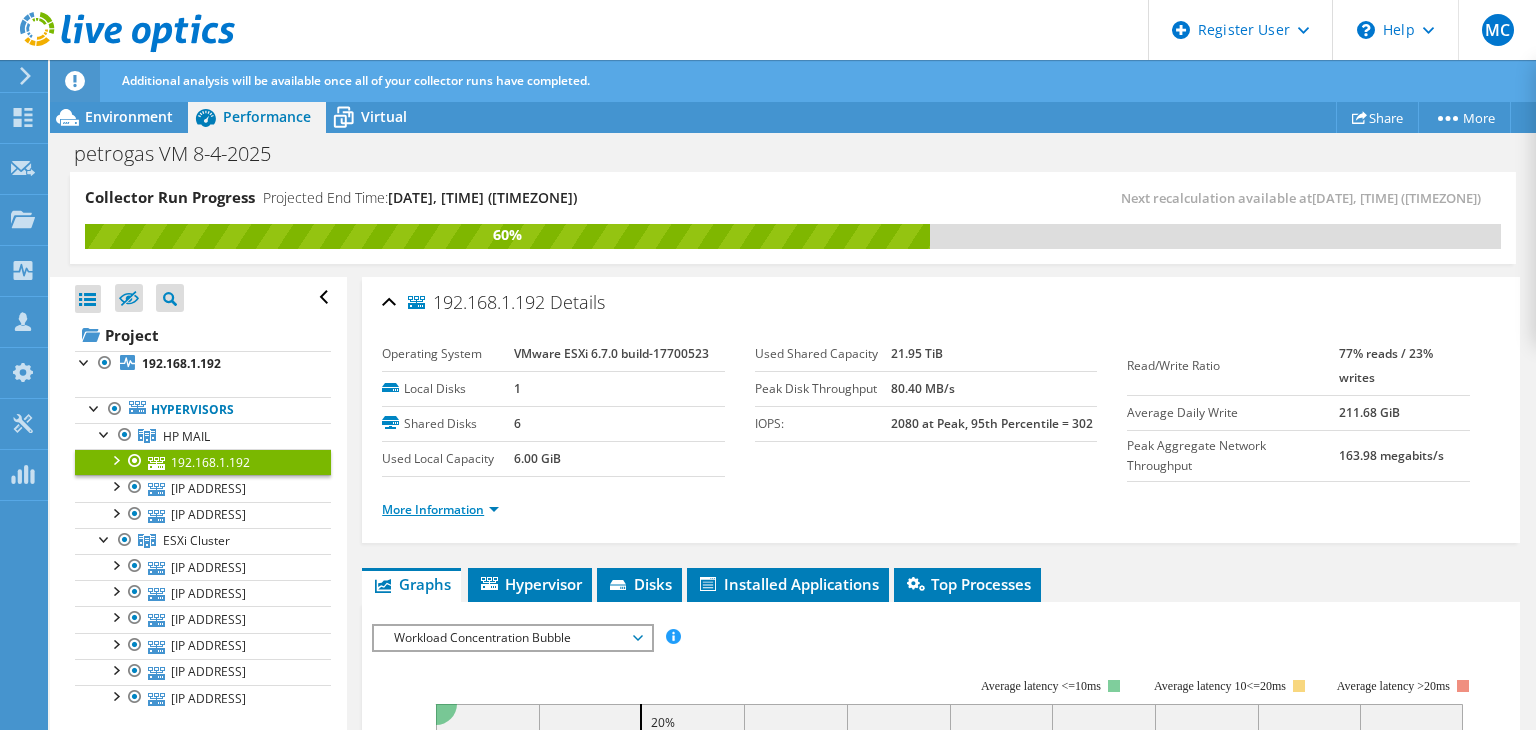 click on "More Information" at bounding box center (440, 509) 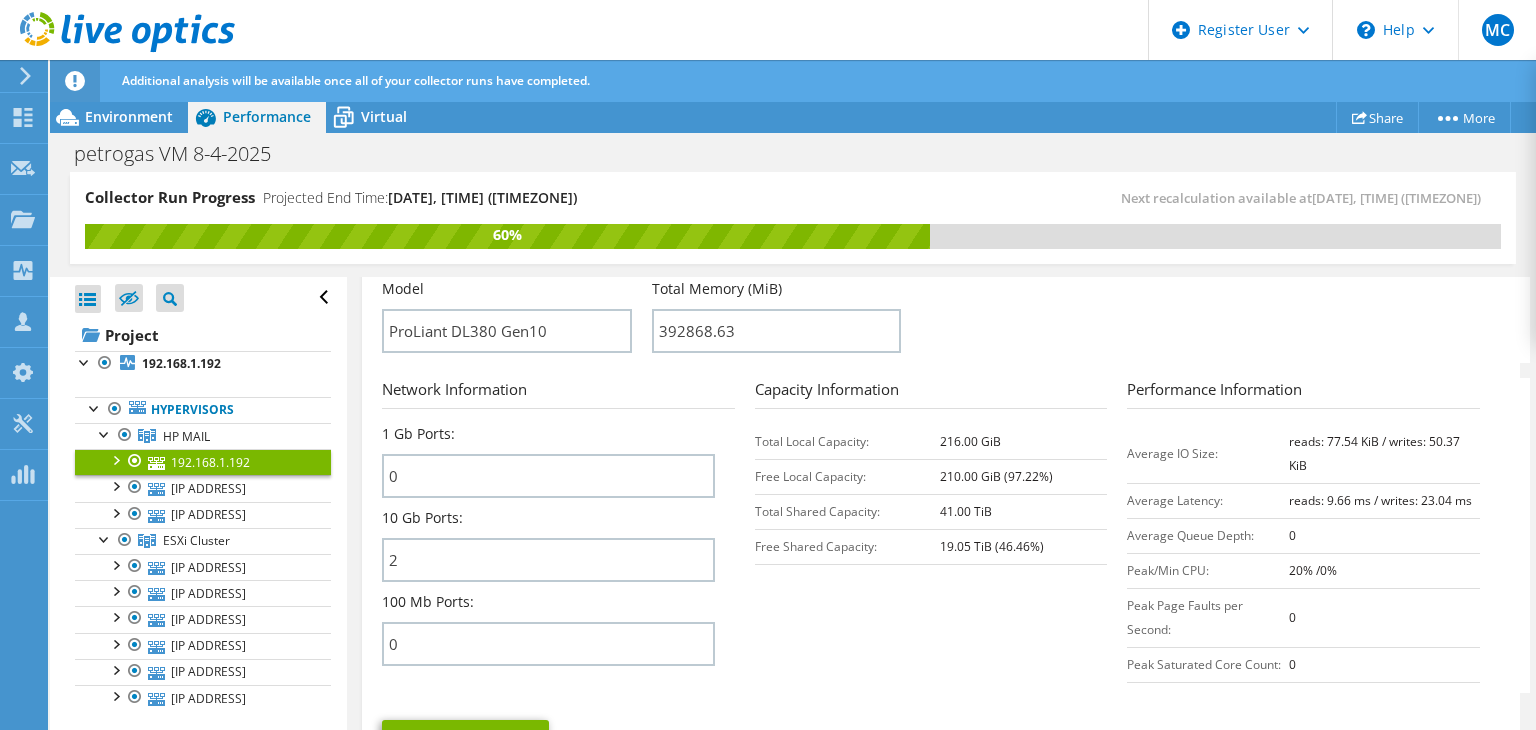 scroll, scrollTop: 800, scrollLeft: 0, axis: vertical 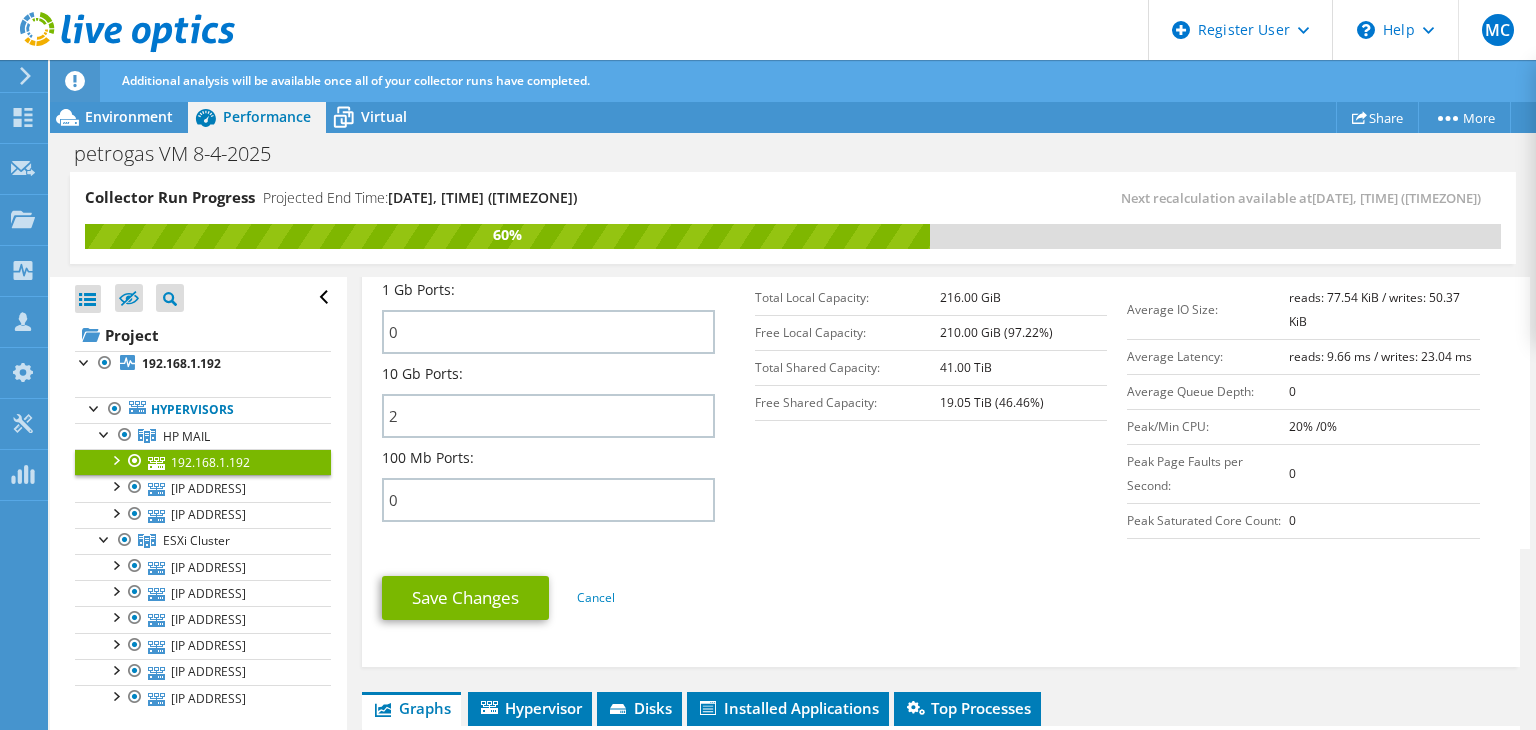 click on "Network Information
1 Gb Ports:
0
10 Gb Ports:
2
100 Mb Ports:
0
Capacity Information
216.00 GiB 0 0 0" at bounding box center [946, 391] 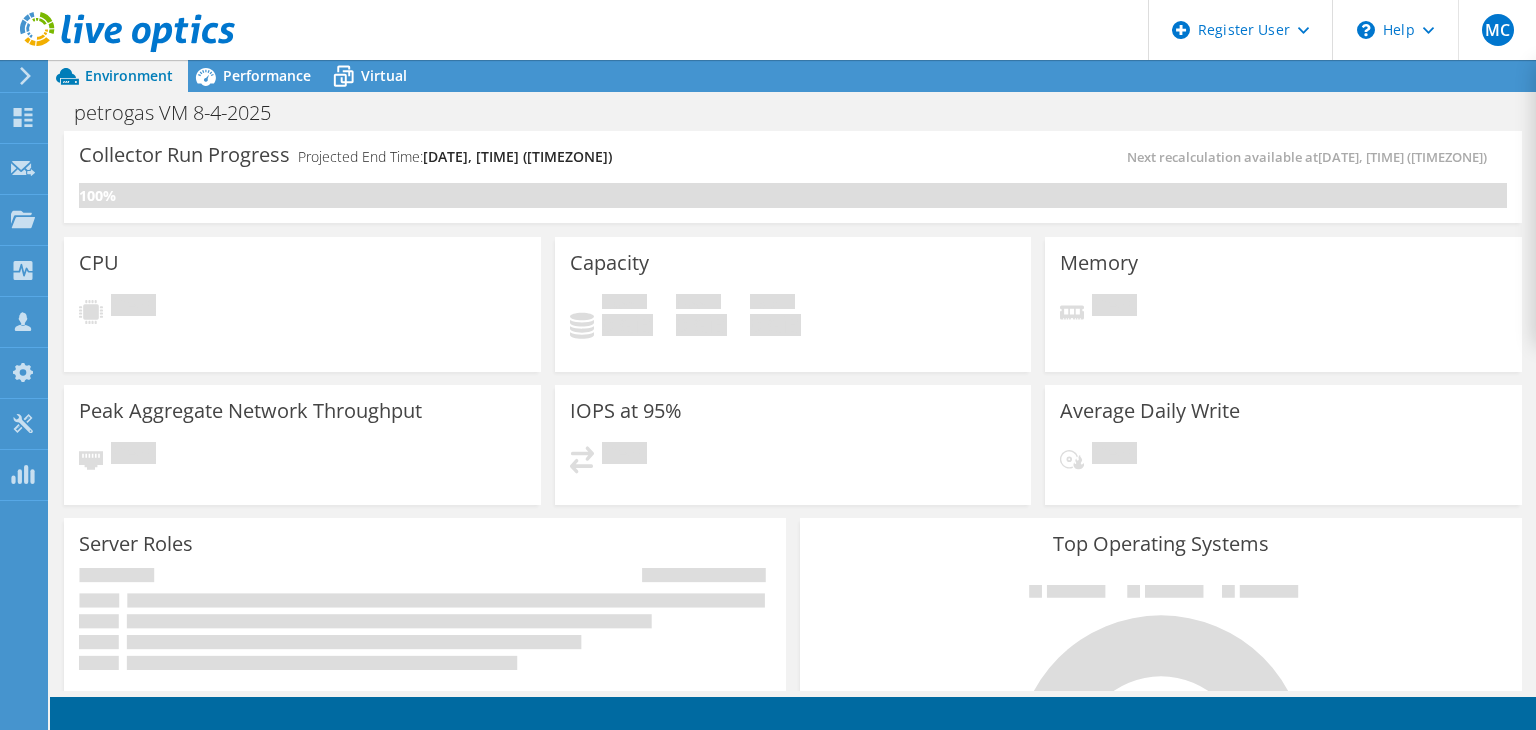 scroll, scrollTop: 0, scrollLeft: 0, axis: both 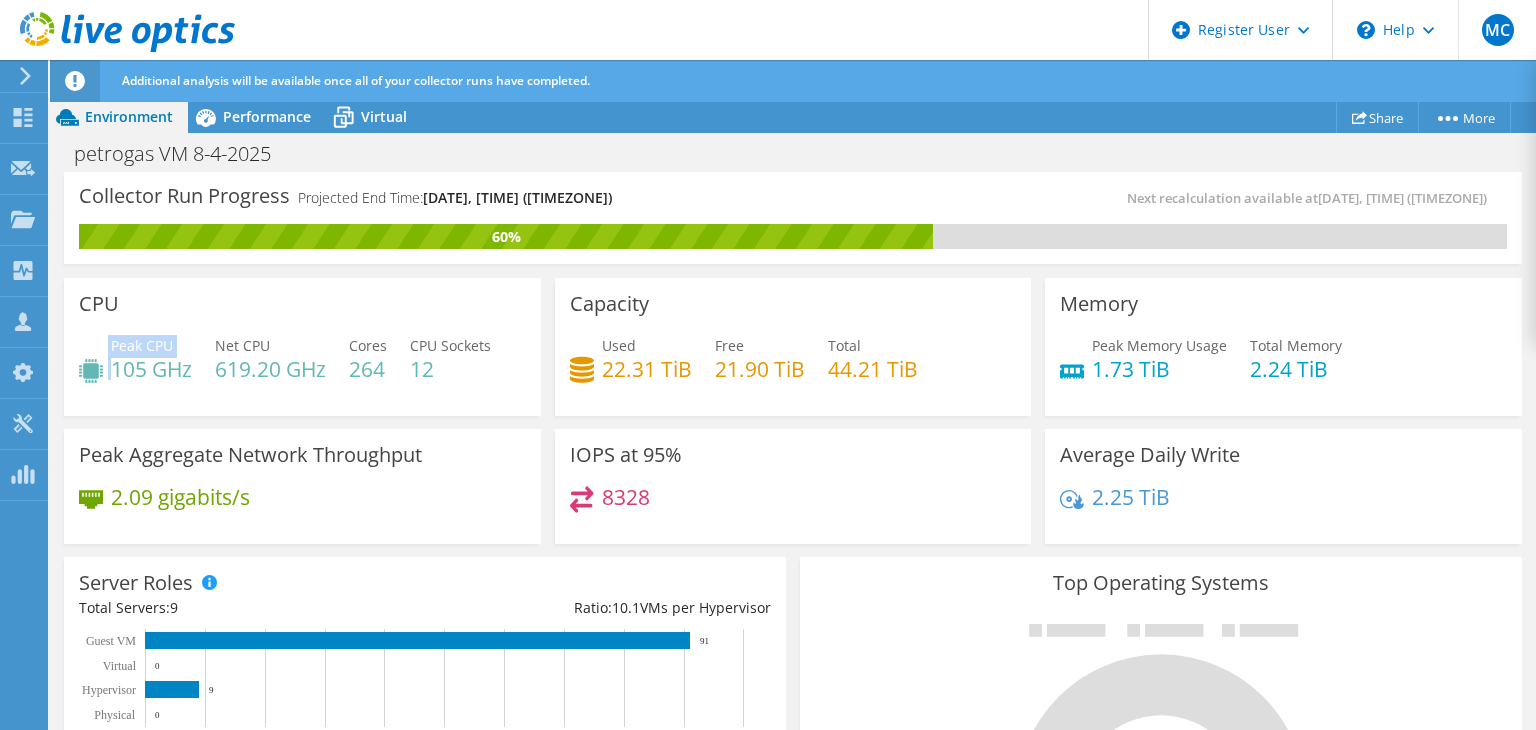 drag, startPoint x: 97, startPoint y: 365, endPoint x: 128, endPoint y: 365, distance: 31 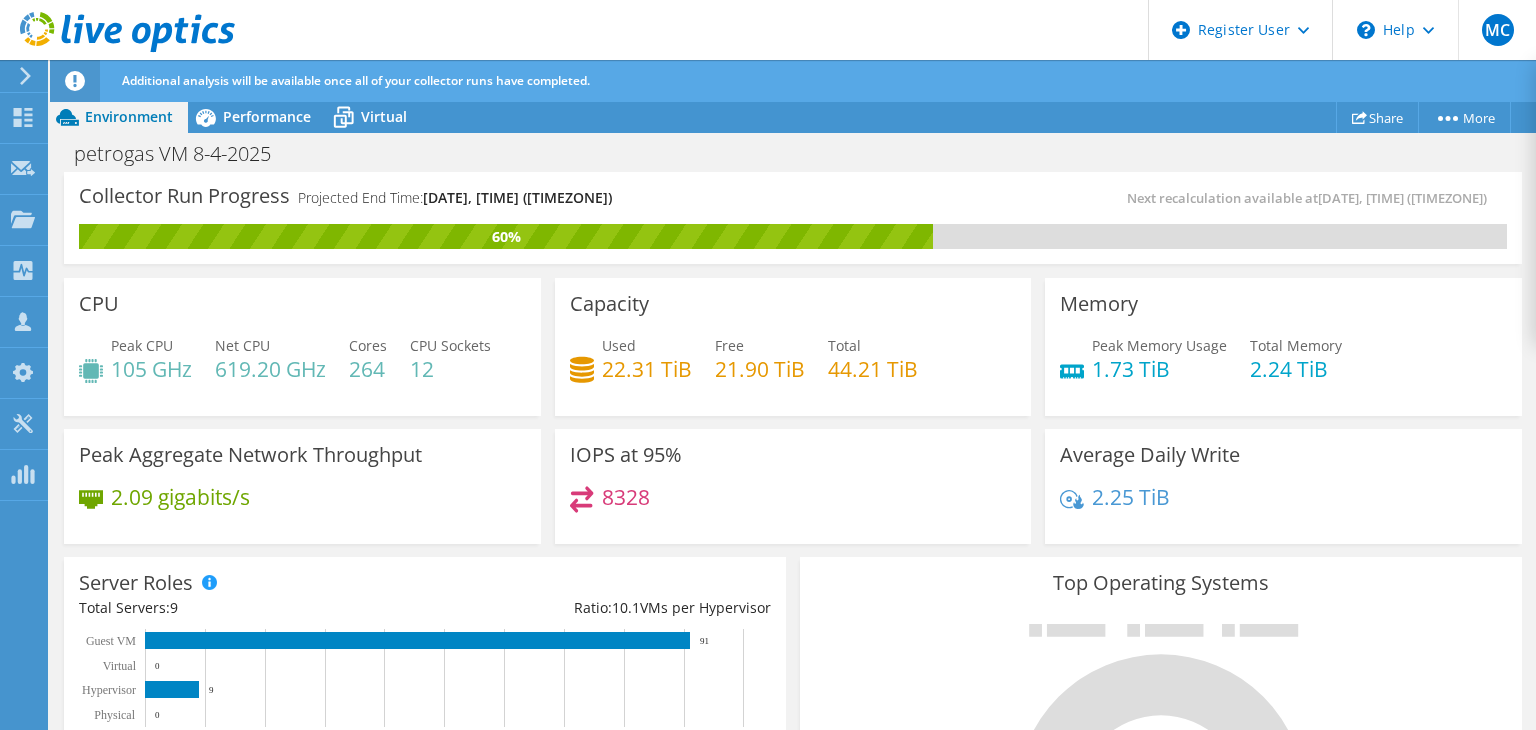 click on "105 GHz" at bounding box center [151, 369] 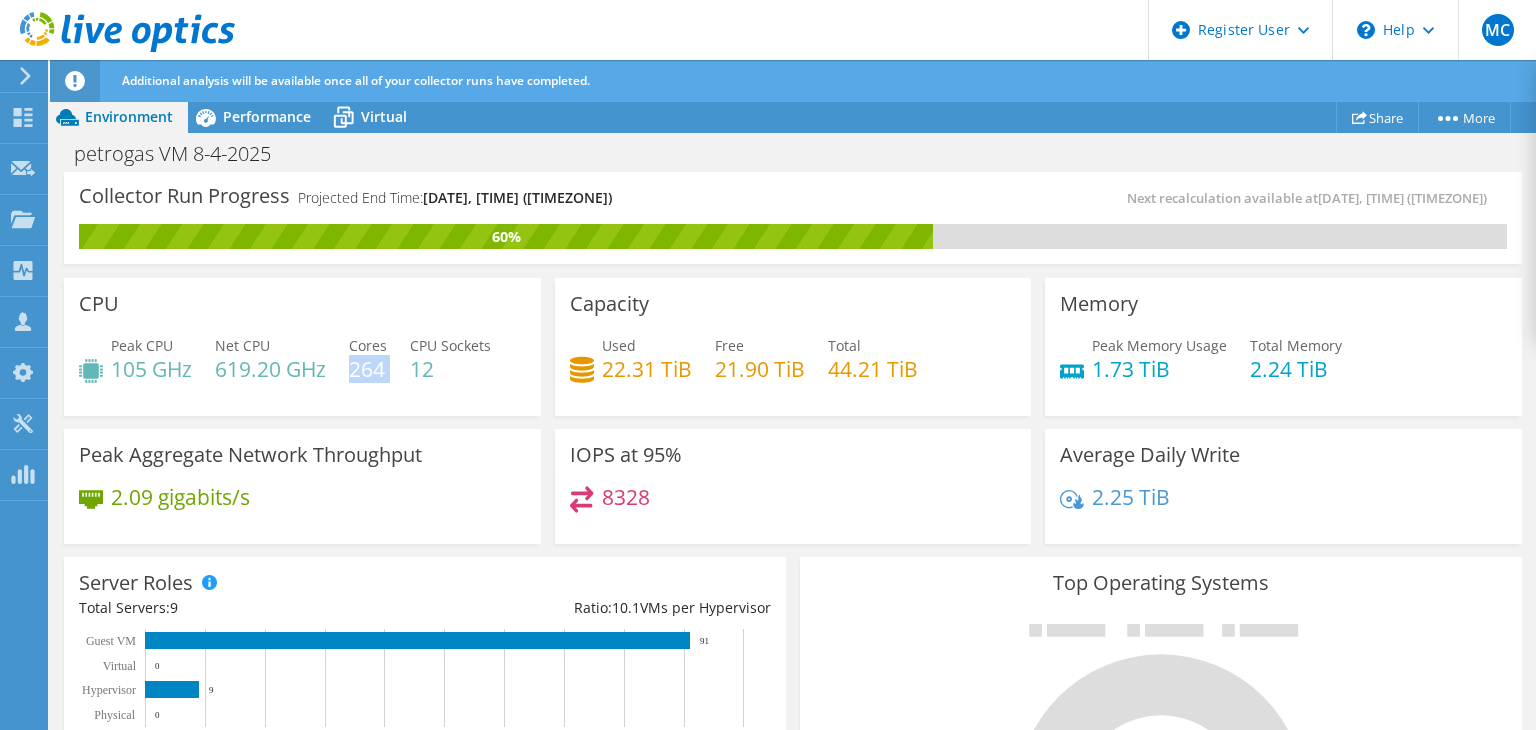 drag, startPoint x: 350, startPoint y: 369, endPoint x: 392, endPoint y: 373, distance: 42.190044 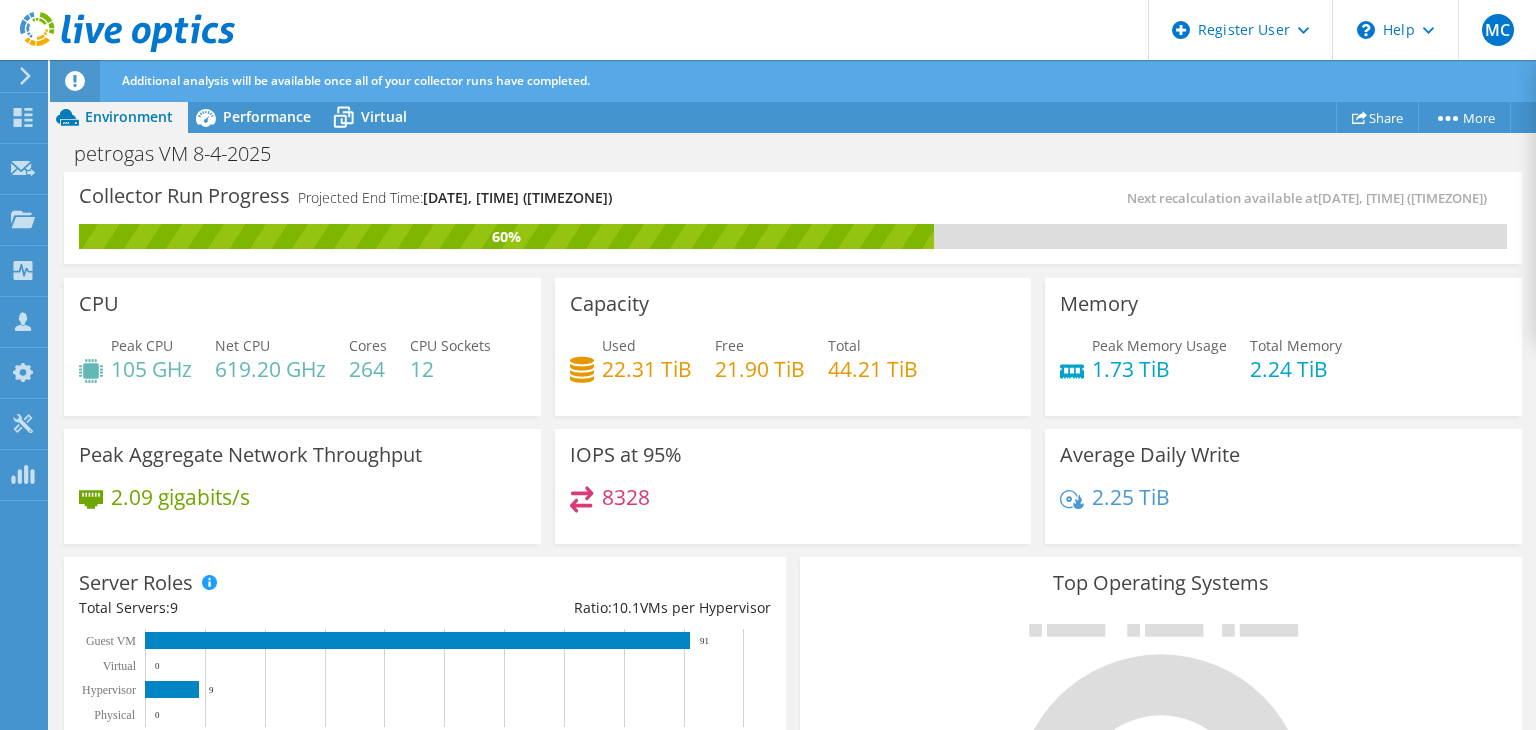 click on "22.31 TiB" at bounding box center (647, 369) 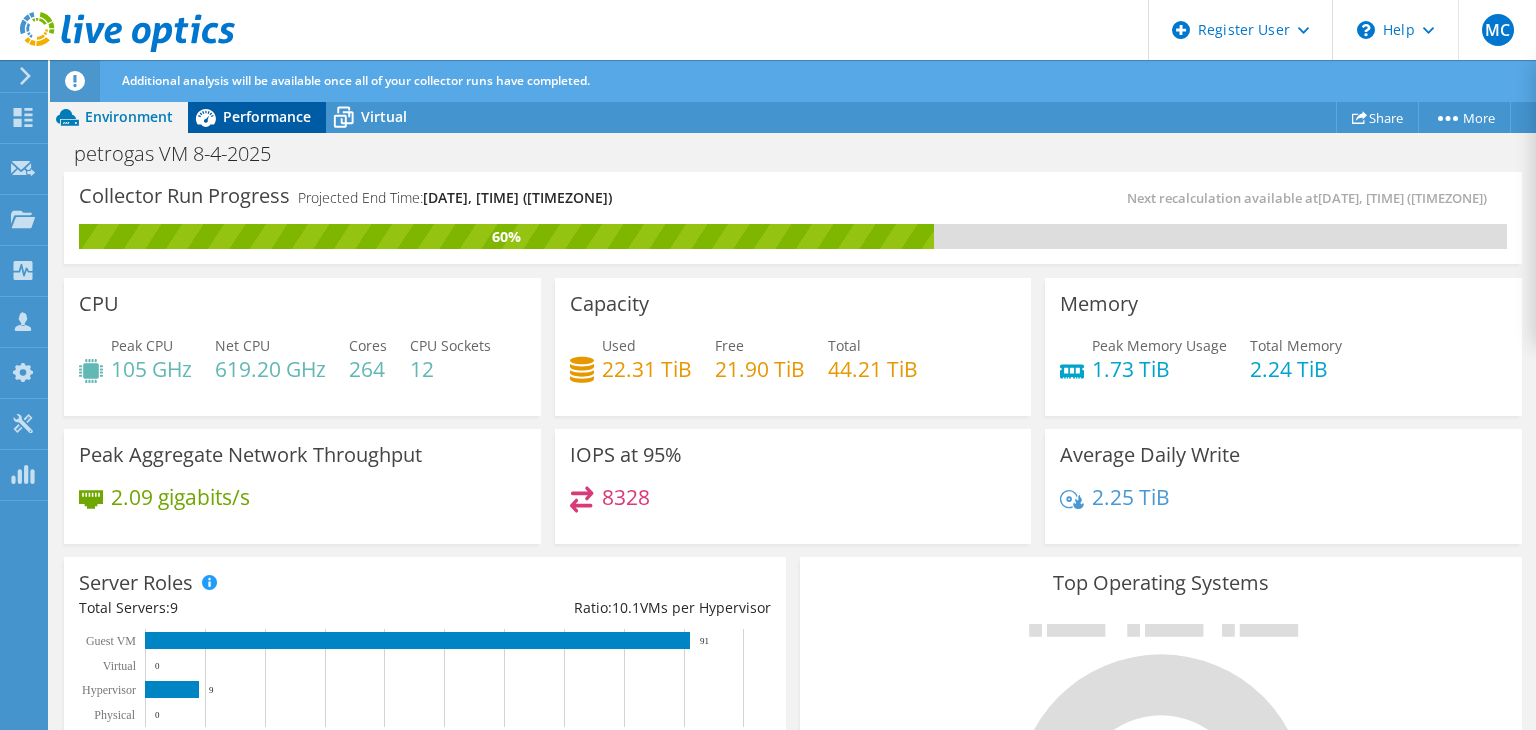 click on "Performance" at bounding box center [267, 116] 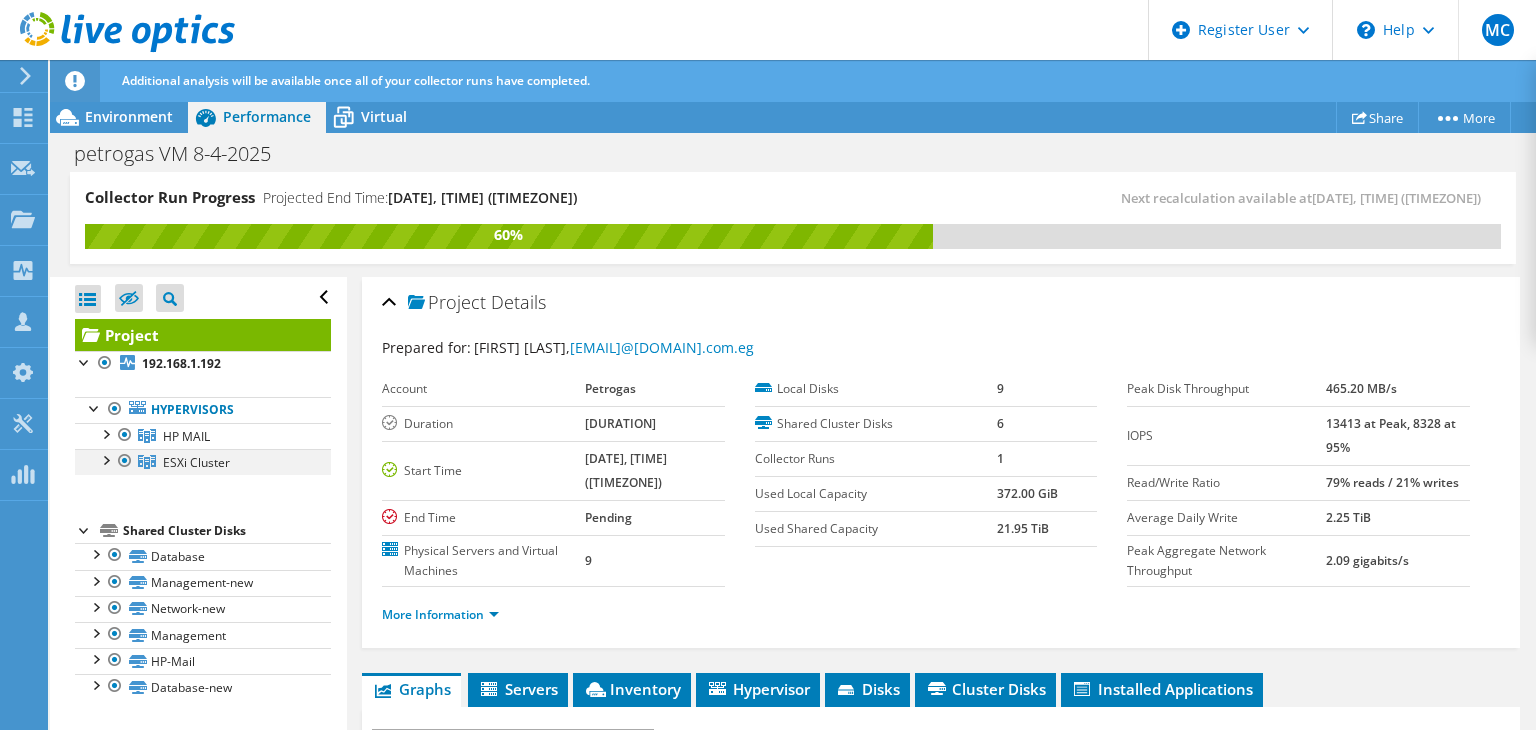 click at bounding box center (105, 459) 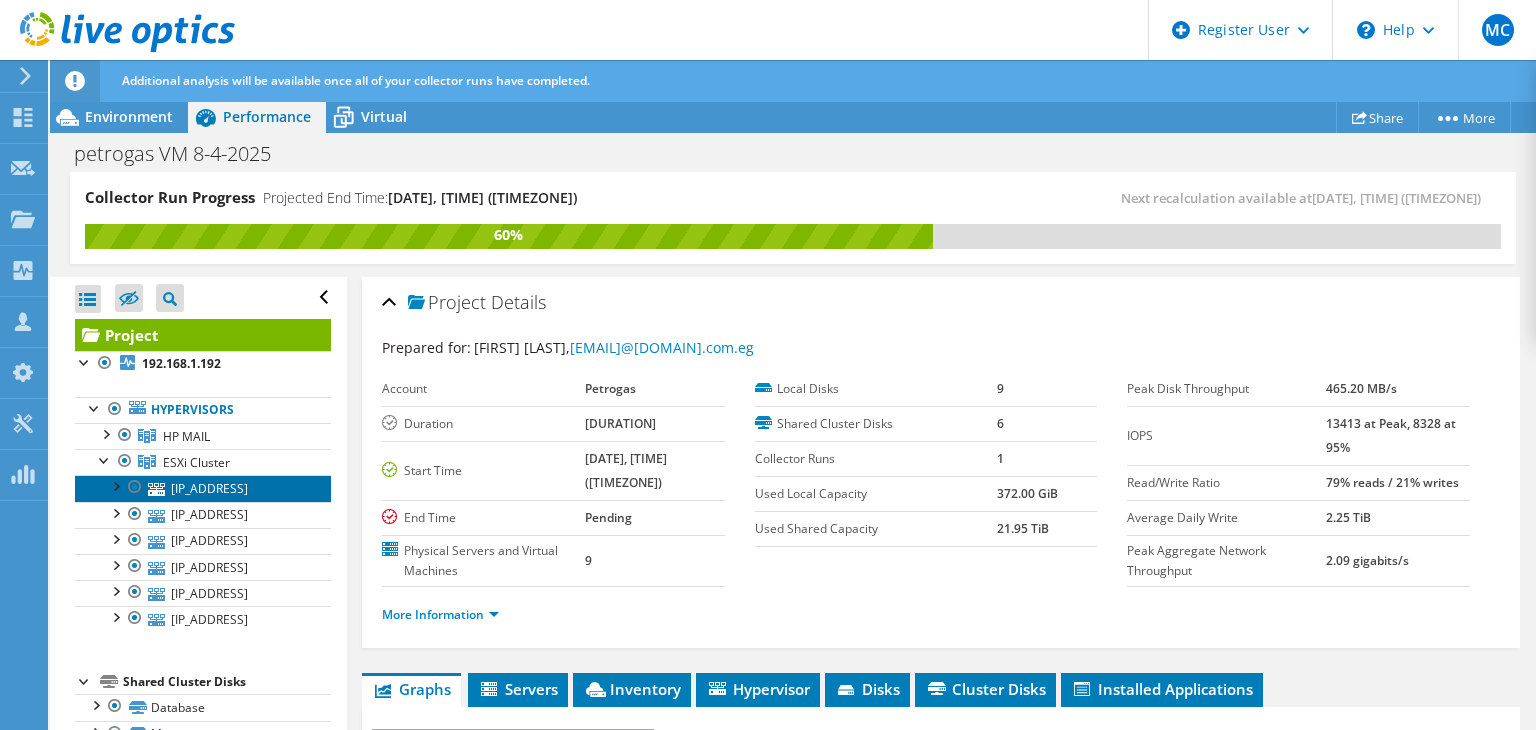 click on "[IP_ADDRESS]" at bounding box center [203, 488] 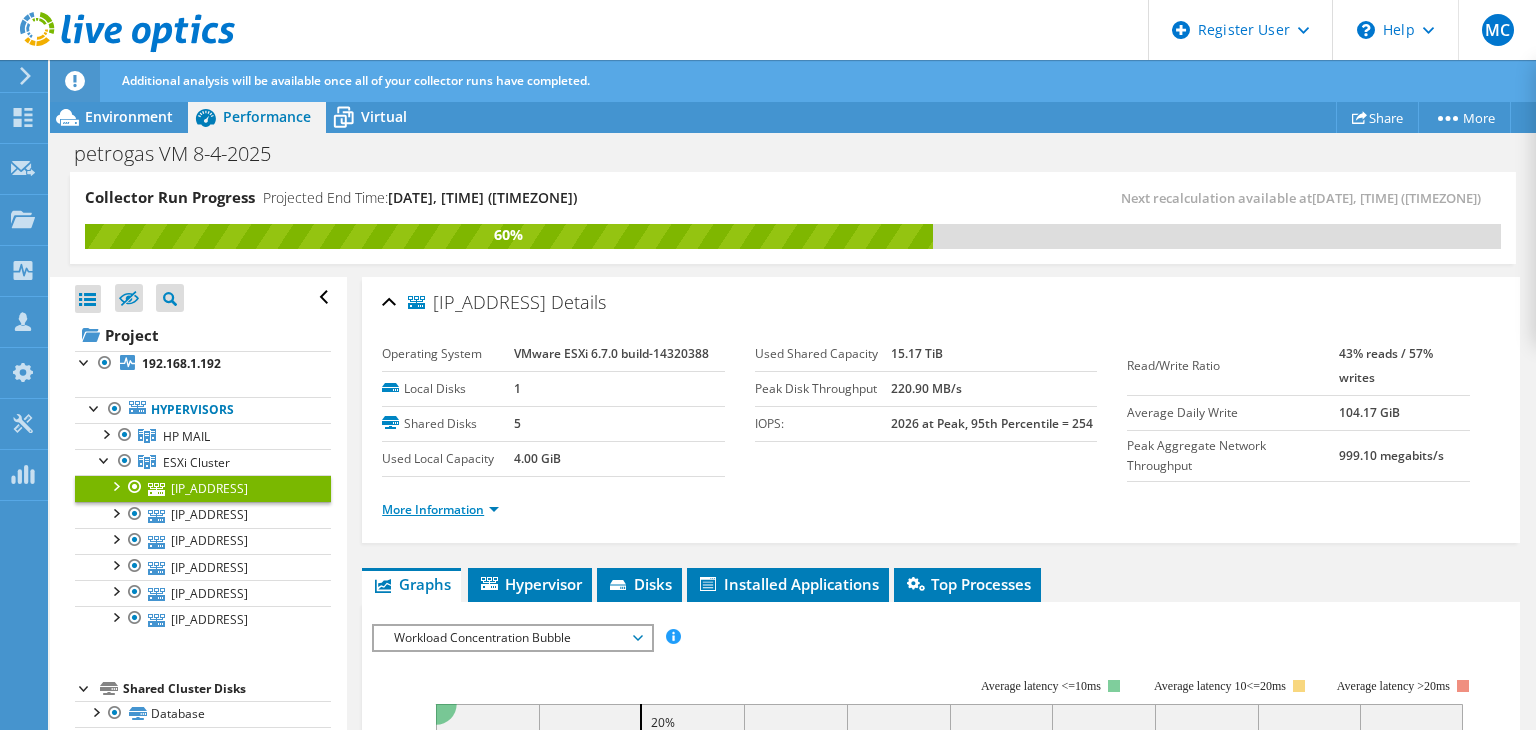 click on "More Information" at bounding box center [440, 509] 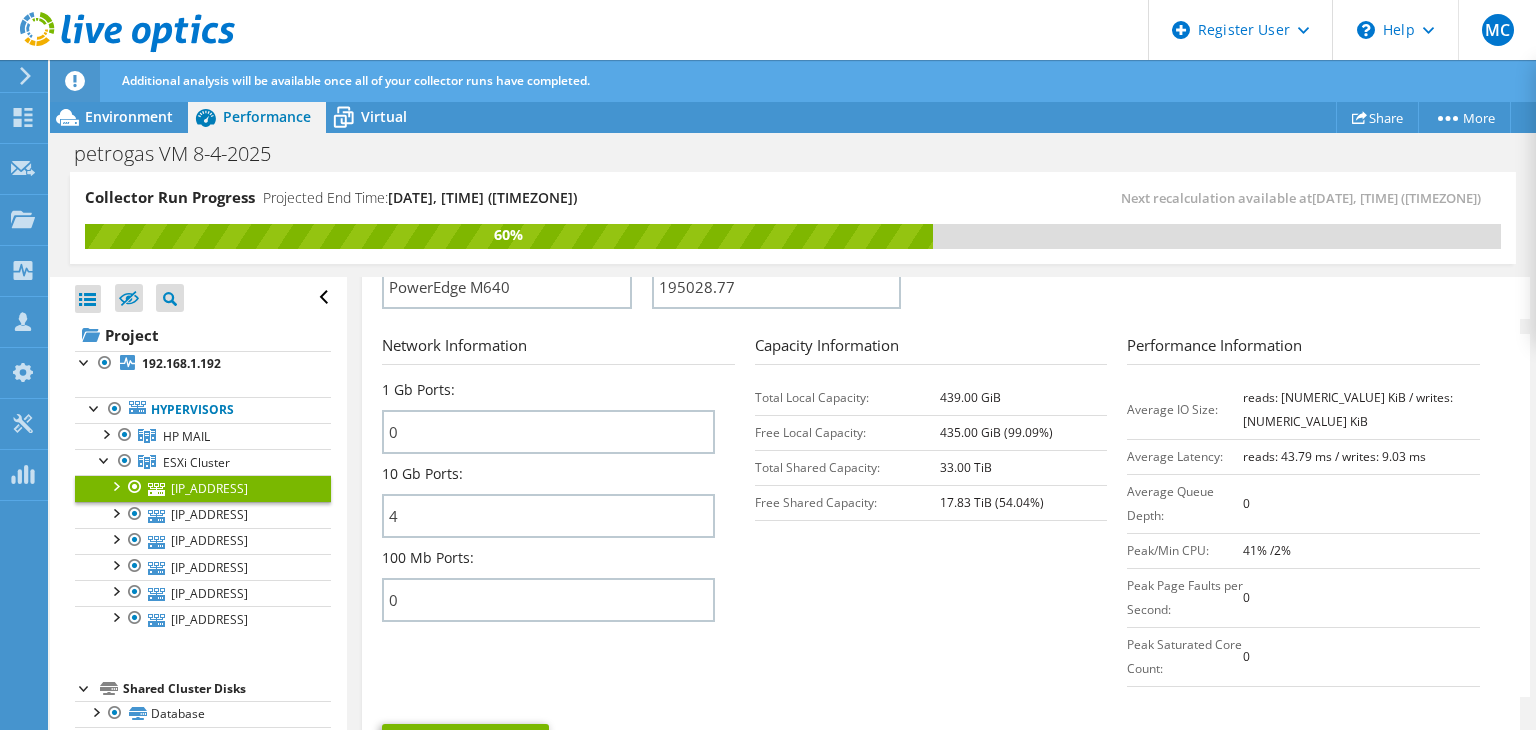 scroll, scrollTop: 400, scrollLeft: 0, axis: vertical 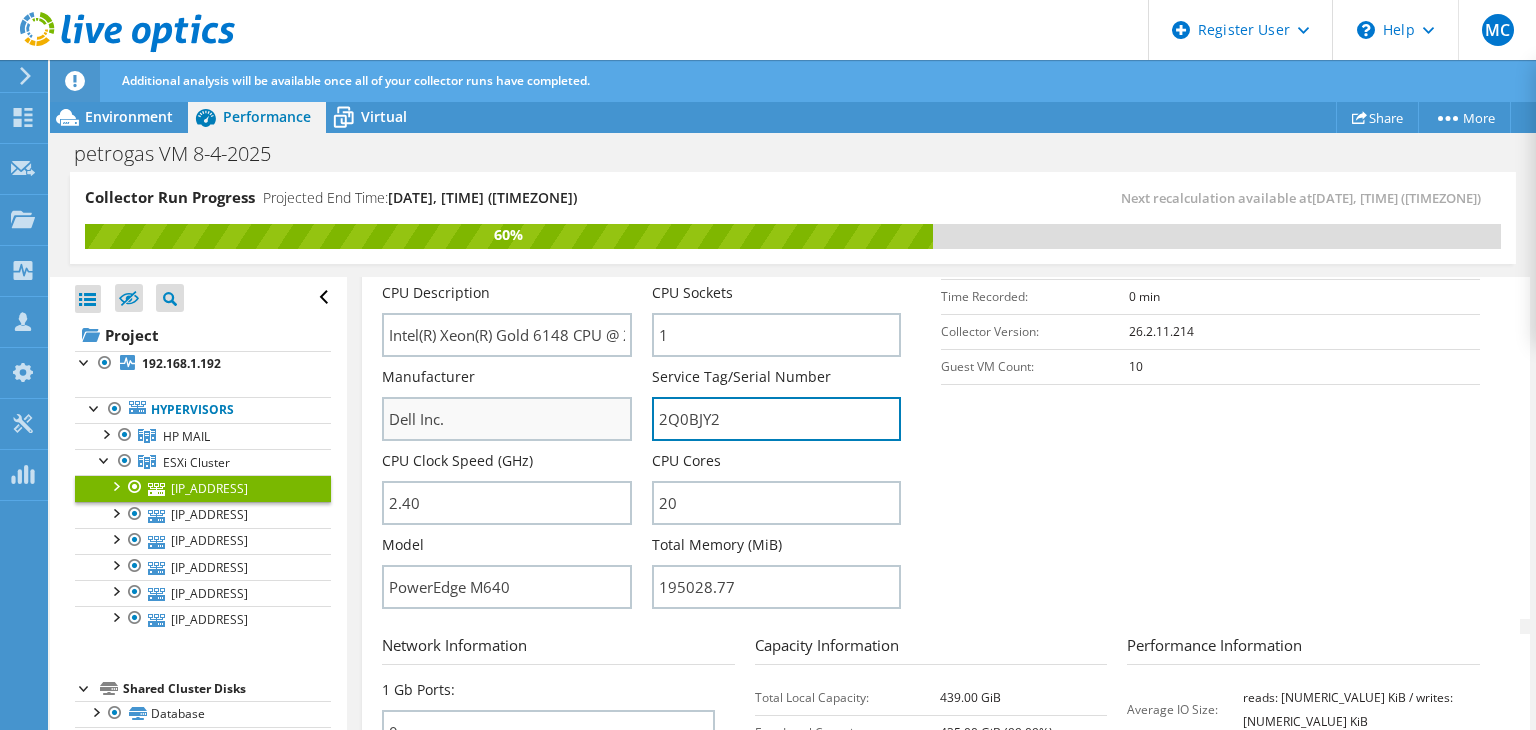 drag, startPoint x: 716, startPoint y: 410, endPoint x: 594, endPoint y: 405, distance: 122.10242 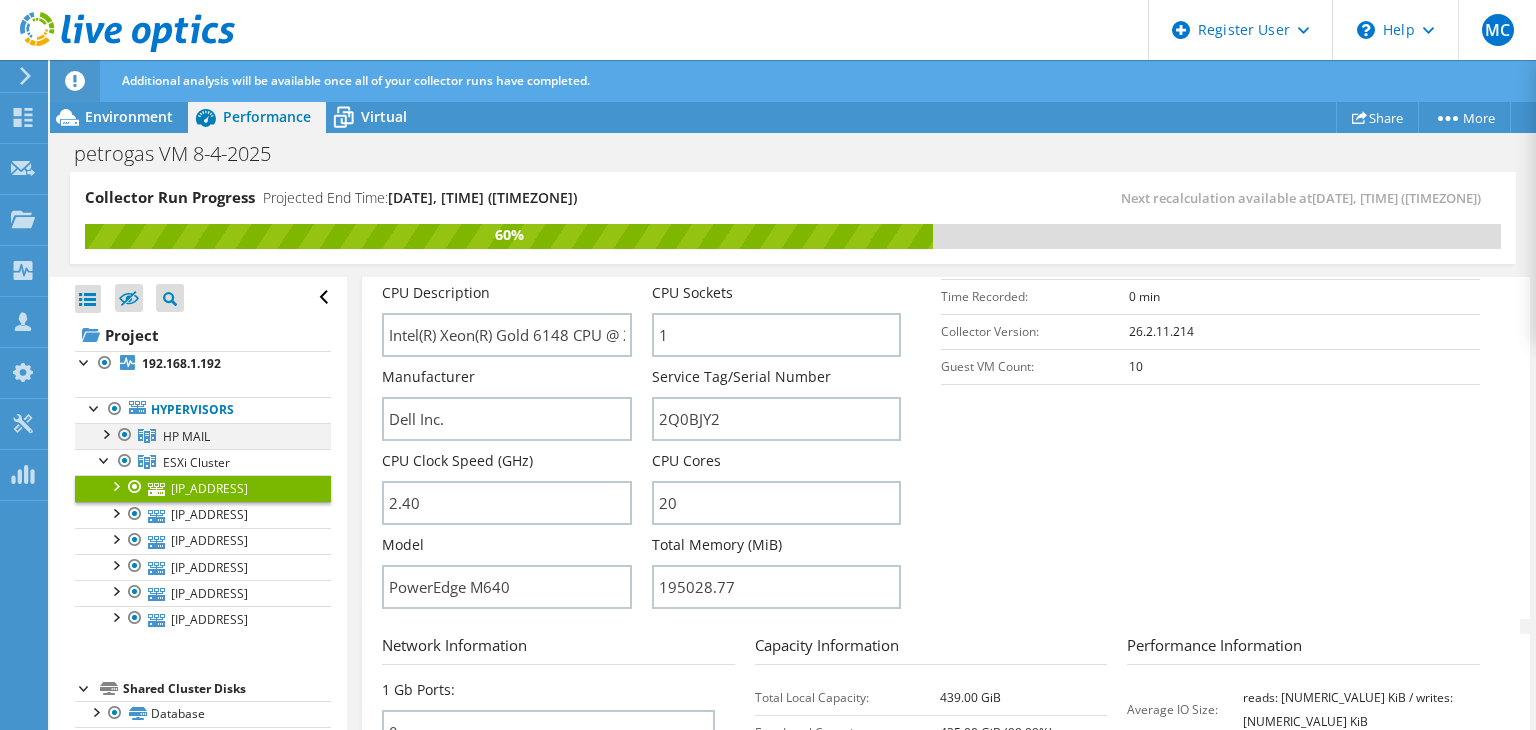 click at bounding box center [105, 433] 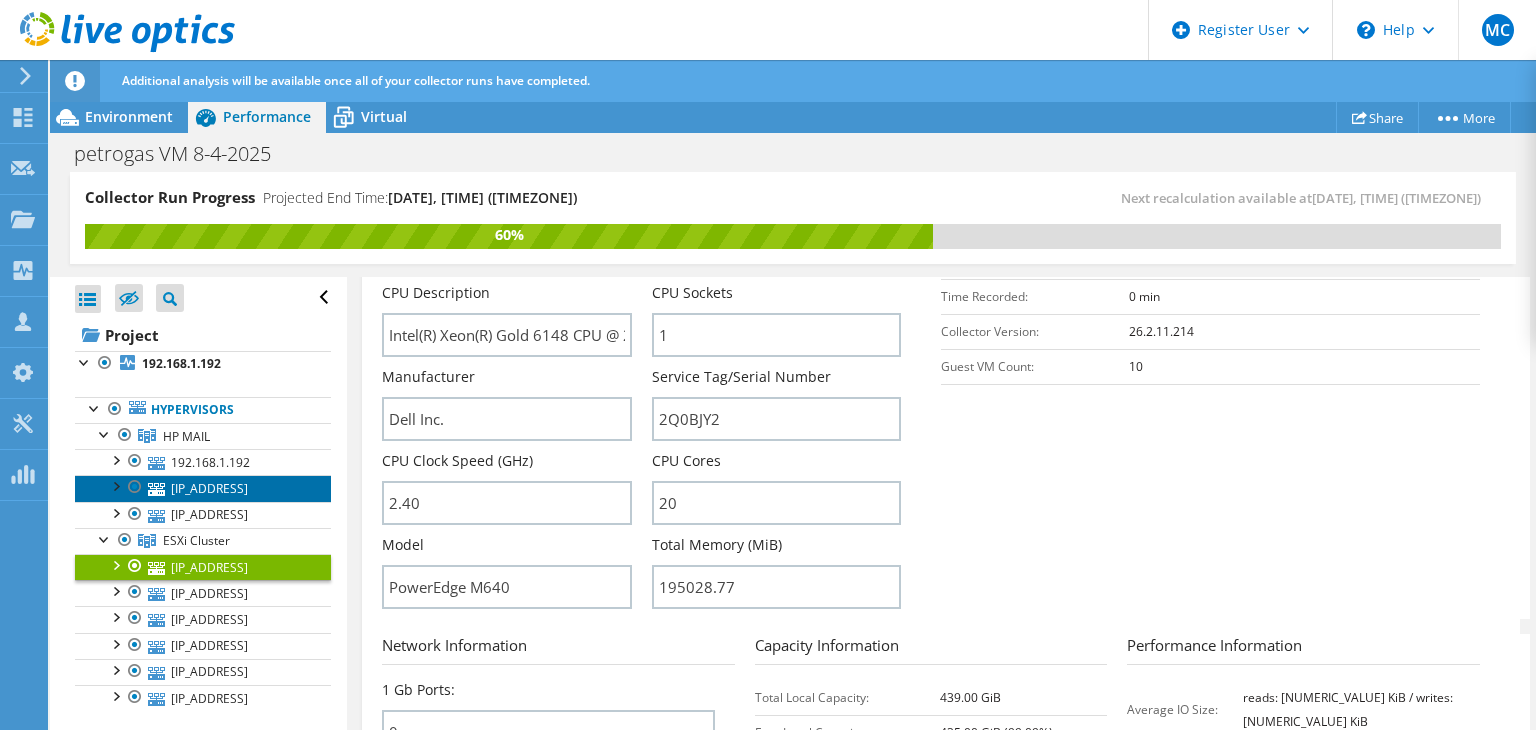 click on "[IP_ADDRESS]" at bounding box center (203, 488) 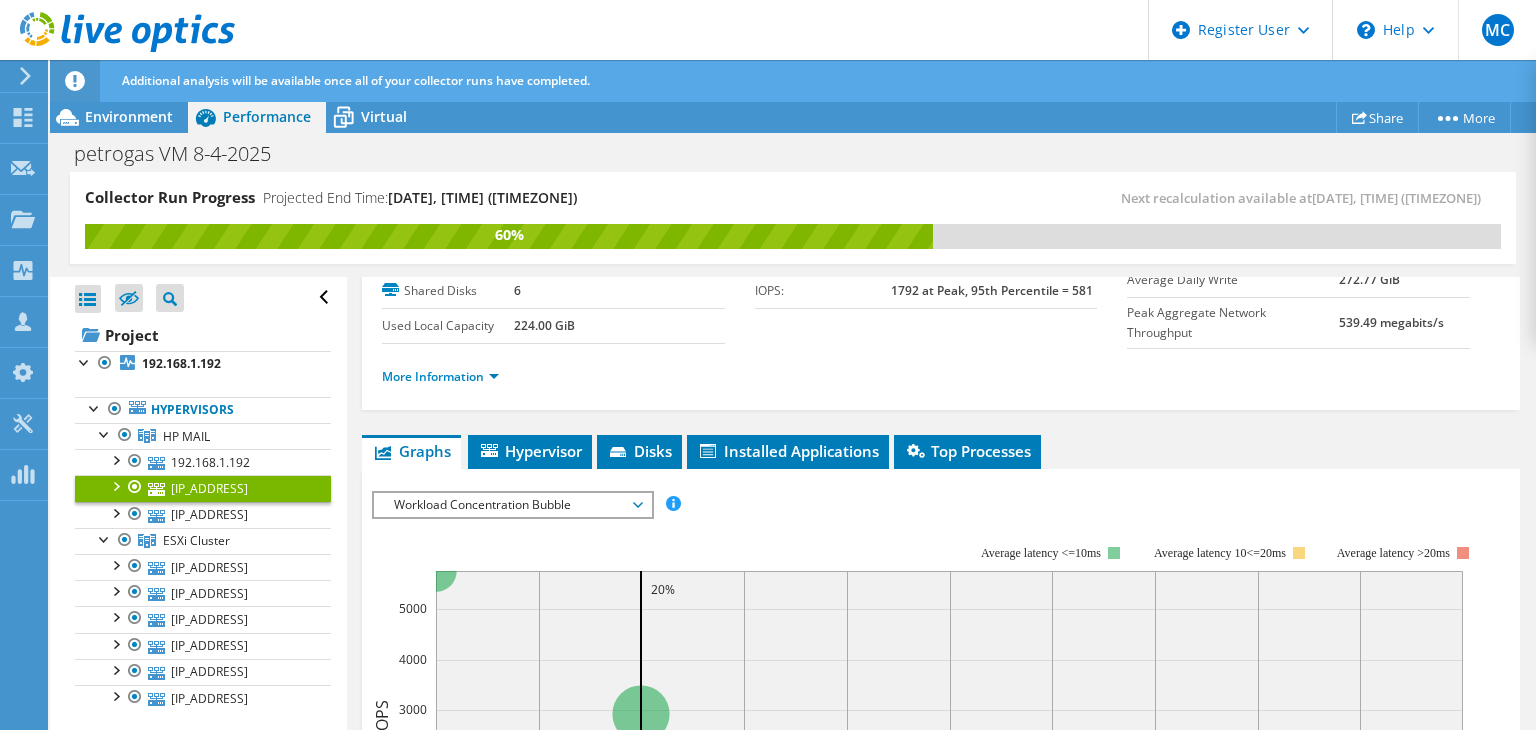 scroll, scrollTop: 0, scrollLeft: 0, axis: both 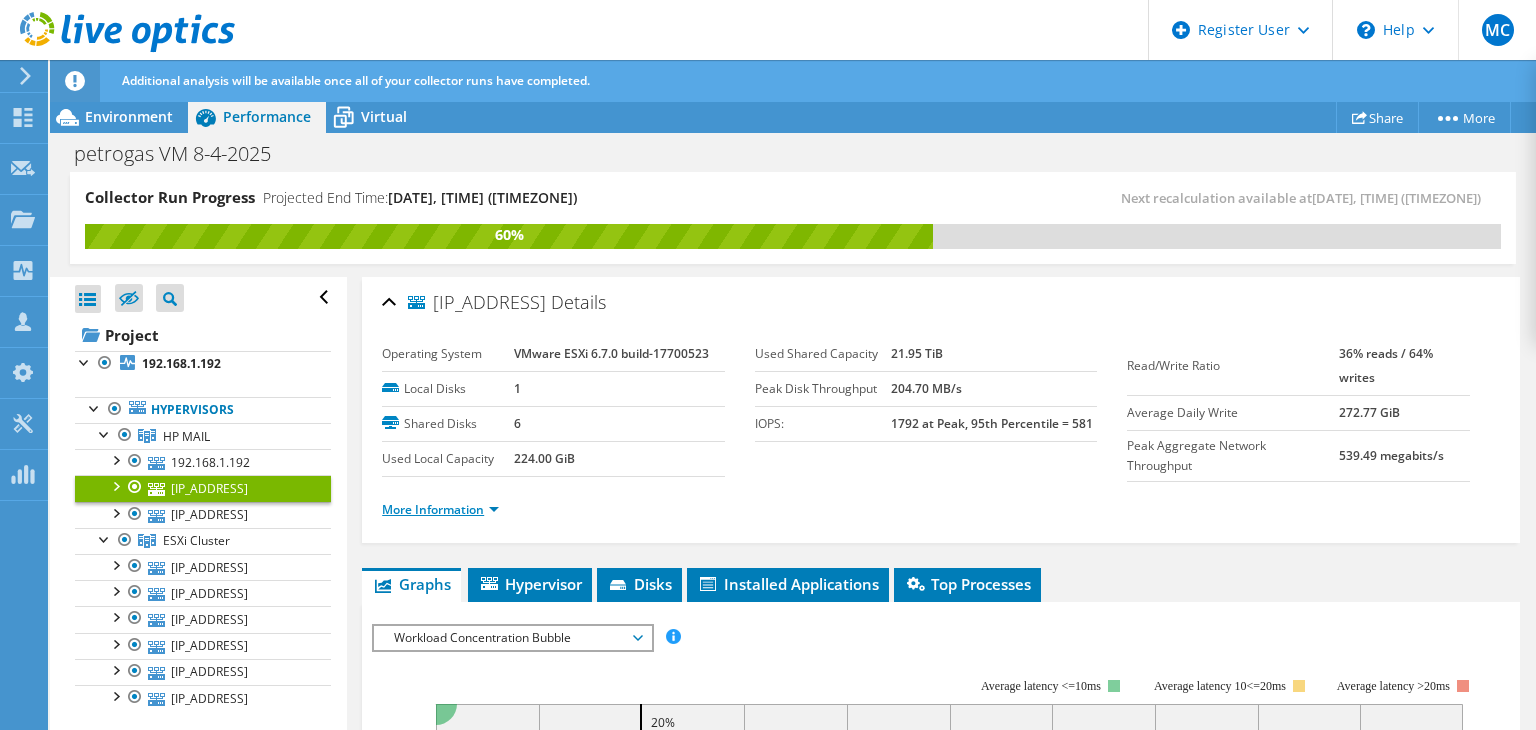 click on "More Information" at bounding box center (440, 509) 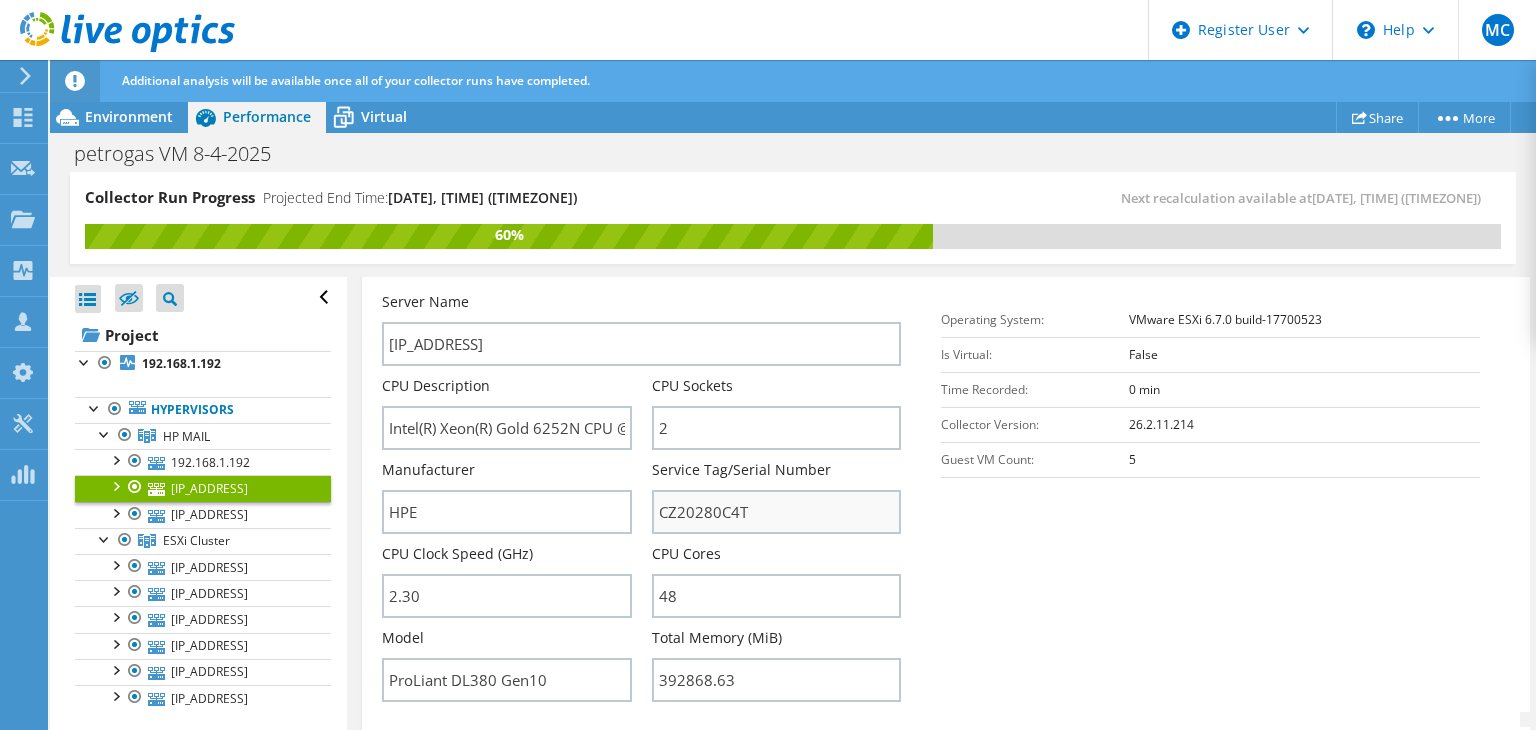 scroll, scrollTop: 300, scrollLeft: 0, axis: vertical 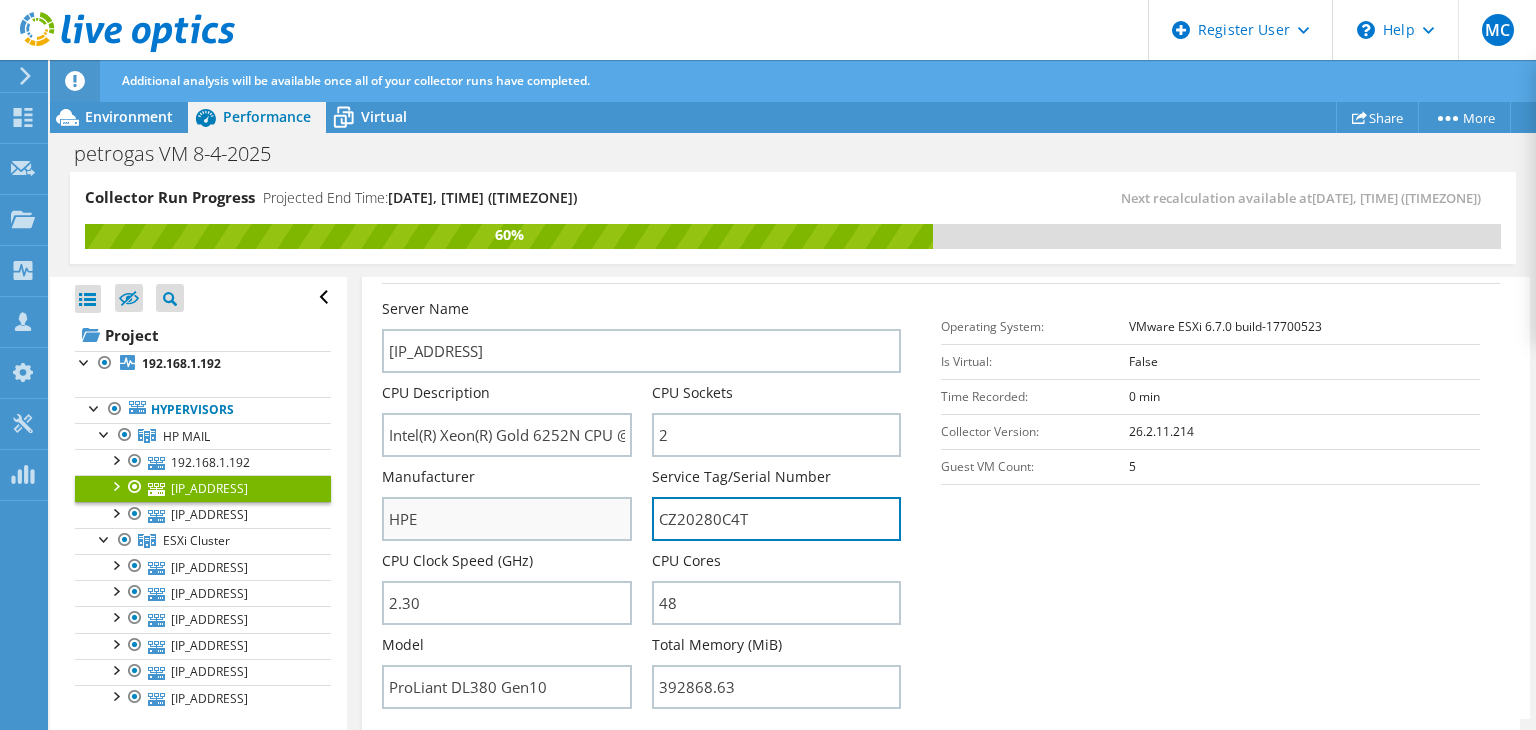 drag, startPoint x: 755, startPoint y: 509, endPoint x: 585, endPoint y: 510, distance: 170.00294 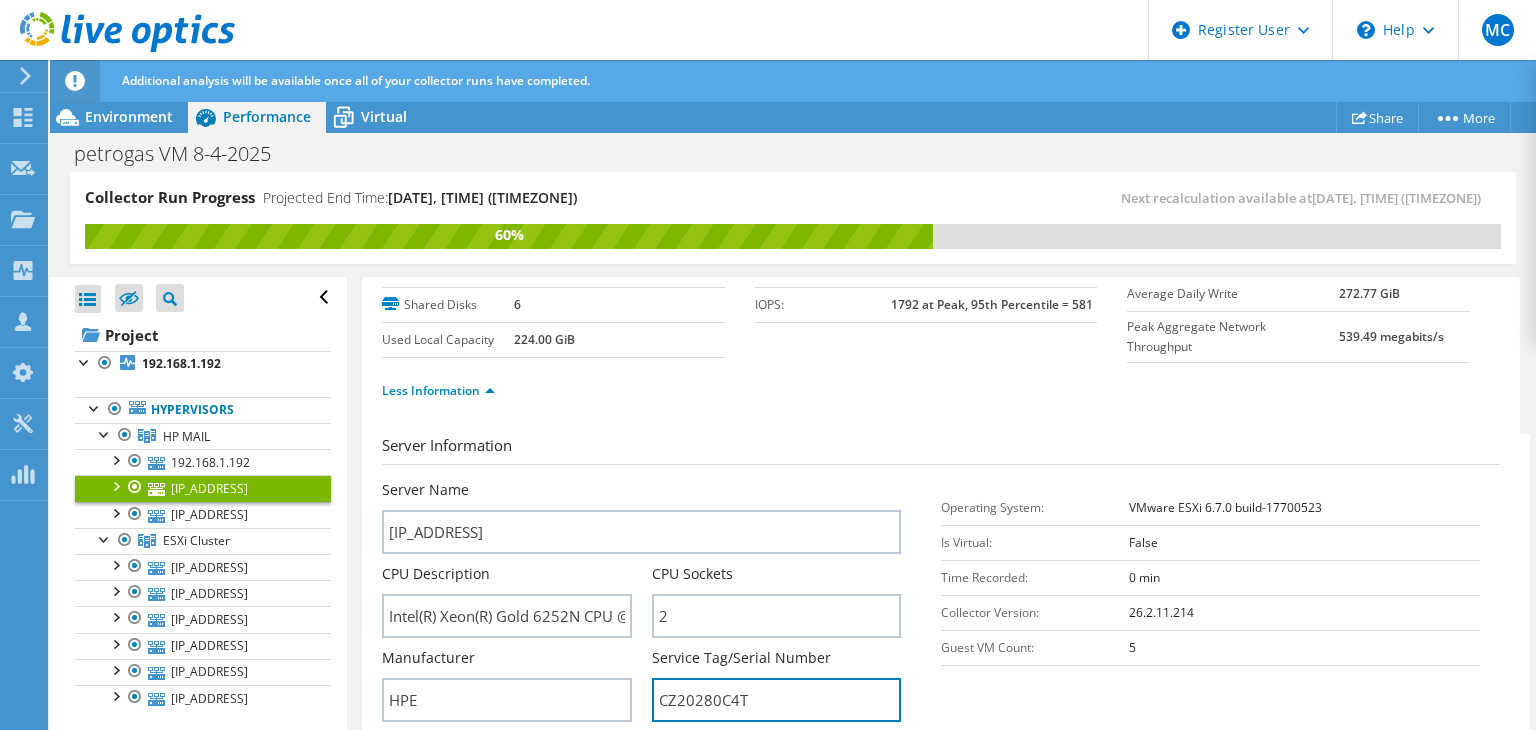 scroll, scrollTop: 0, scrollLeft: 0, axis: both 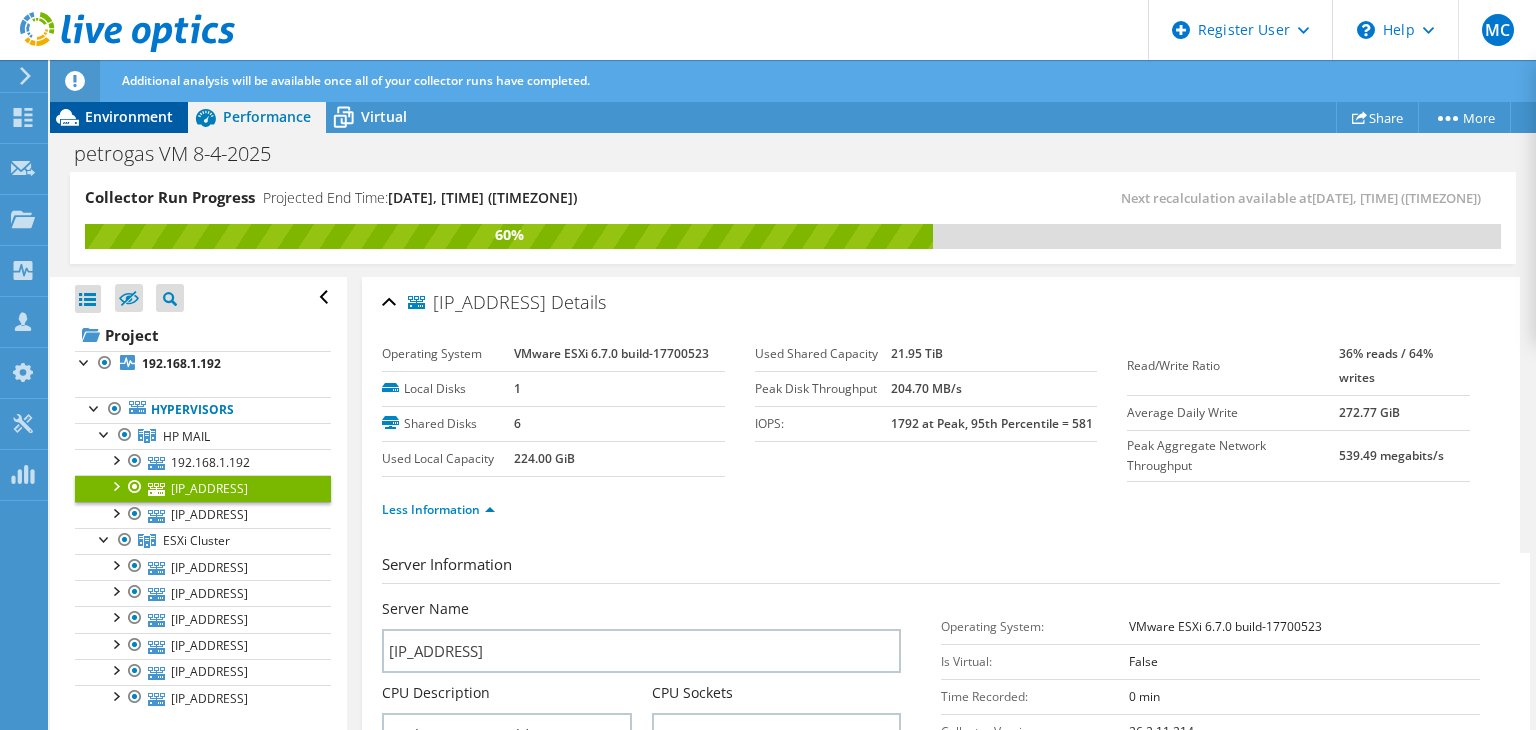 click on "Environment" at bounding box center (129, 116) 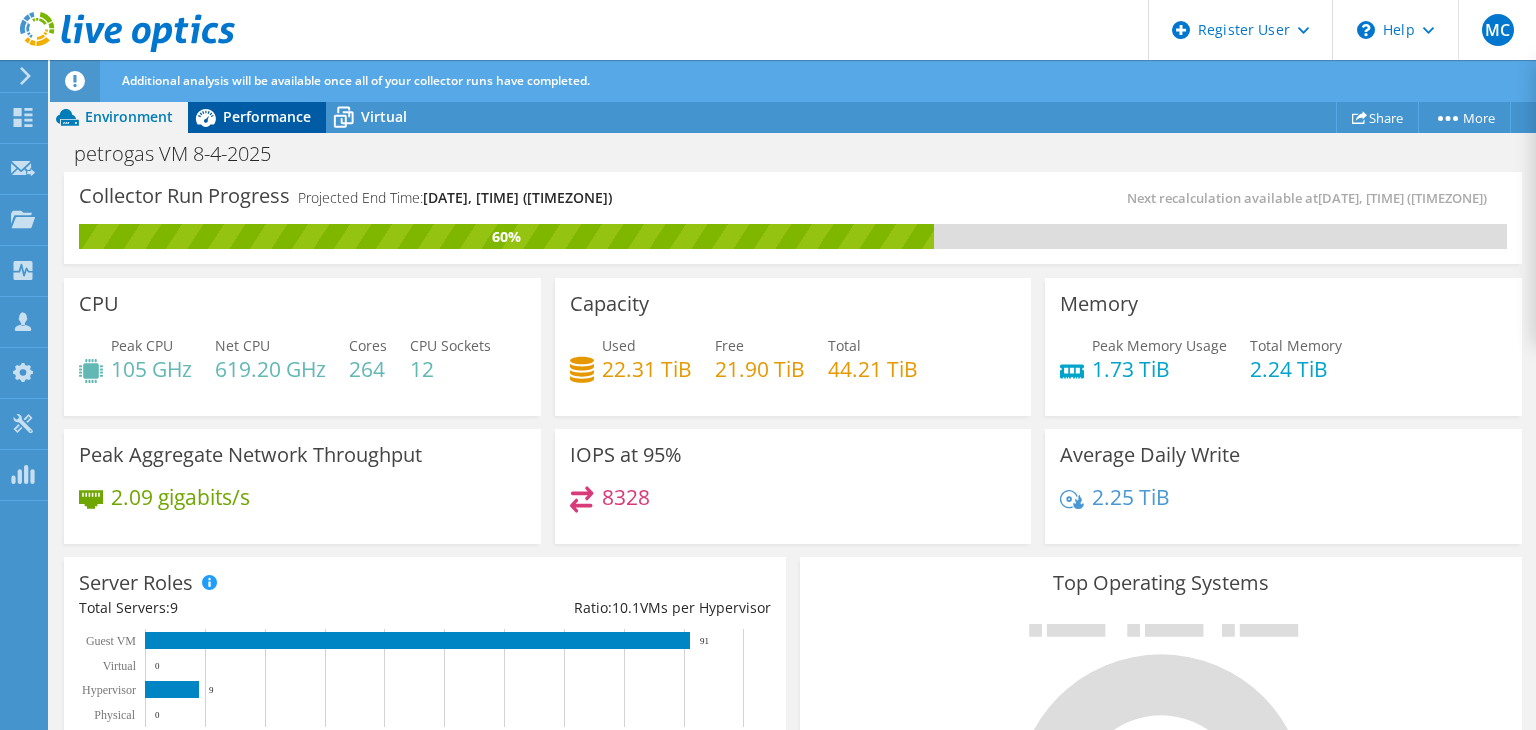 click on "Performance" at bounding box center [267, 116] 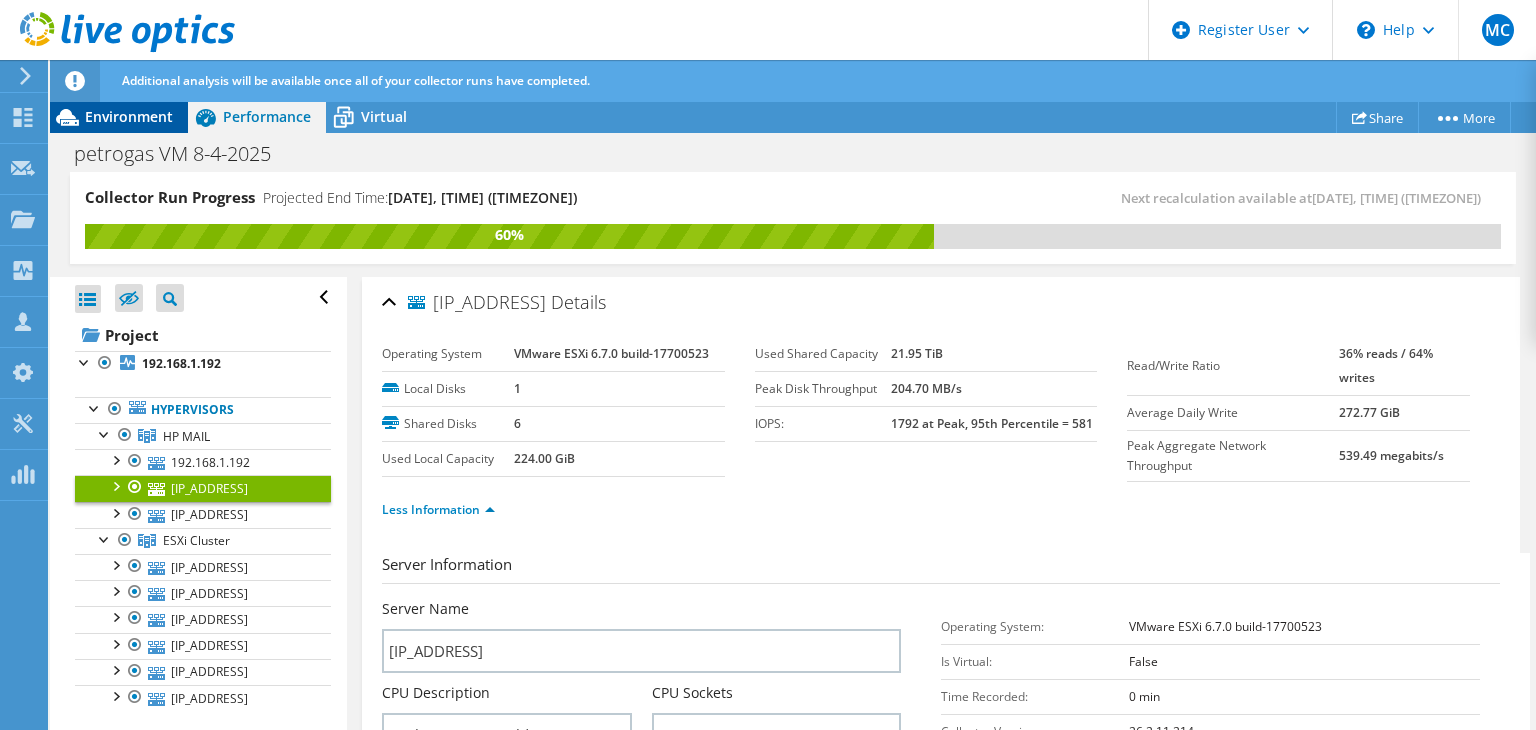 click on "Environment" at bounding box center (129, 116) 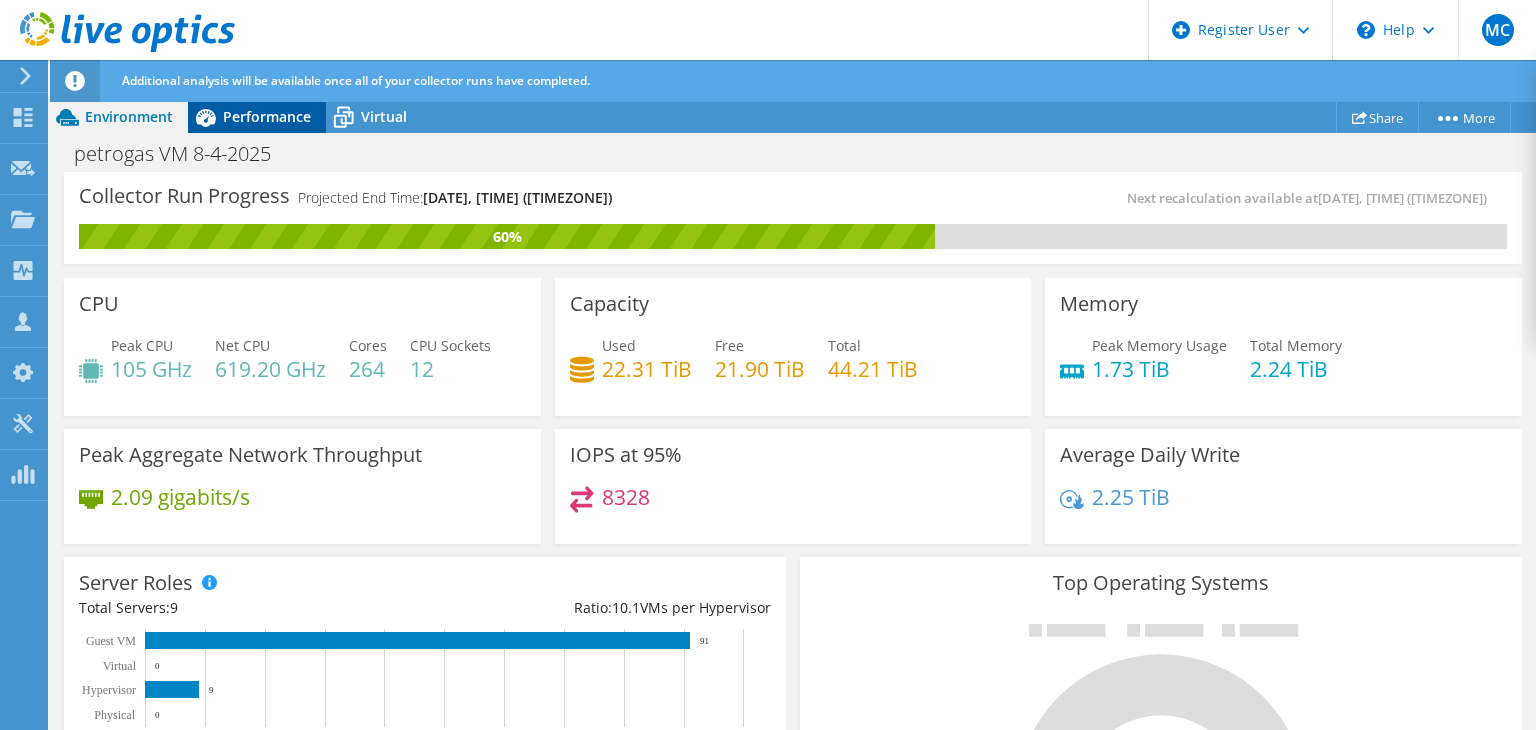 click on "Performance" at bounding box center (267, 116) 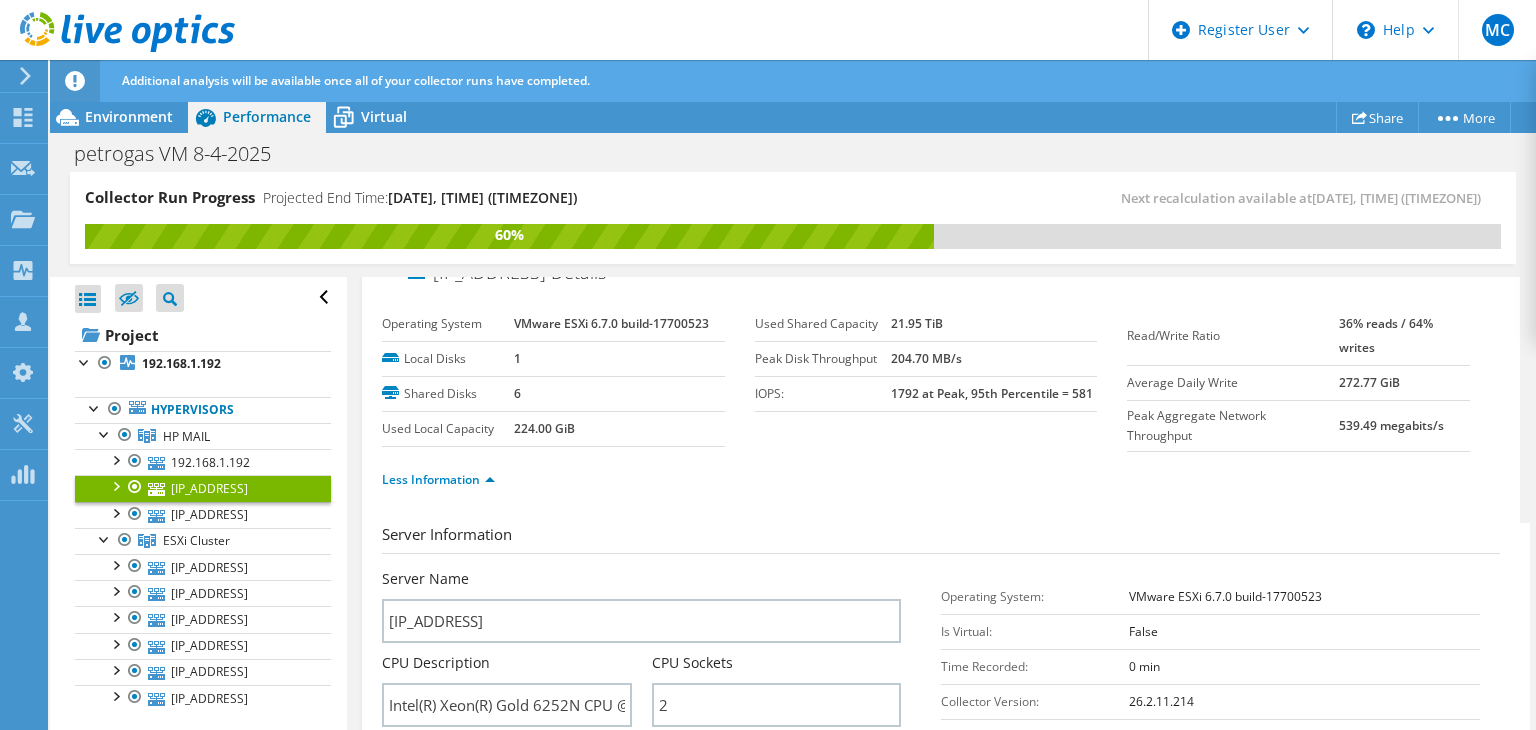 scroll, scrollTop: 0, scrollLeft: 0, axis: both 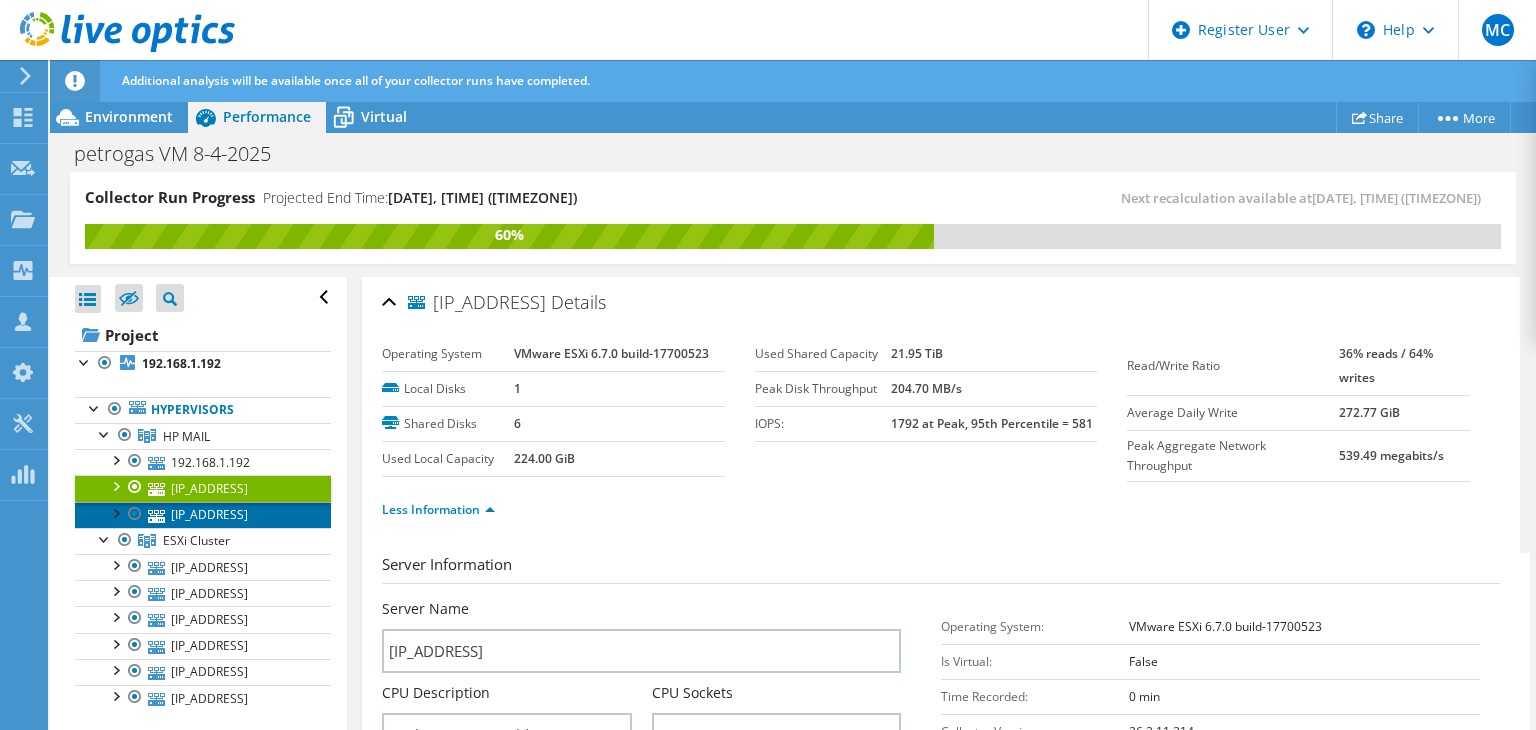 click on "[IP_ADDRESS]" at bounding box center (203, 515) 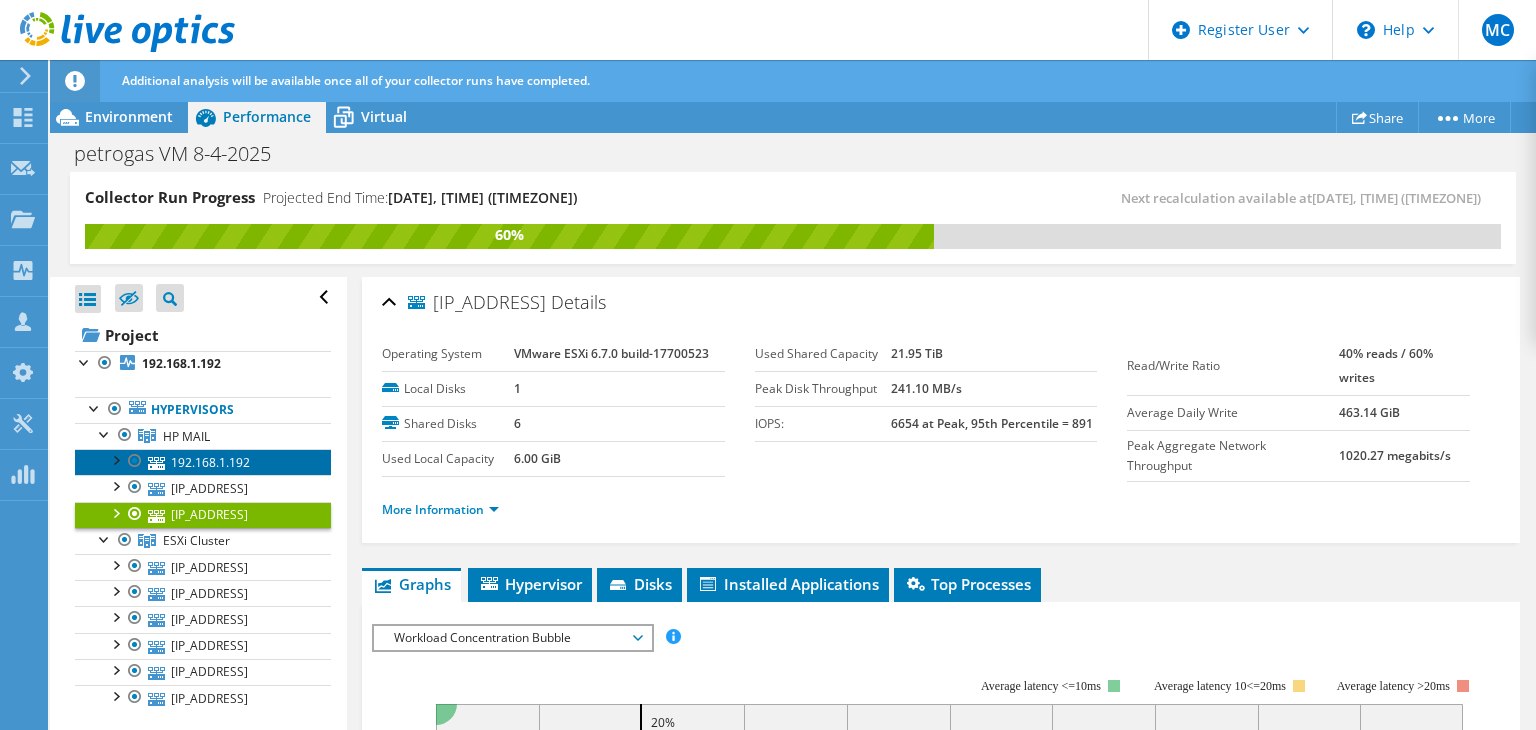 click on "192.168.1.192" at bounding box center [203, 462] 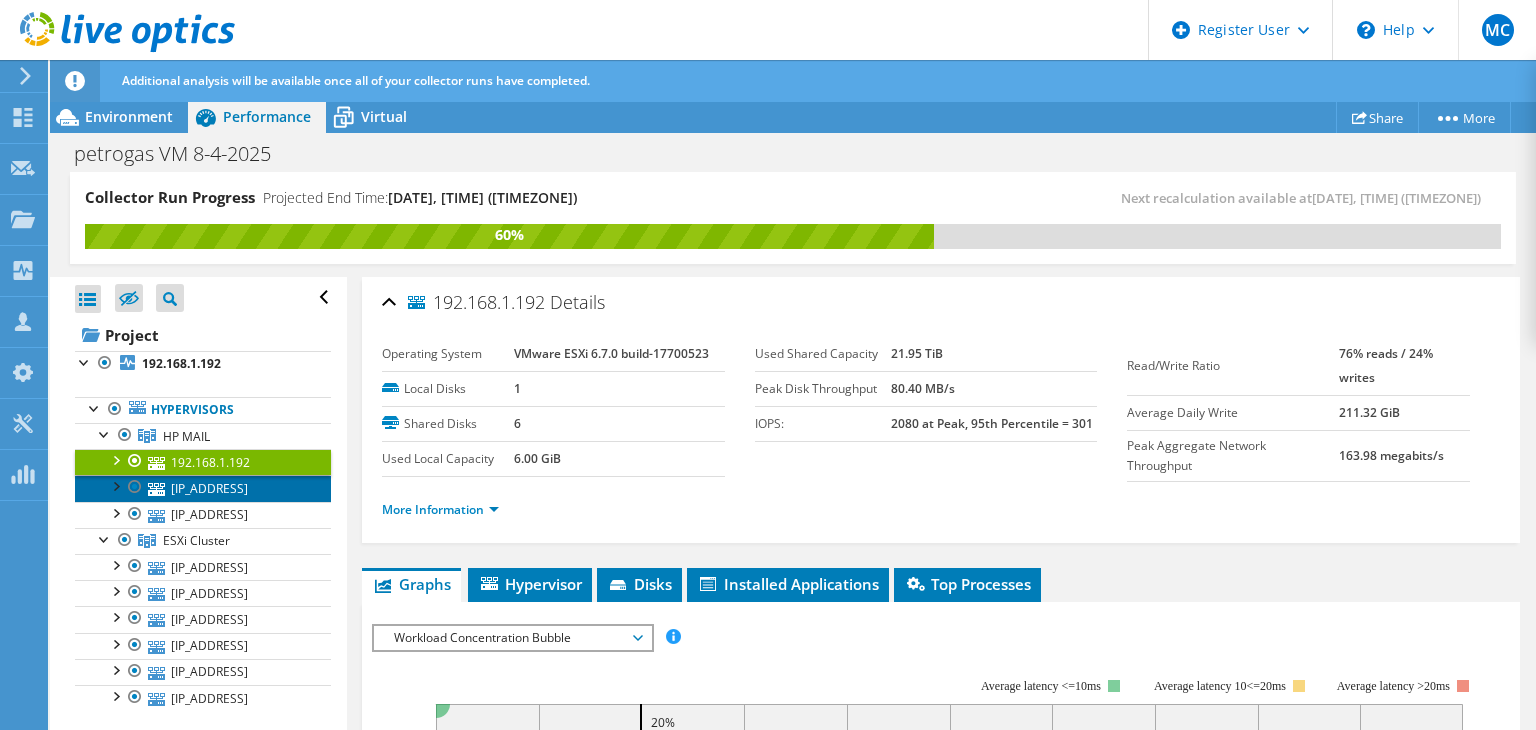 click on "[IP_ADDRESS]" at bounding box center (203, 488) 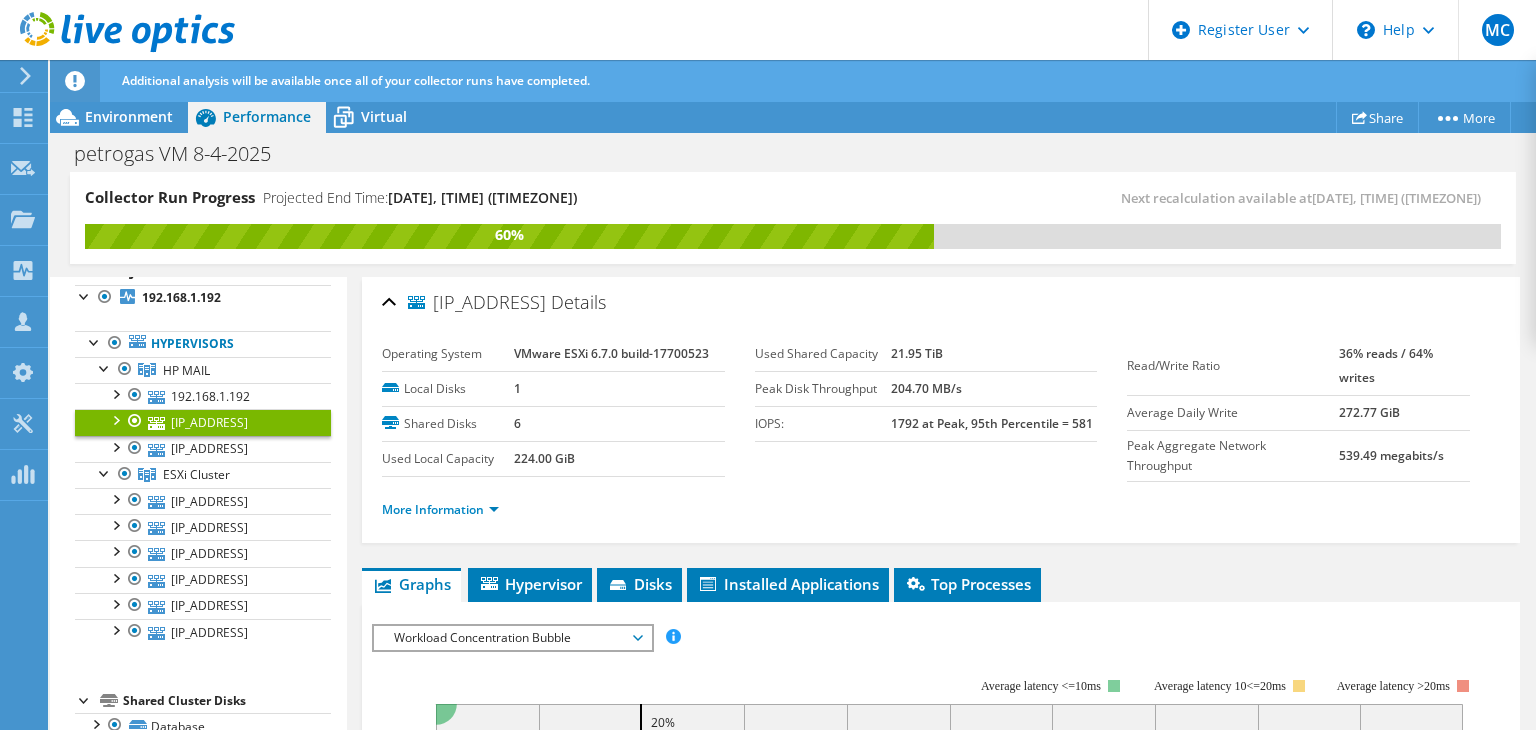 scroll, scrollTop: 100, scrollLeft: 0, axis: vertical 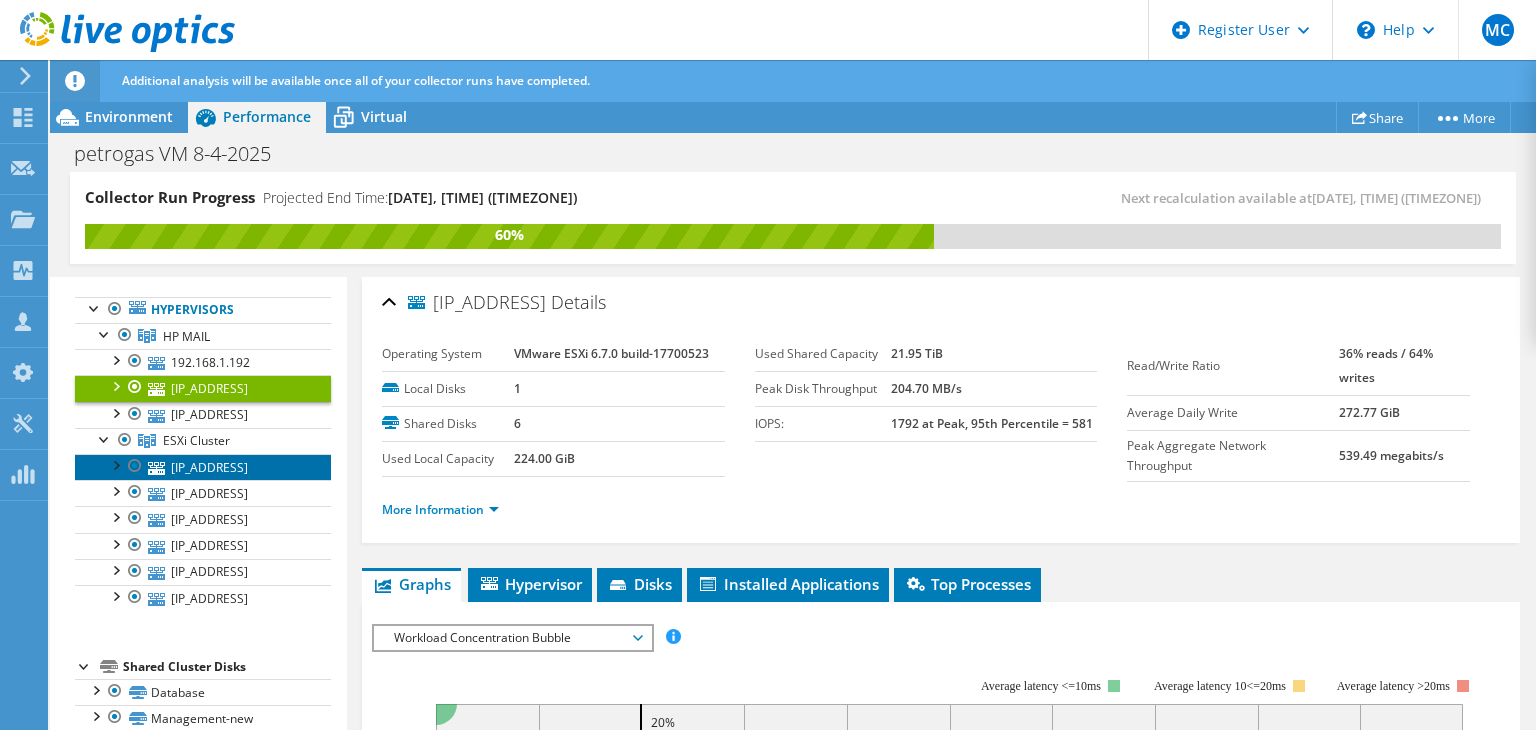 click on "[IP_ADDRESS]" at bounding box center (203, 467) 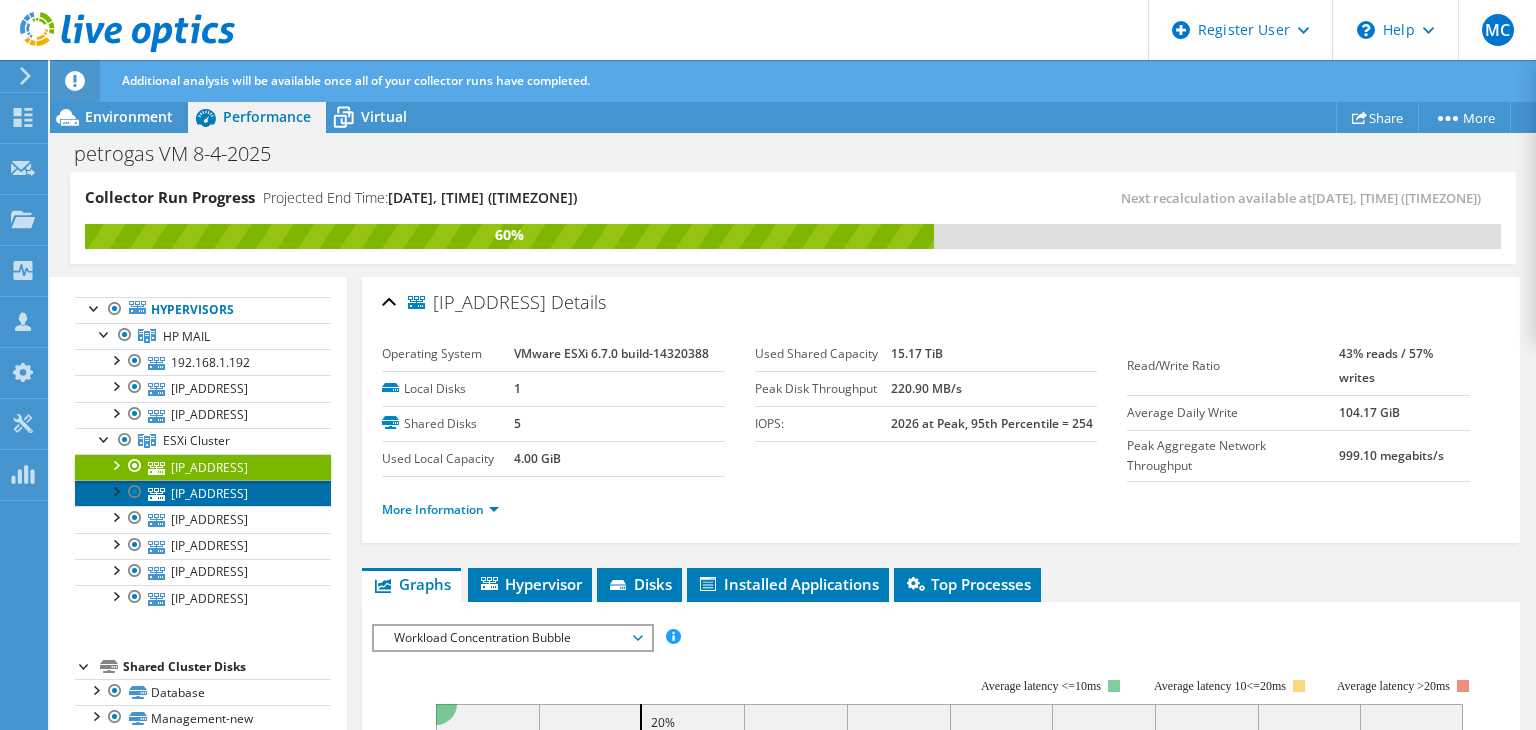 click on "[IP_ADDRESS]" at bounding box center [203, 493] 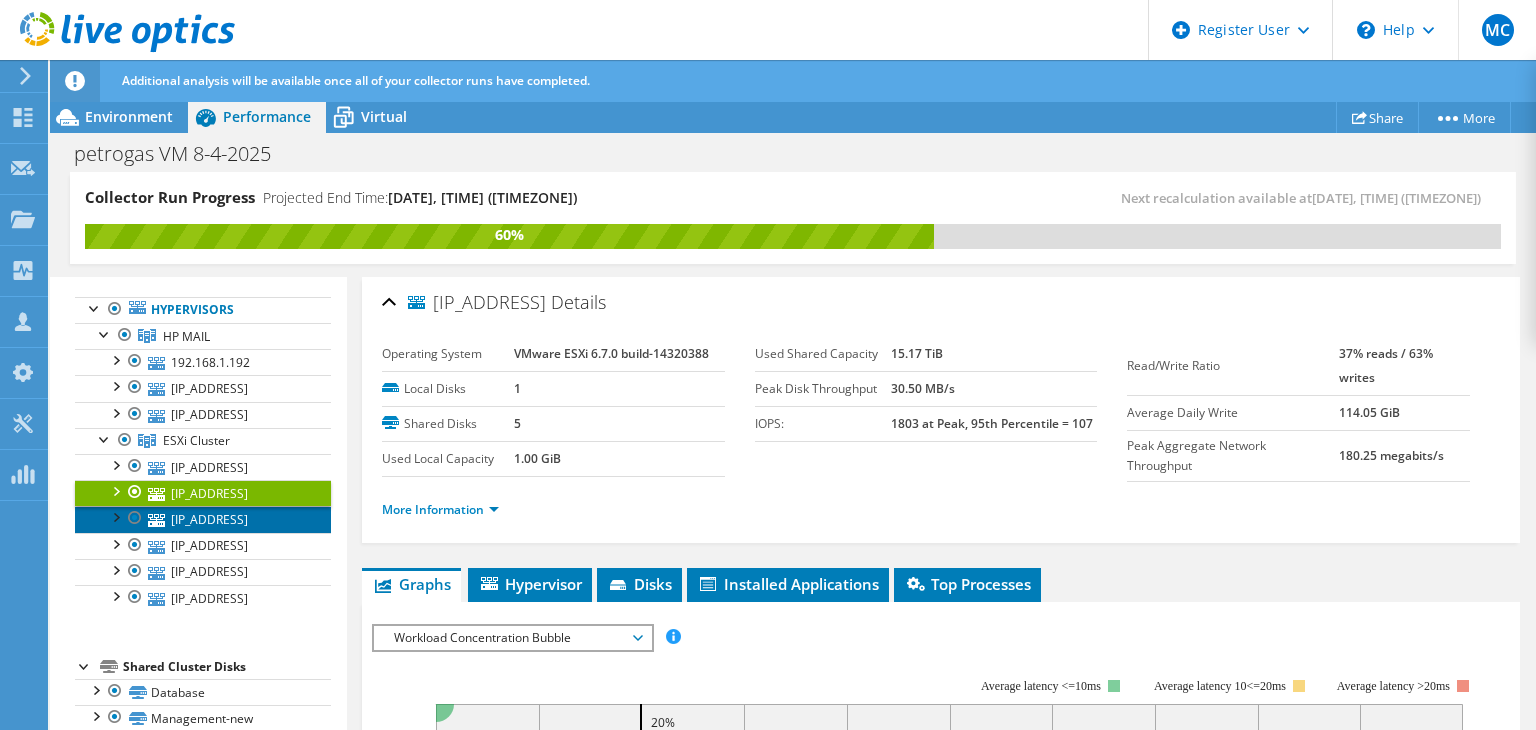 click on "[IP_ADDRESS]" at bounding box center [203, 519] 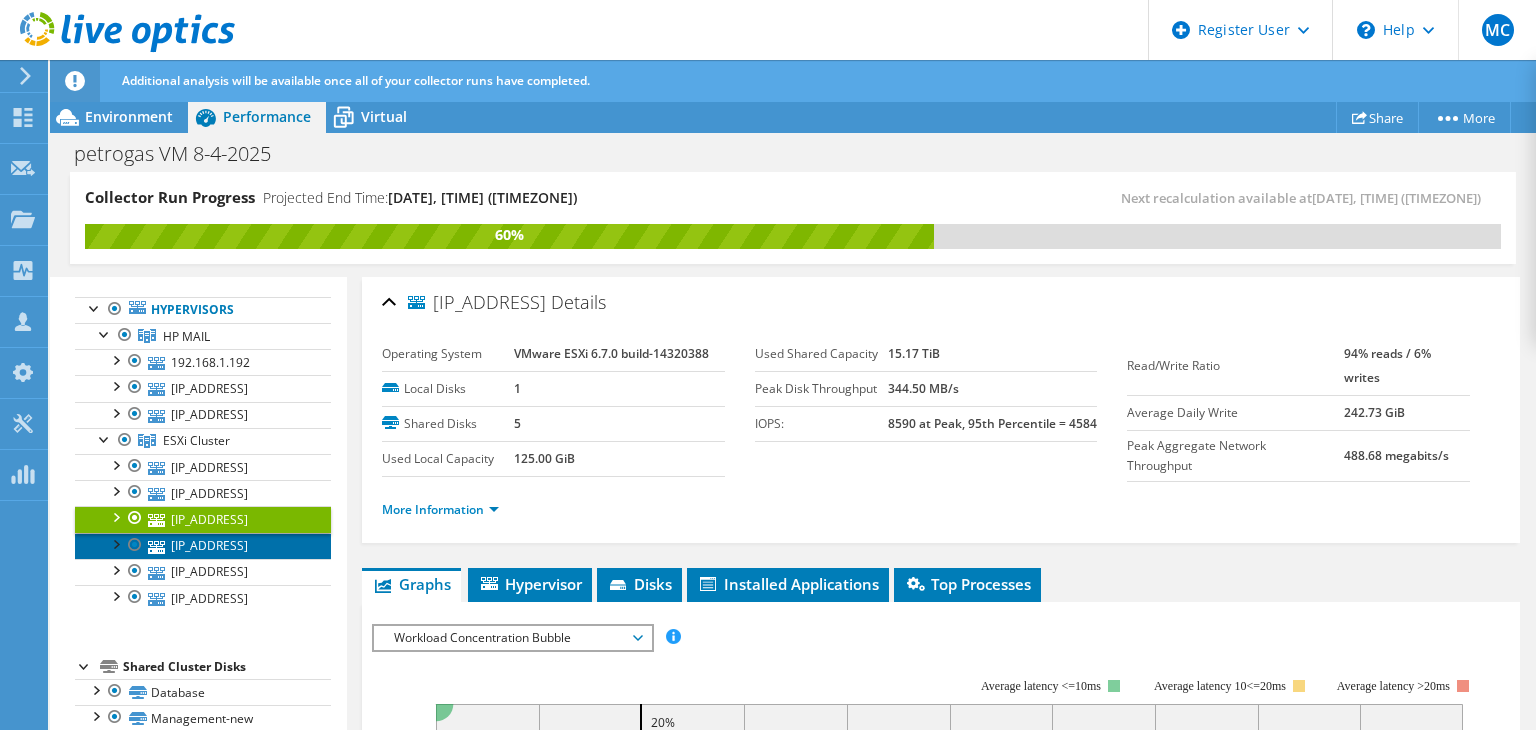 click on "[IP_ADDRESS]" at bounding box center [203, 546] 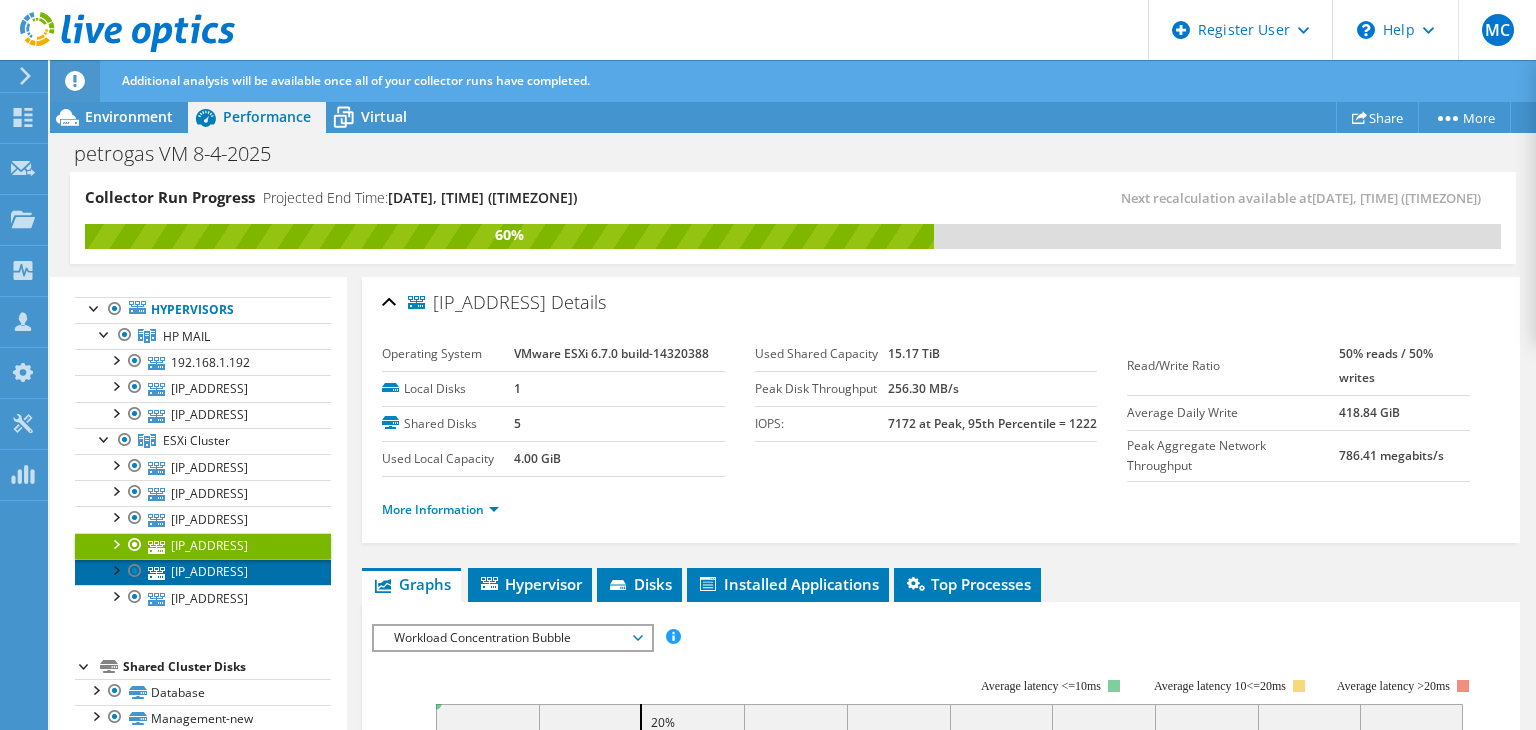 click on "[IP_ADDRESS]" at bounding box center [203, 572] 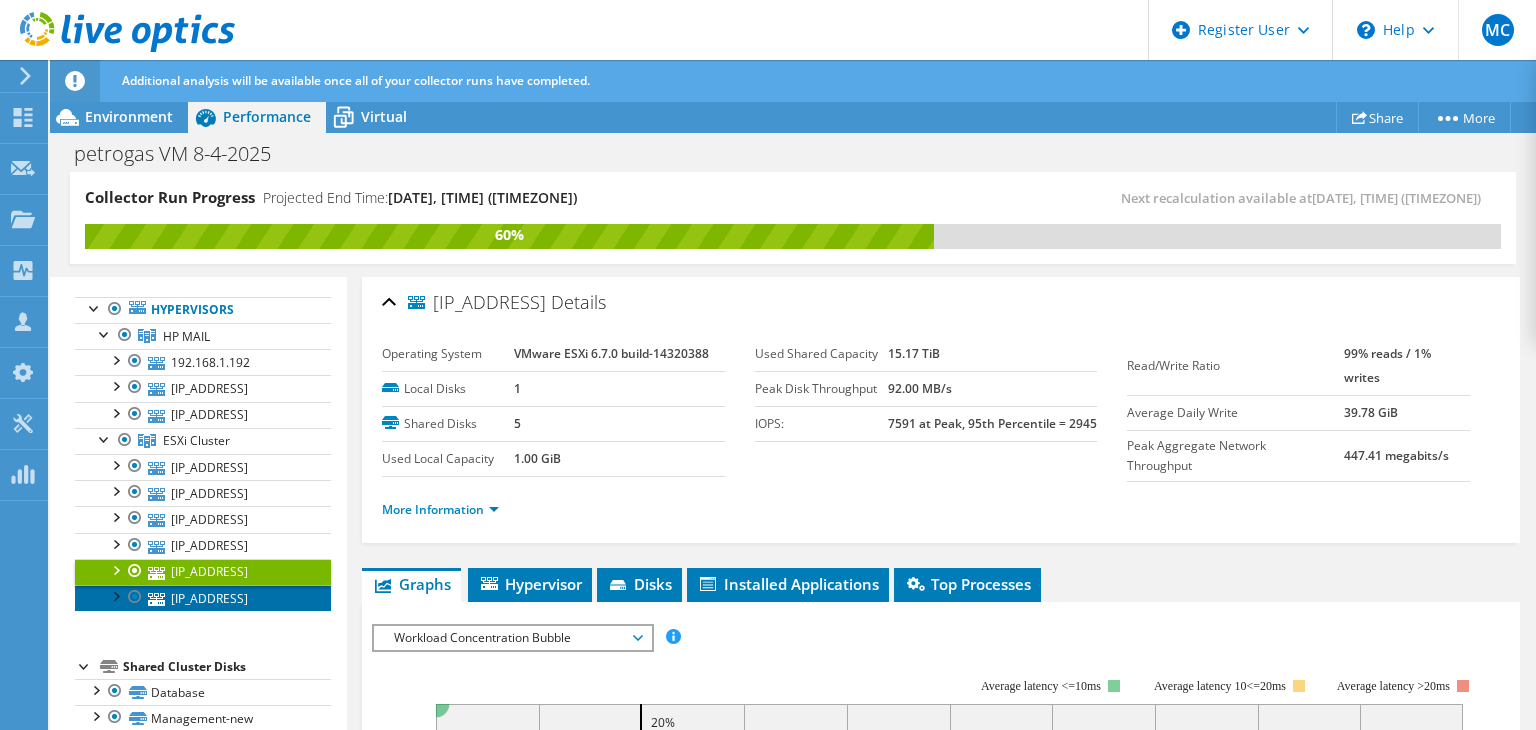 click on "[IP_ADDRESS]" at bounding box center [203, 598] 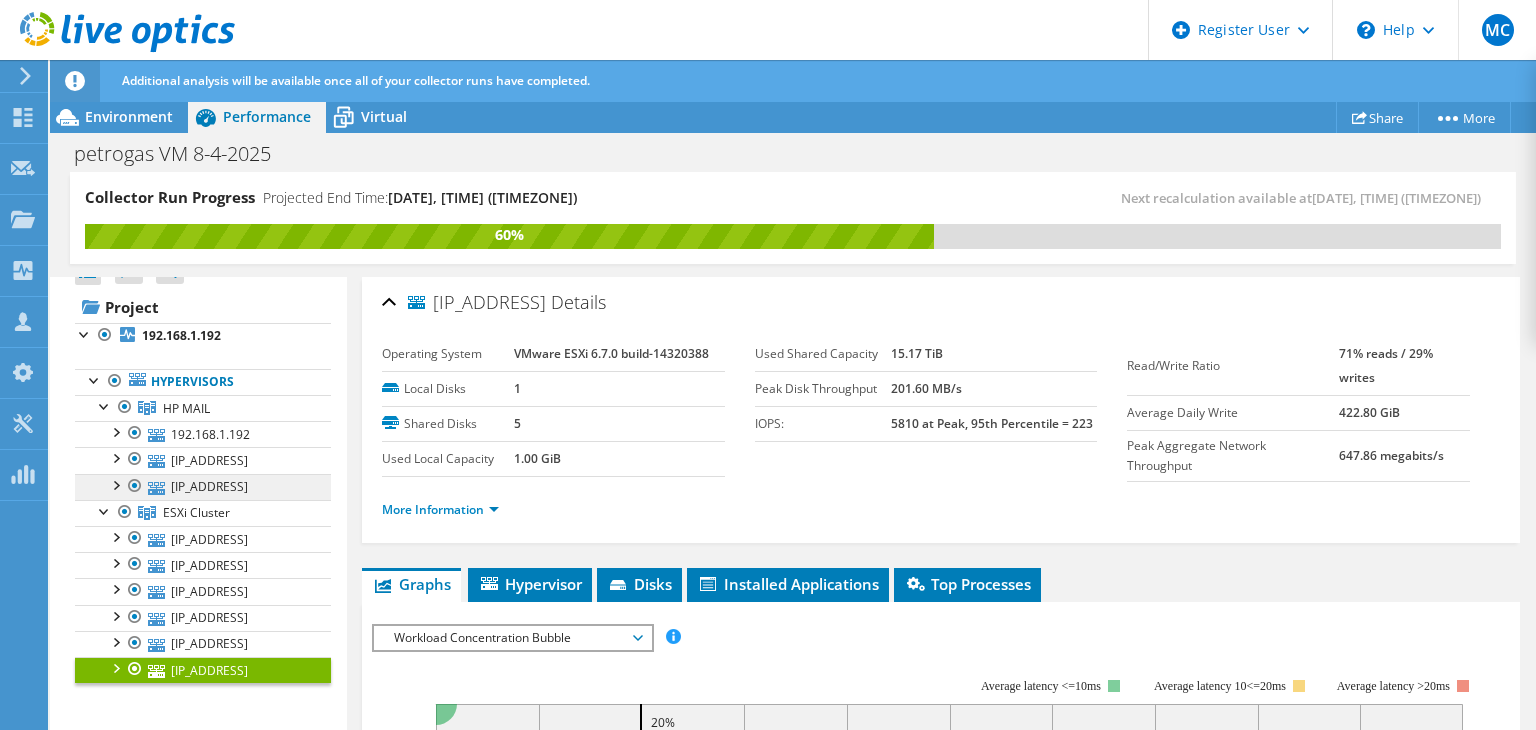 scroll, scrollTop: 0, scrollLeft: 0, axis: both 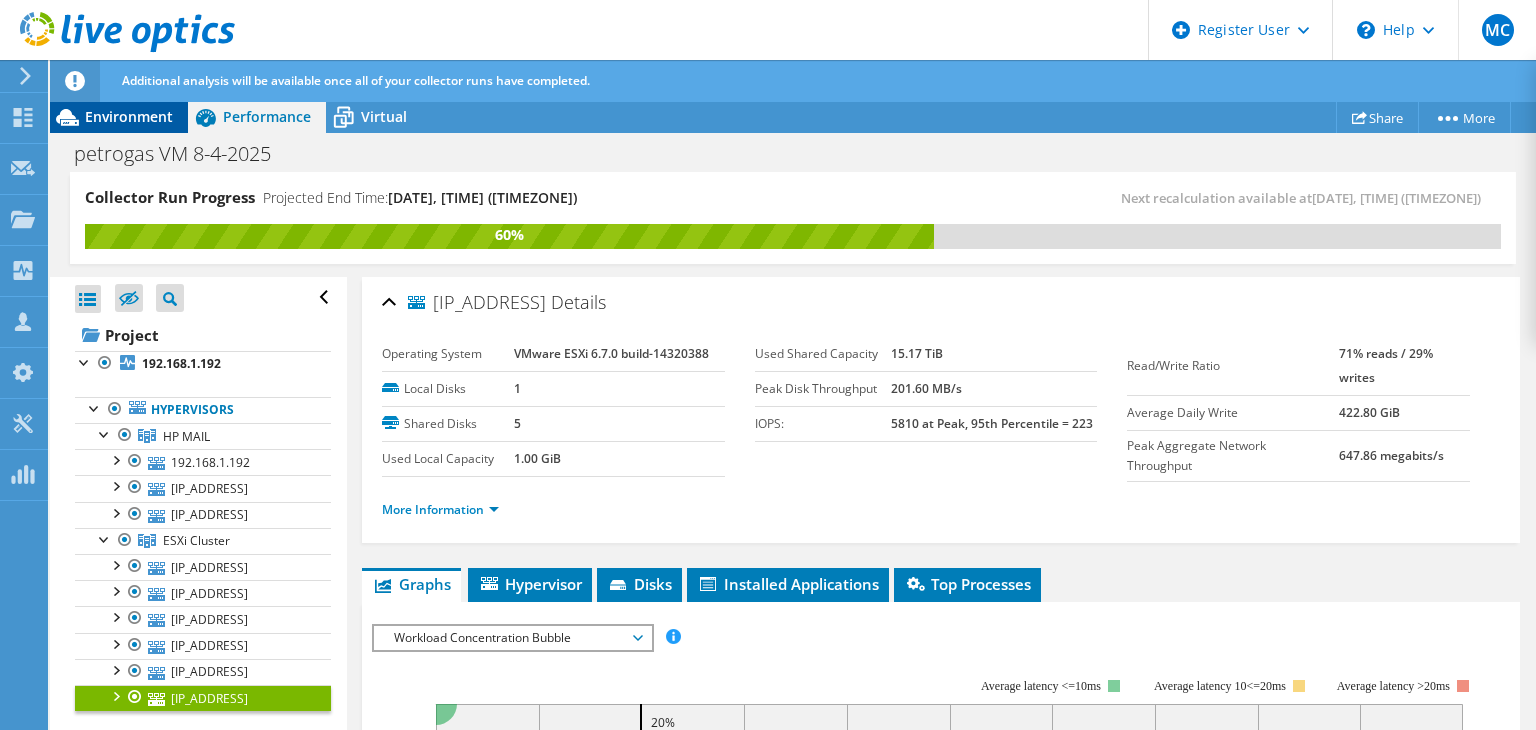 click on "Environment" at bounding box center (129, 116) 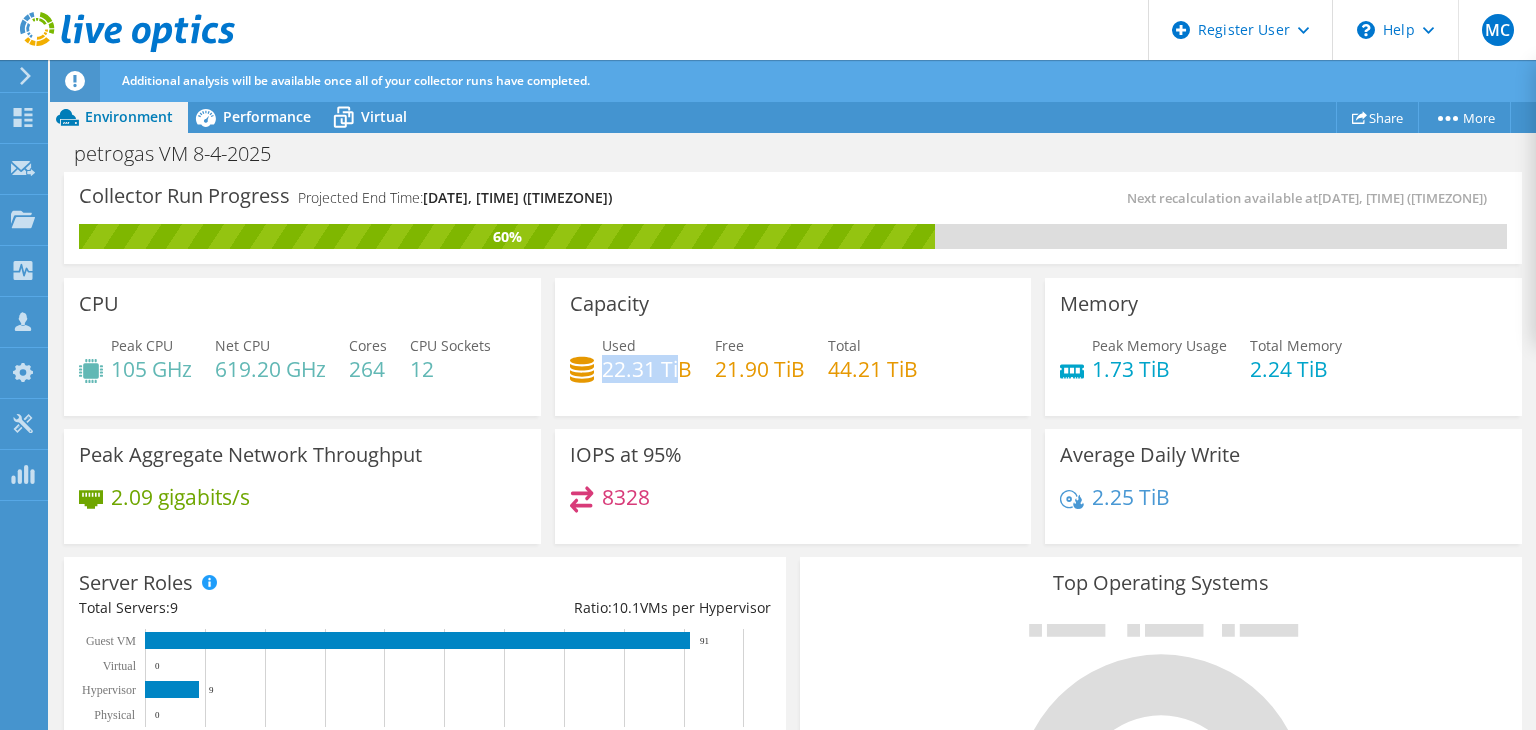 drag, startPoint x: 600, startPoint y: 368, endPoint x: 674, endPoint y: 372, distance: 74.10803 